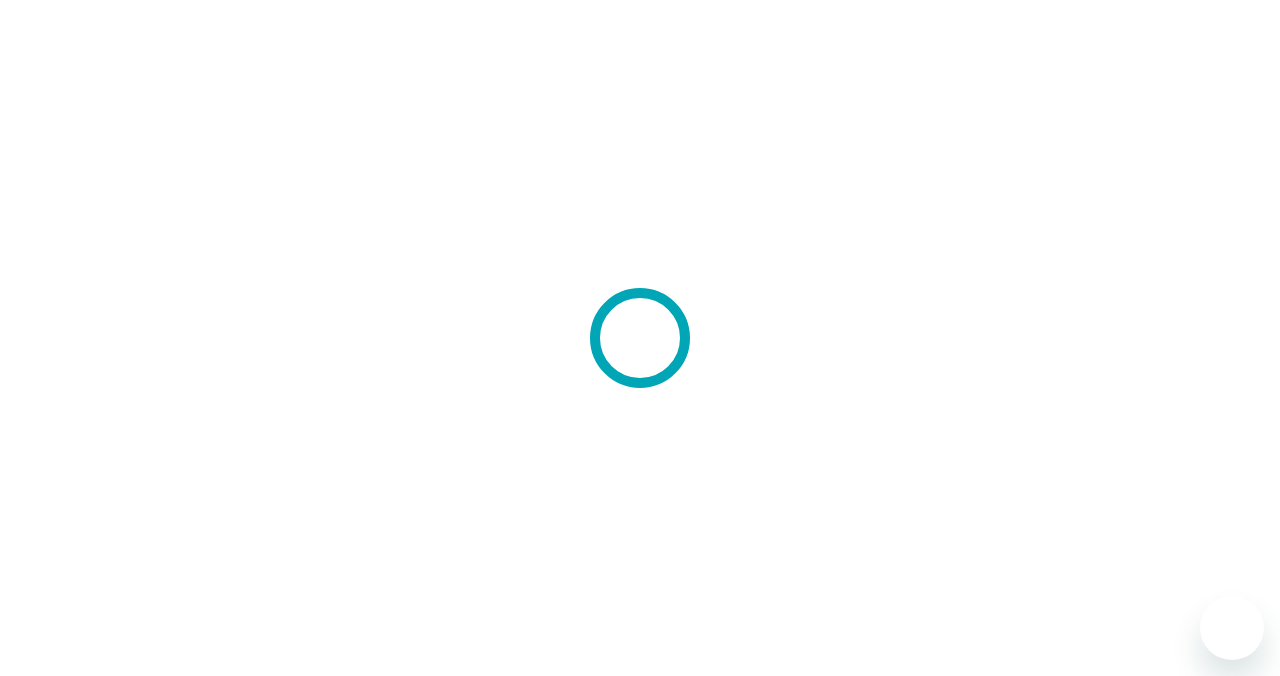 scroll, scrollTop: 0, scrollLeft: 0, axis: both 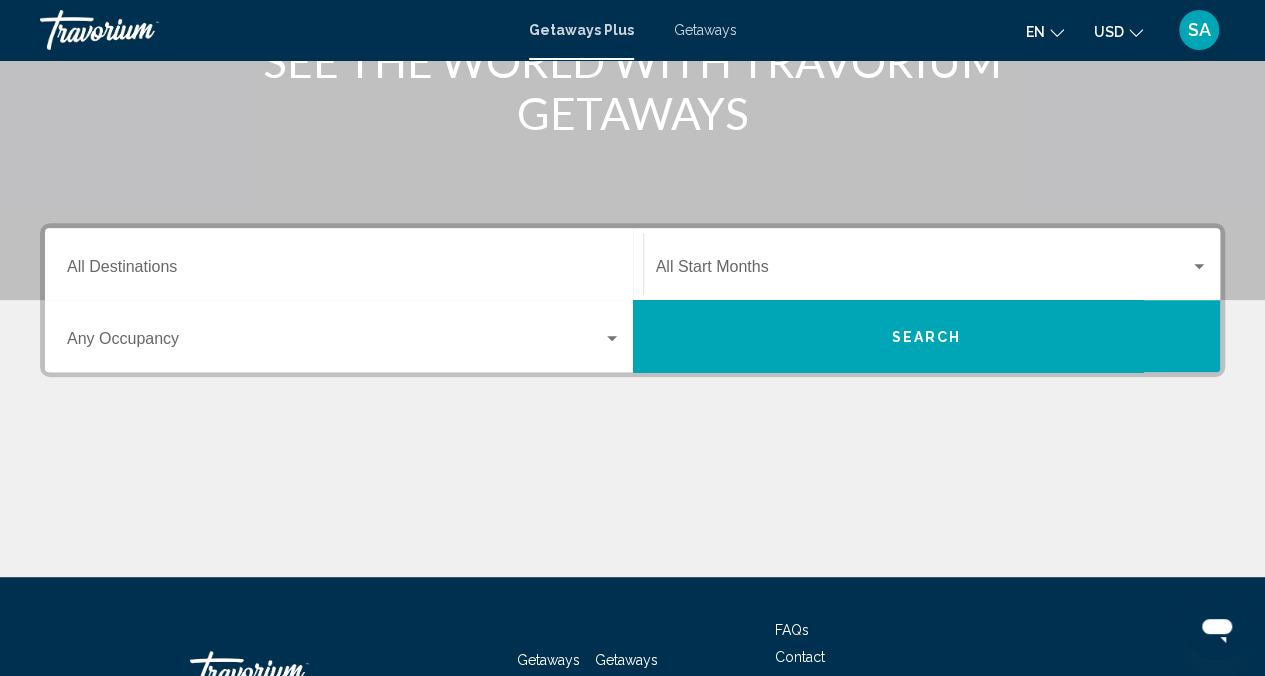 click on "Destination All Destinations" at bounding box center [344, 271] 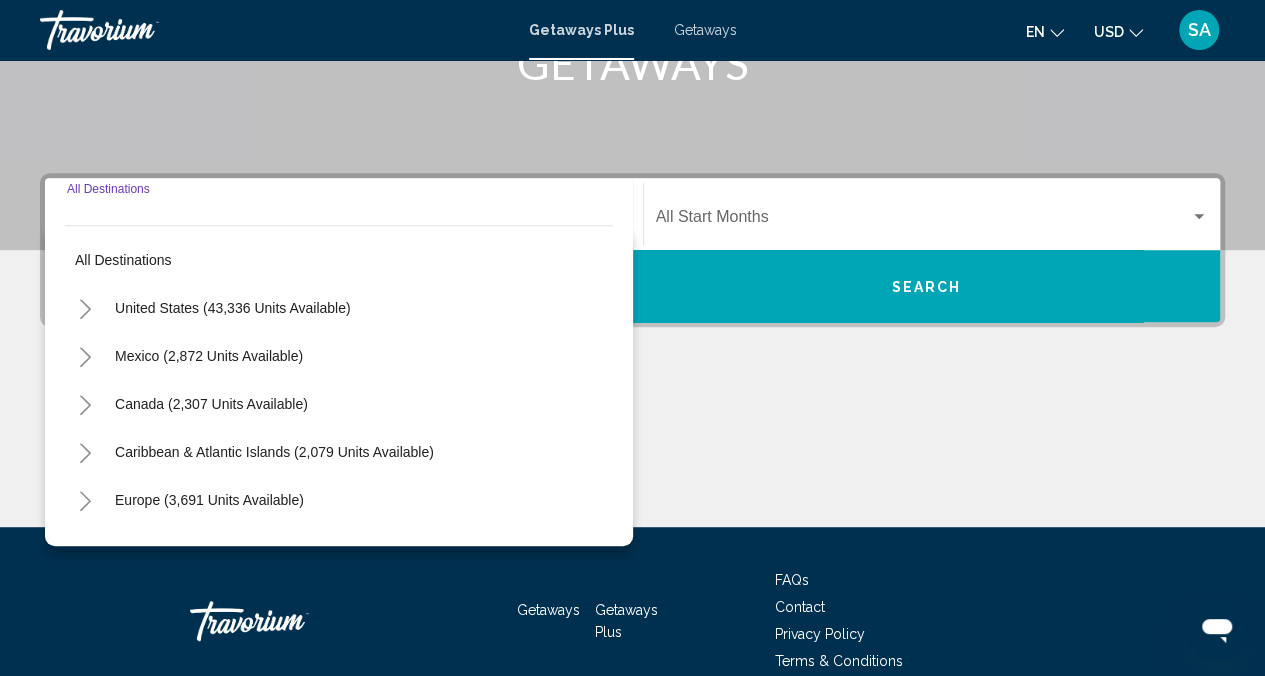 scroll, scrollTop: 445, scrollLeft: 0, axis: vertical 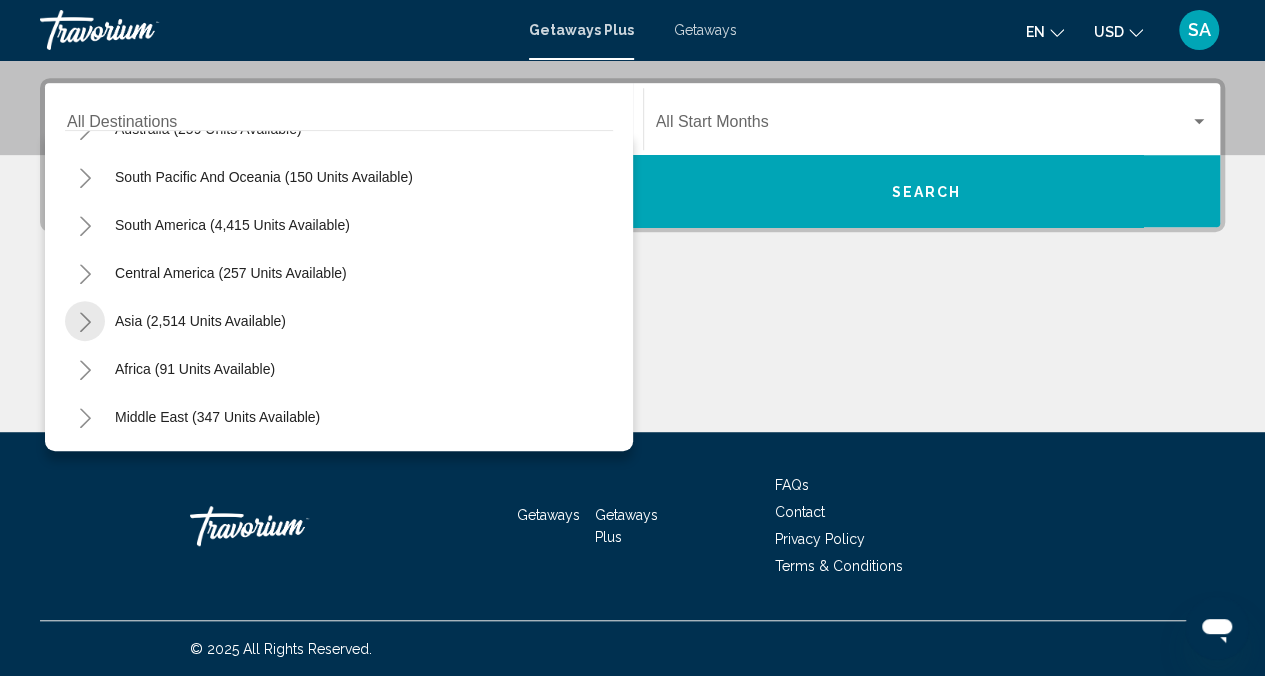 click 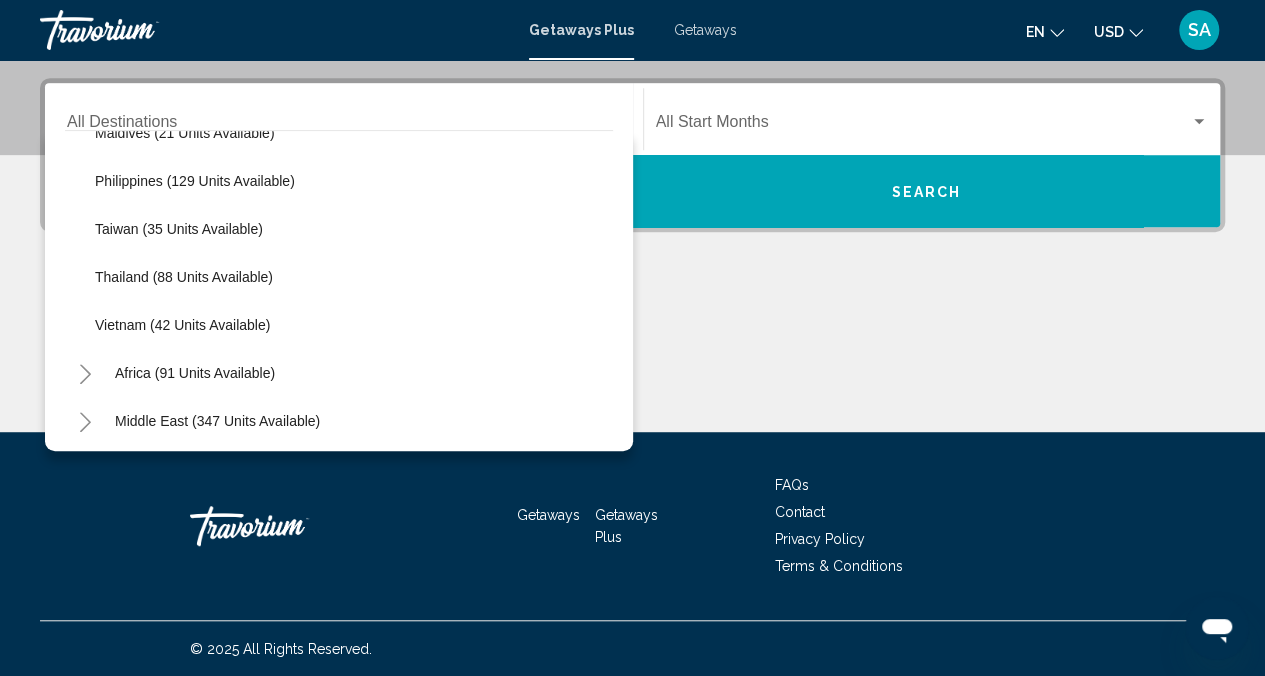 scroll, scrollTop: 804, scrollLeft: 0, axis: vertical 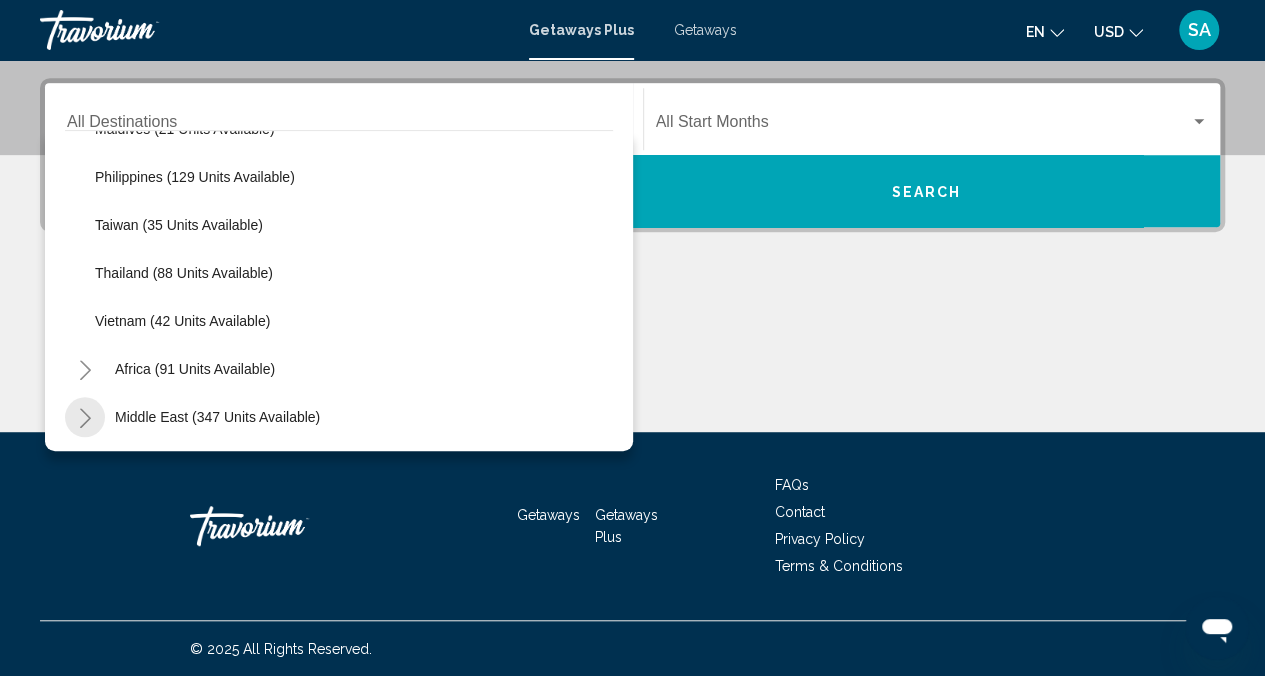click 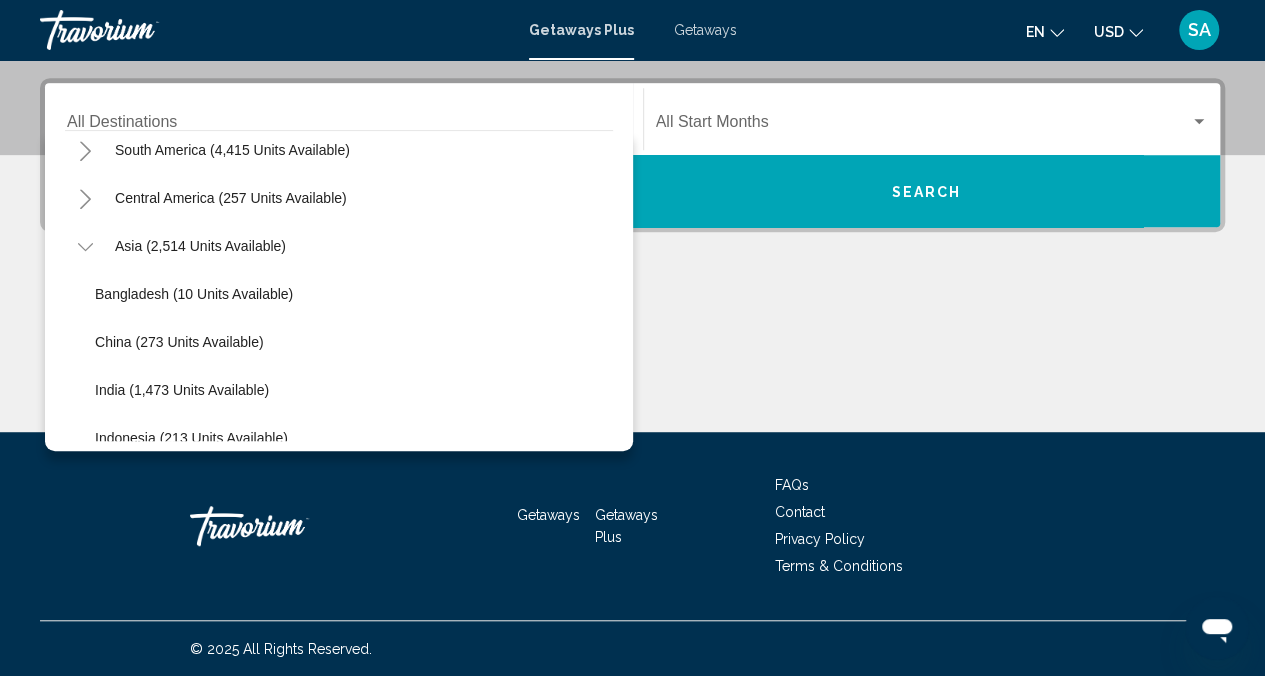 scroll, scrollTop: 400, scrollLeft: 0, axis: vertical 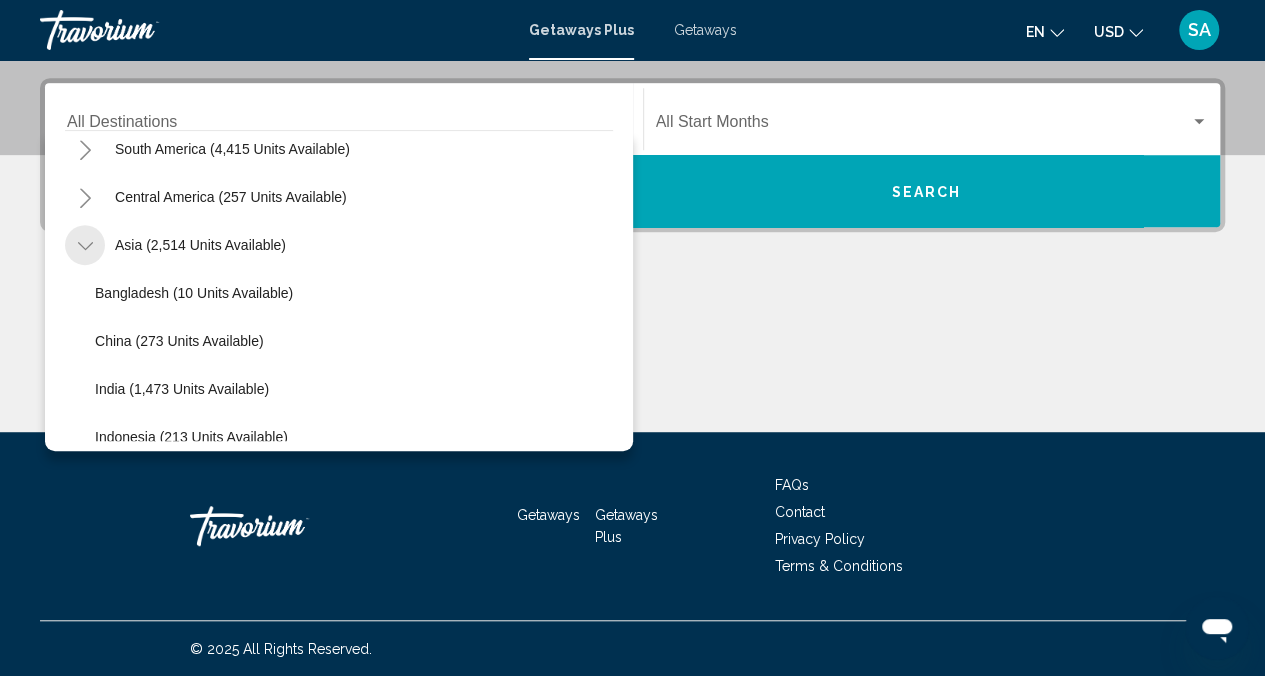 click 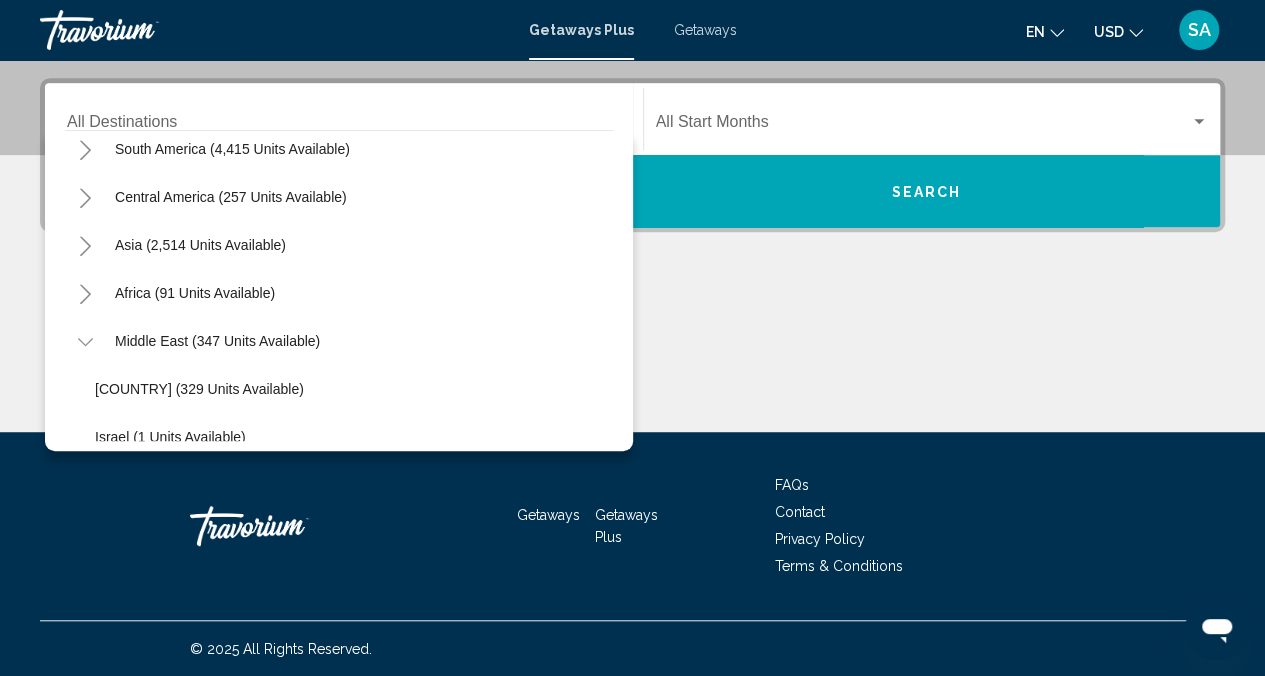 click 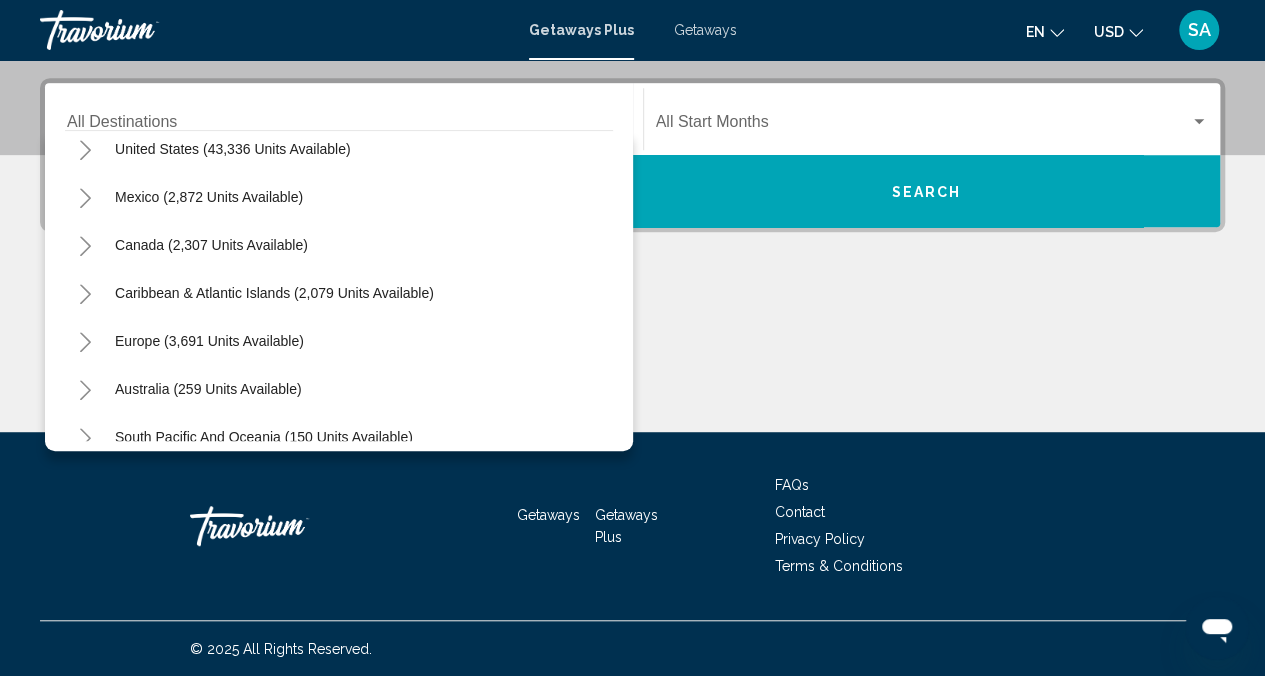 scroll, scrollTop: 0, scrollLeft: 0, axis: both 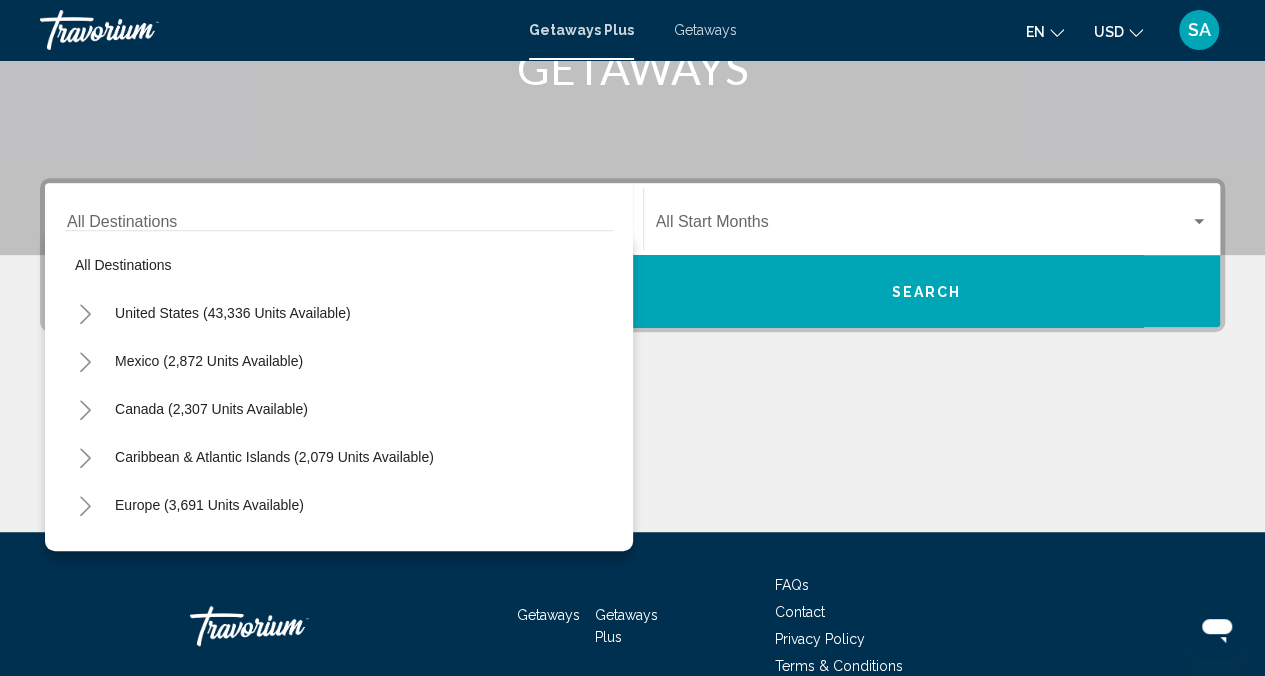 click on "Getaways" at bounding box center [705, 30] 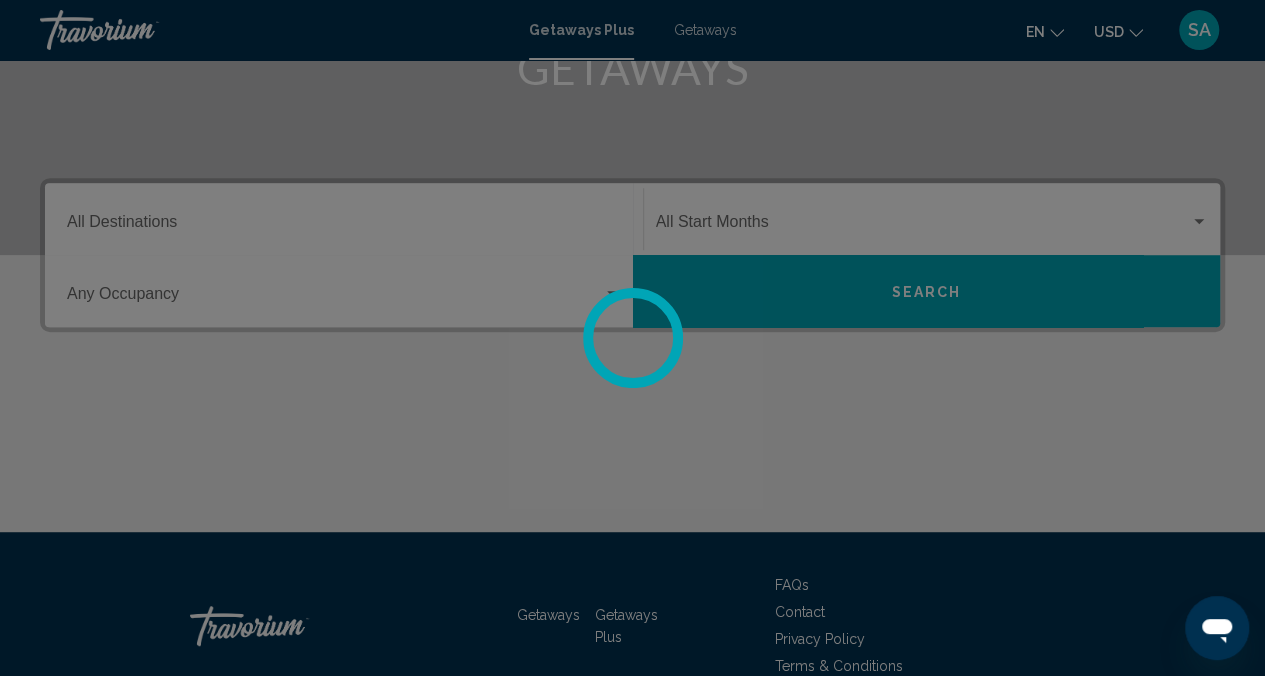 scroll, scrollTop: 0, scrollLeft: 0, axis: both 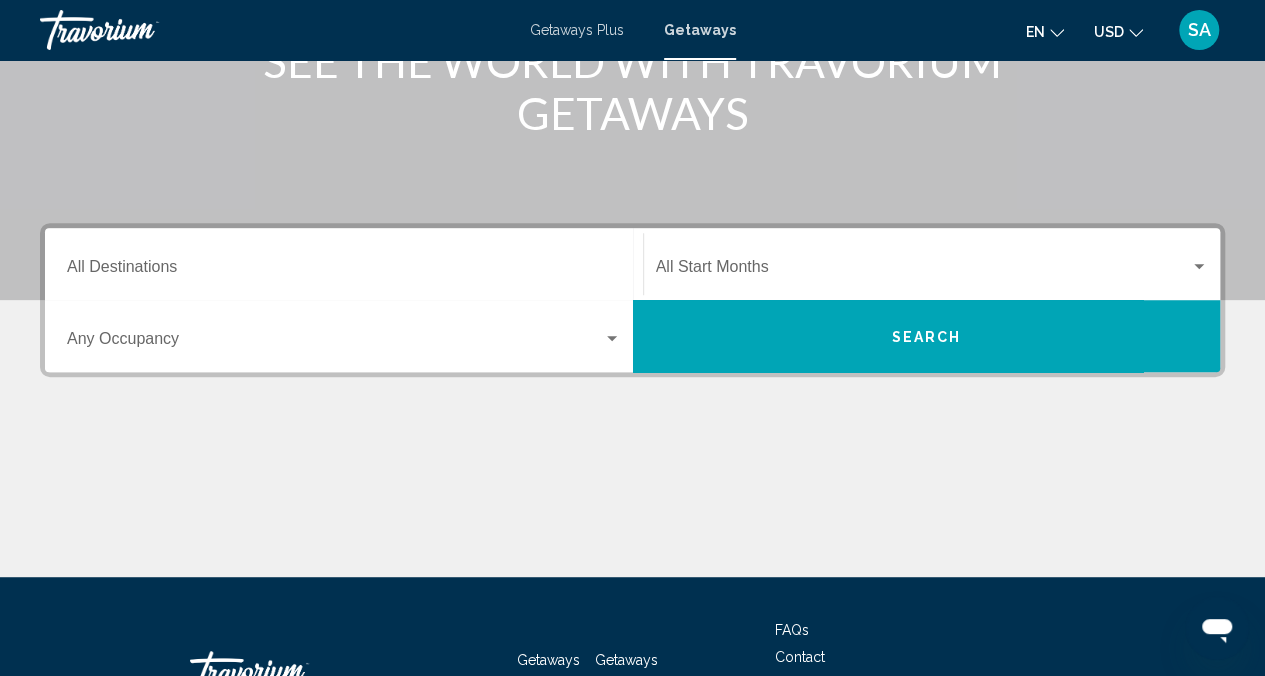 click on "Destination All Destinations" at bounding box center (344, 271) 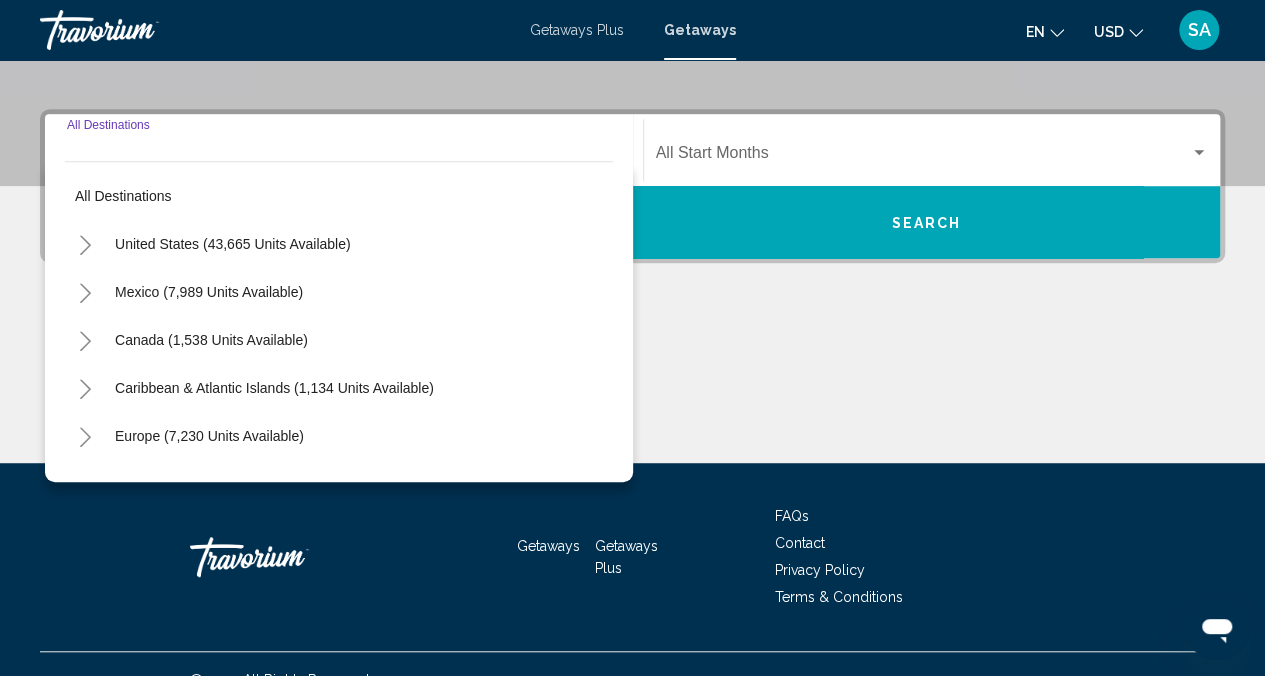 scroll, scrollTop: 445, scrollLeft: 0, axis: vertical 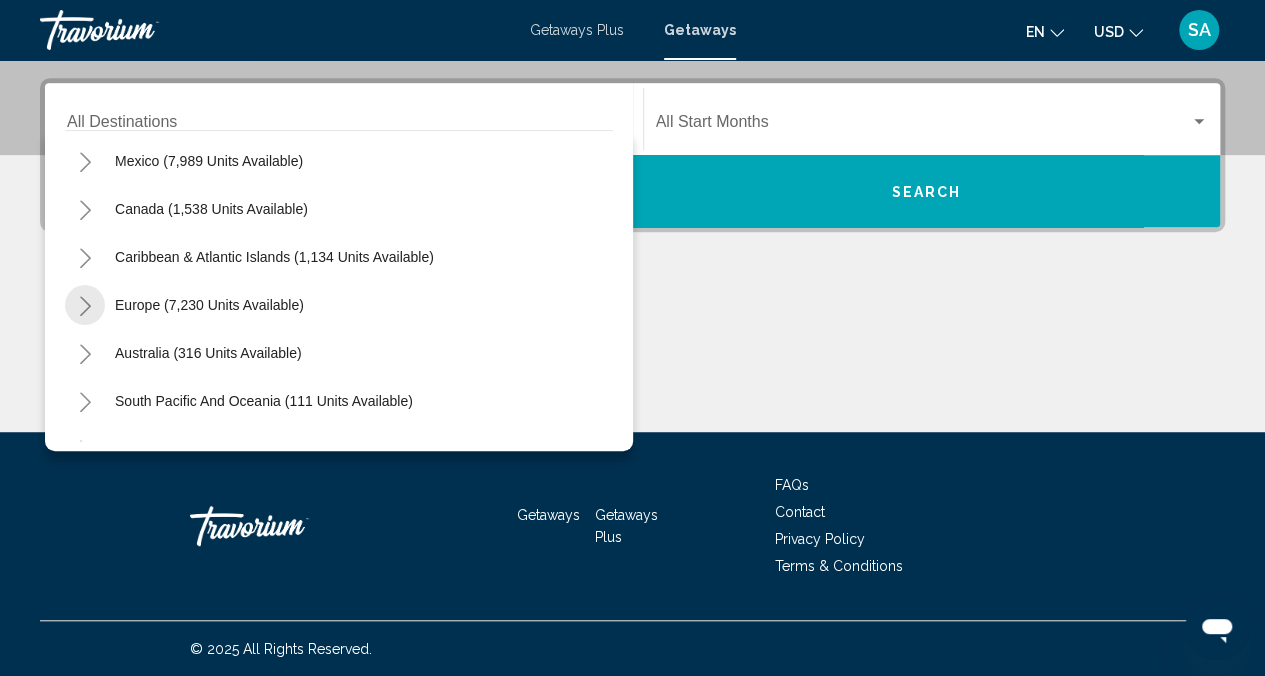 click 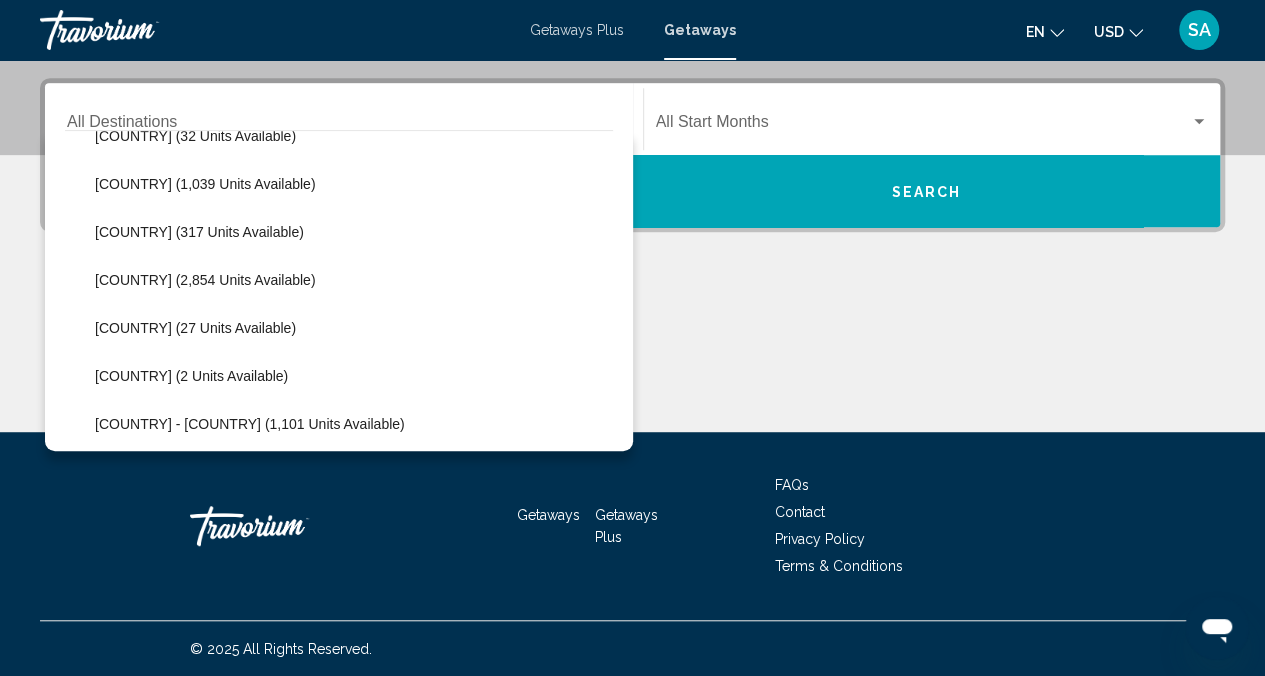 scroll, scrollTop: 700, scrollLeft: 0, axis: vertical 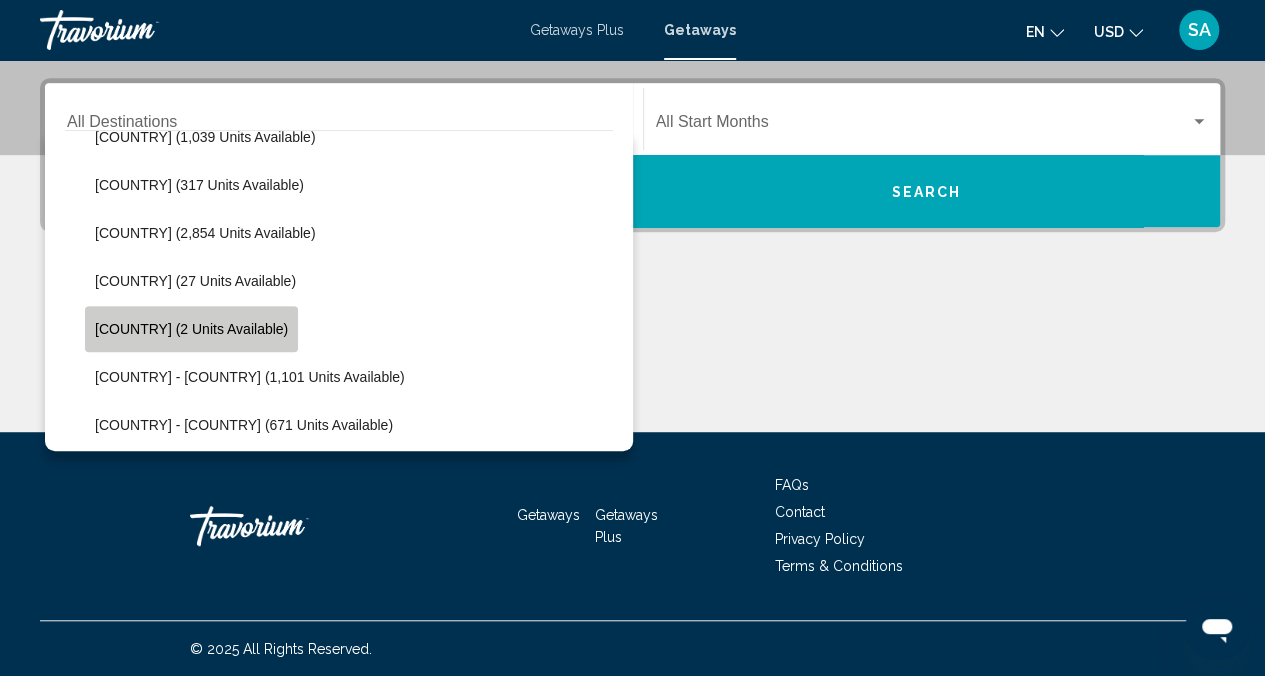 click on "[COUNTRY] (2 units available)" 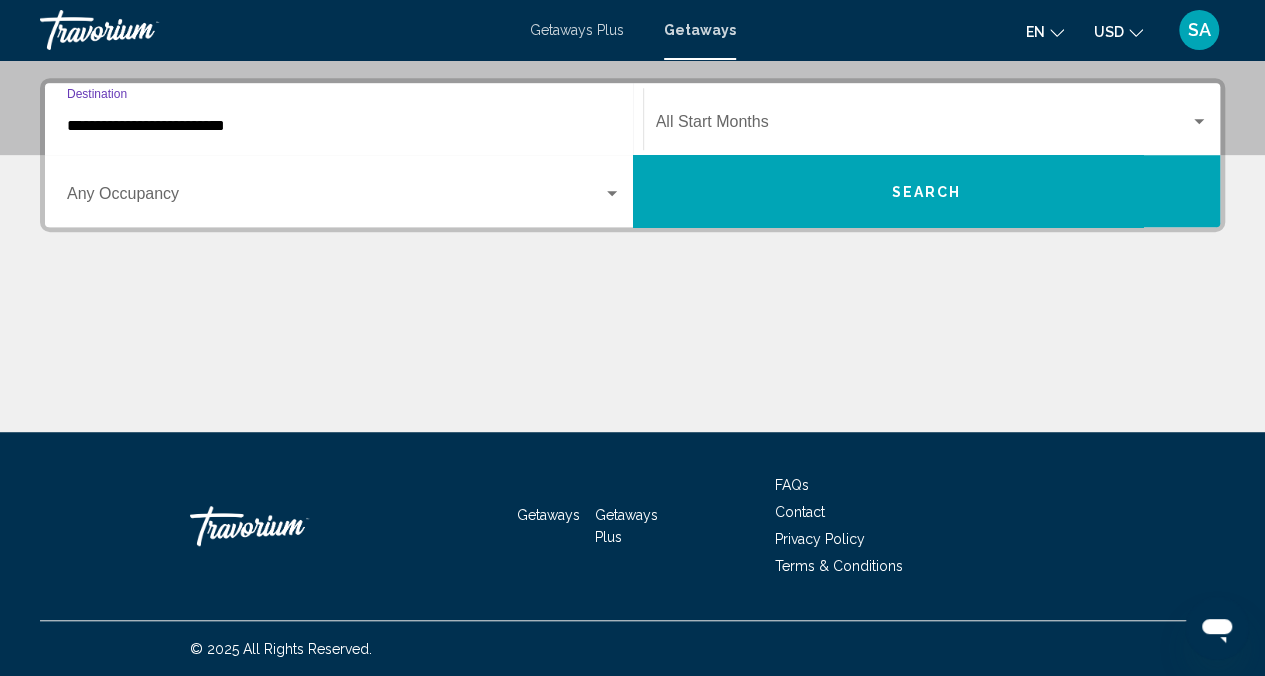 click on "Start Month All Start Months" 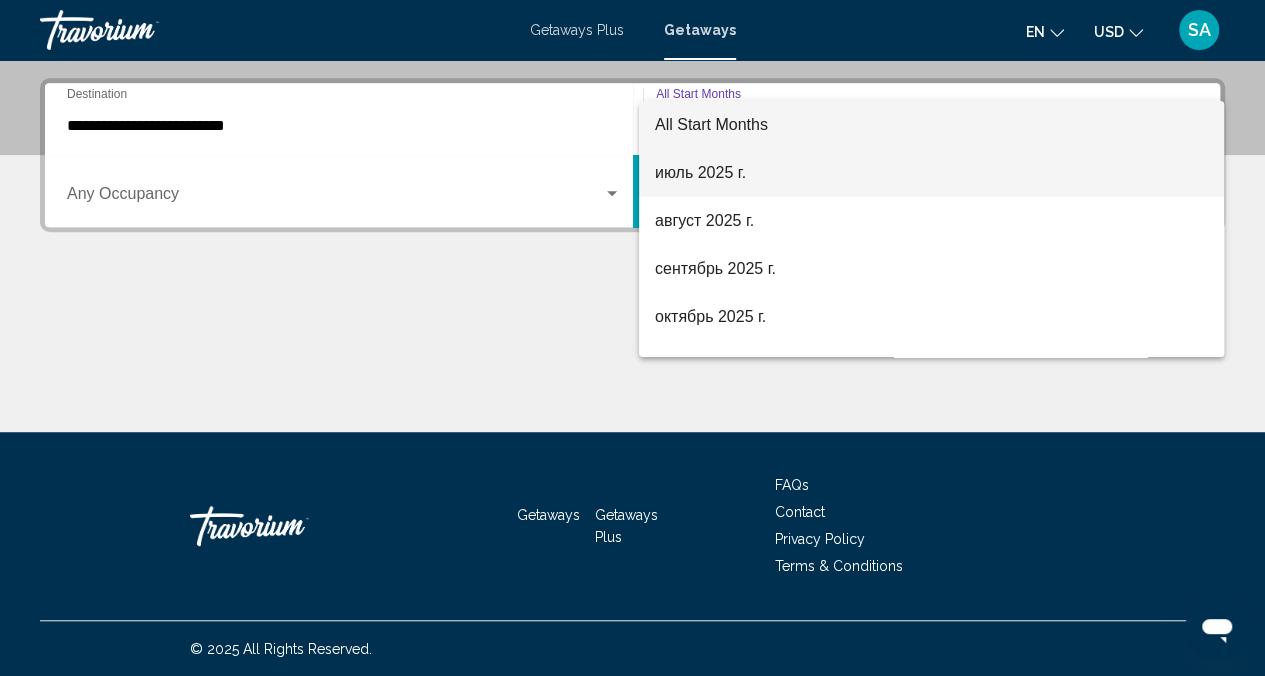 click on "июль 2025 г." at bounding box center [931, 173] 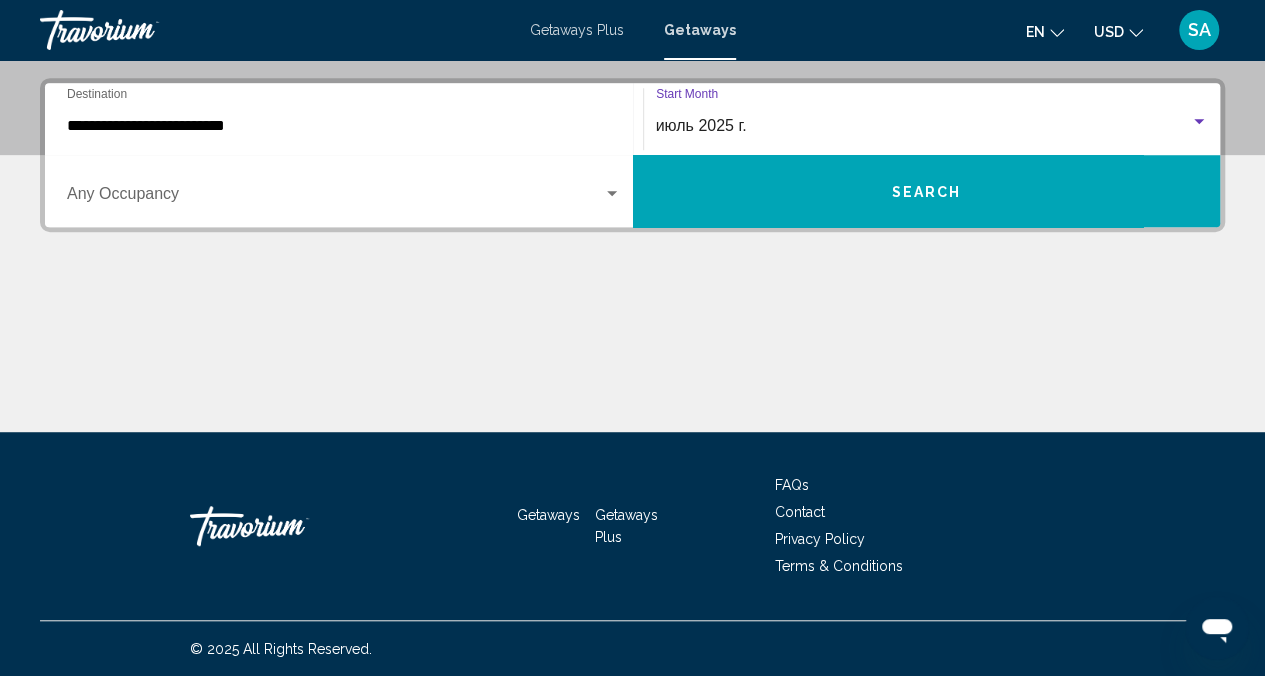 click at bounding box center [335, 198] 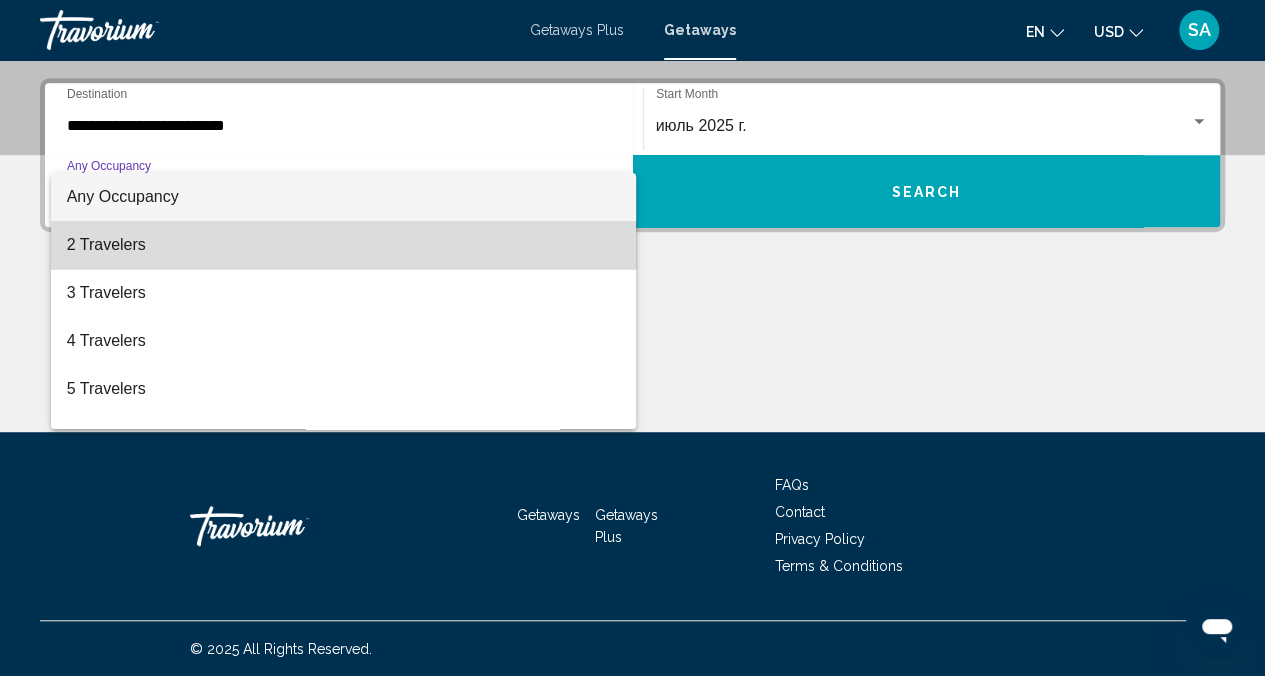 click on "2 Travelers" at bounding box center [344, 245] 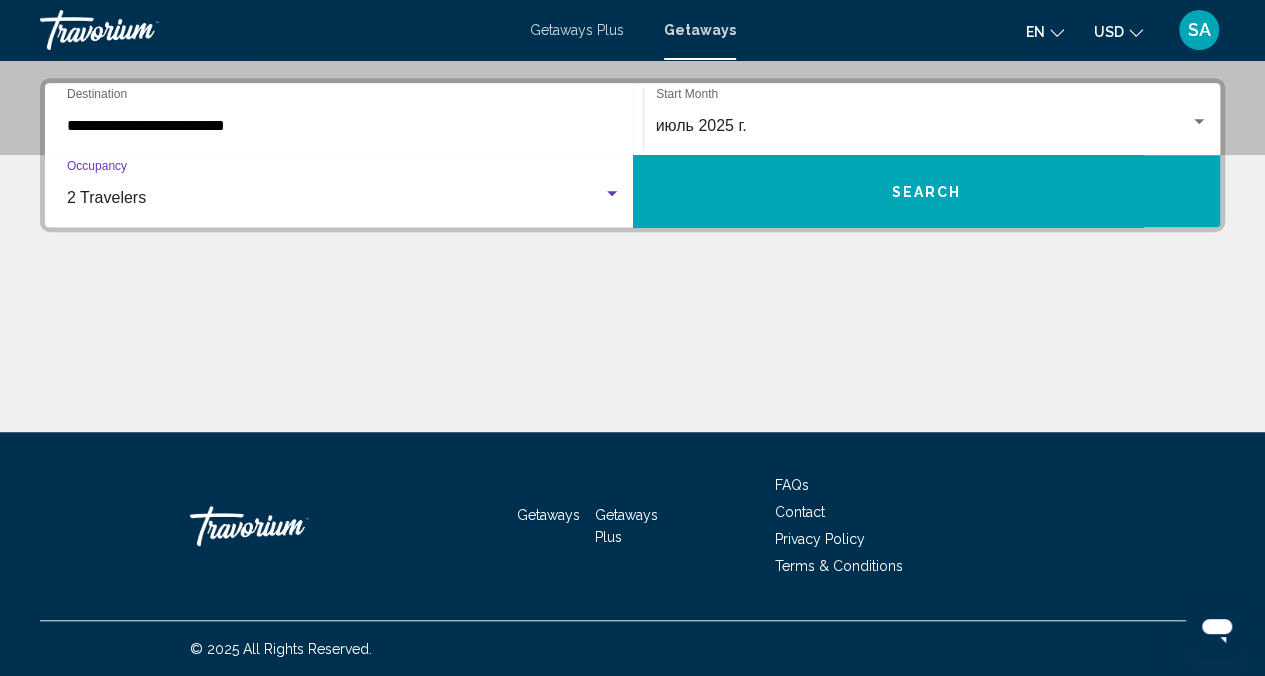 click on "Search" at bounding box center (927, 191) 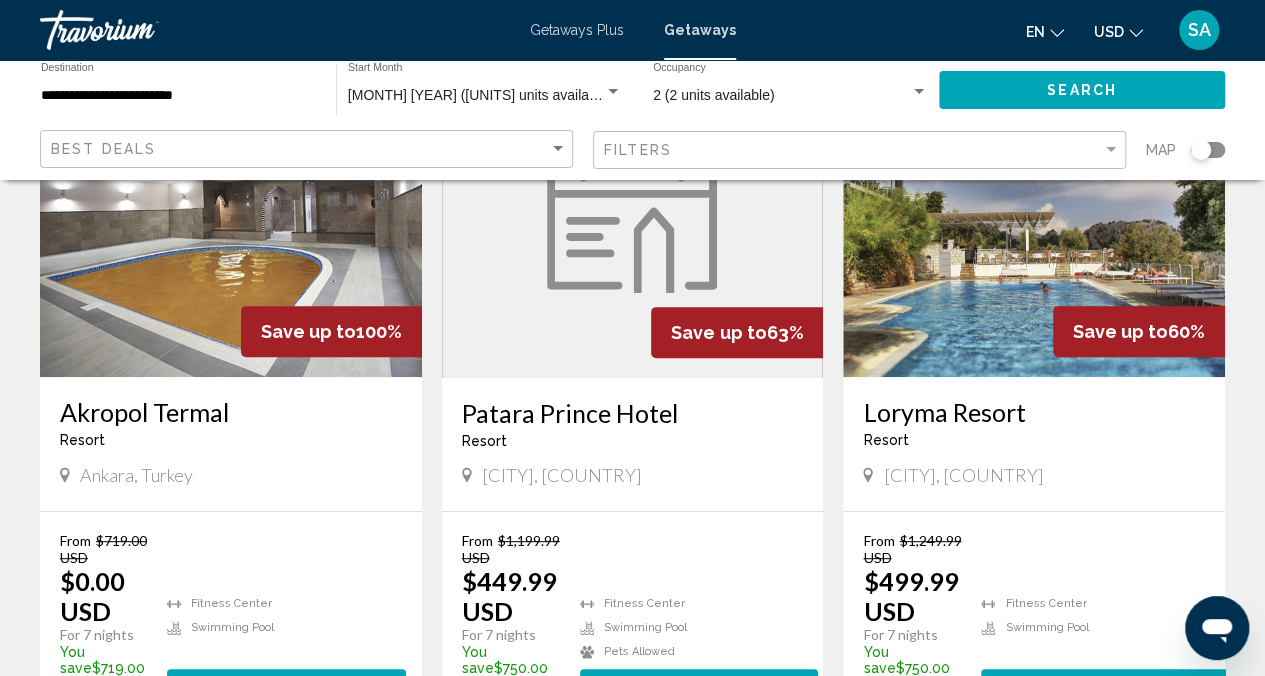 scroll, scrollTop: 211, scrollLeft: 0, axis: vertical 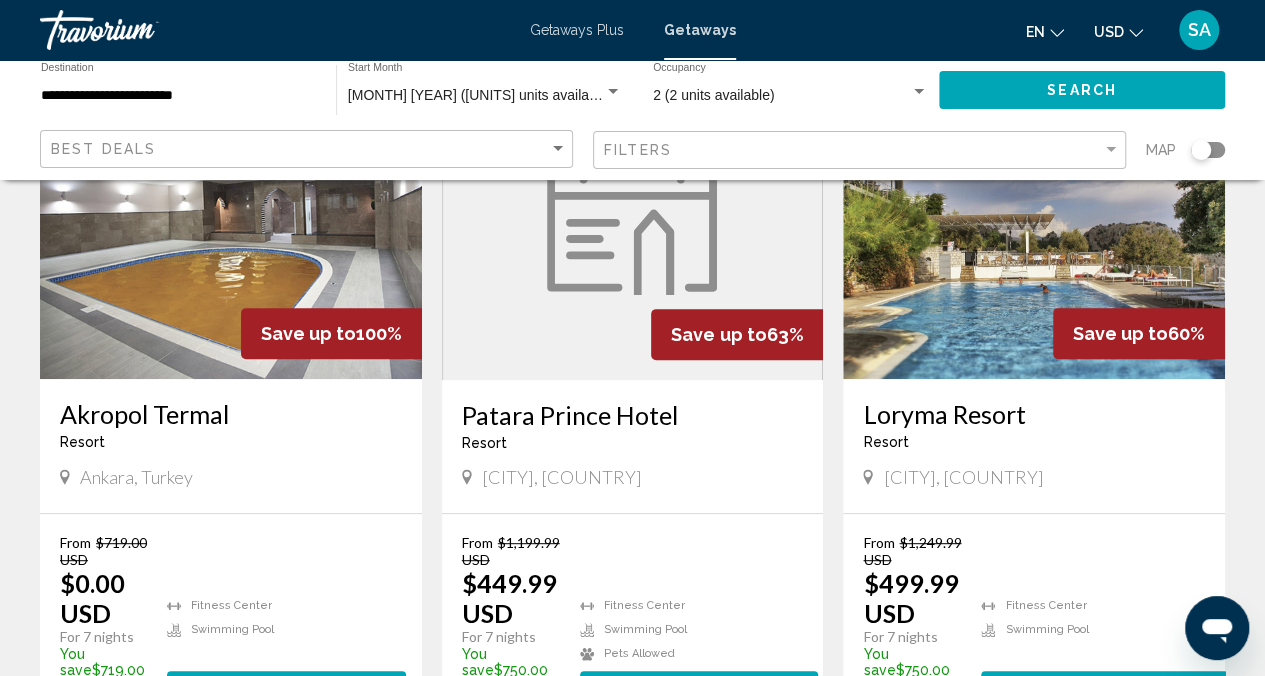 click at bounding box center (1034, 219) 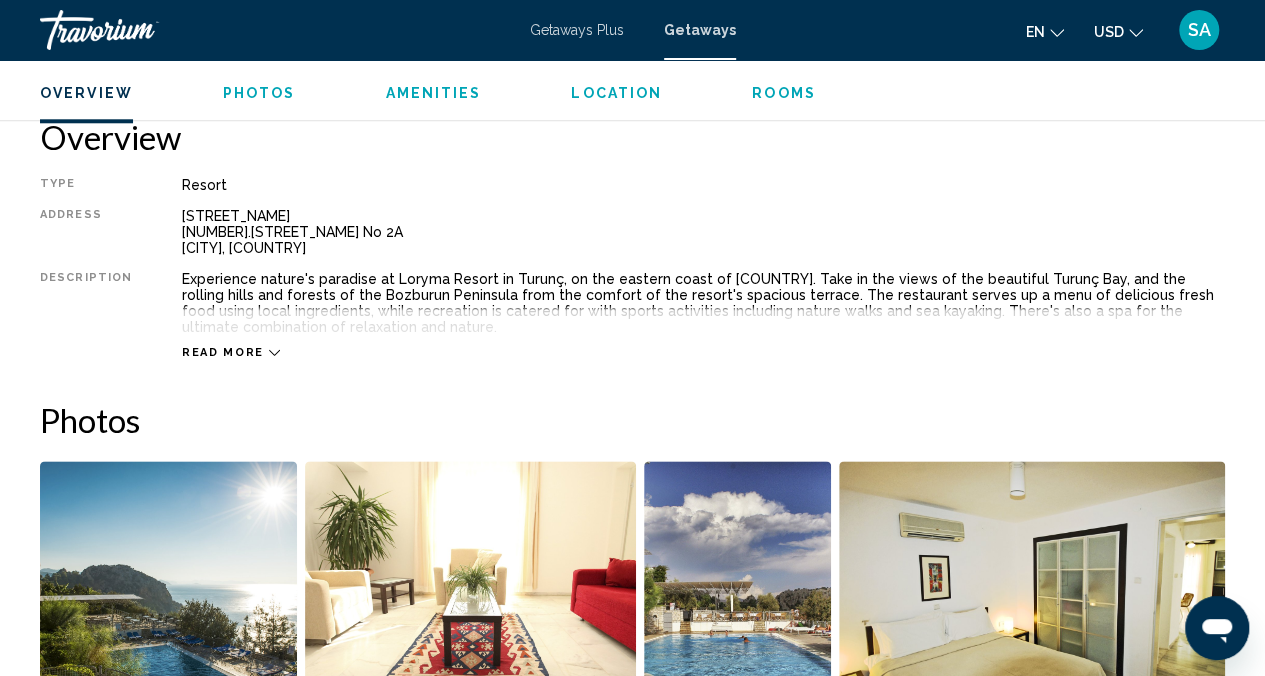 scroll, scrollTop: 997, scrollLeft: 0, axis: vertical 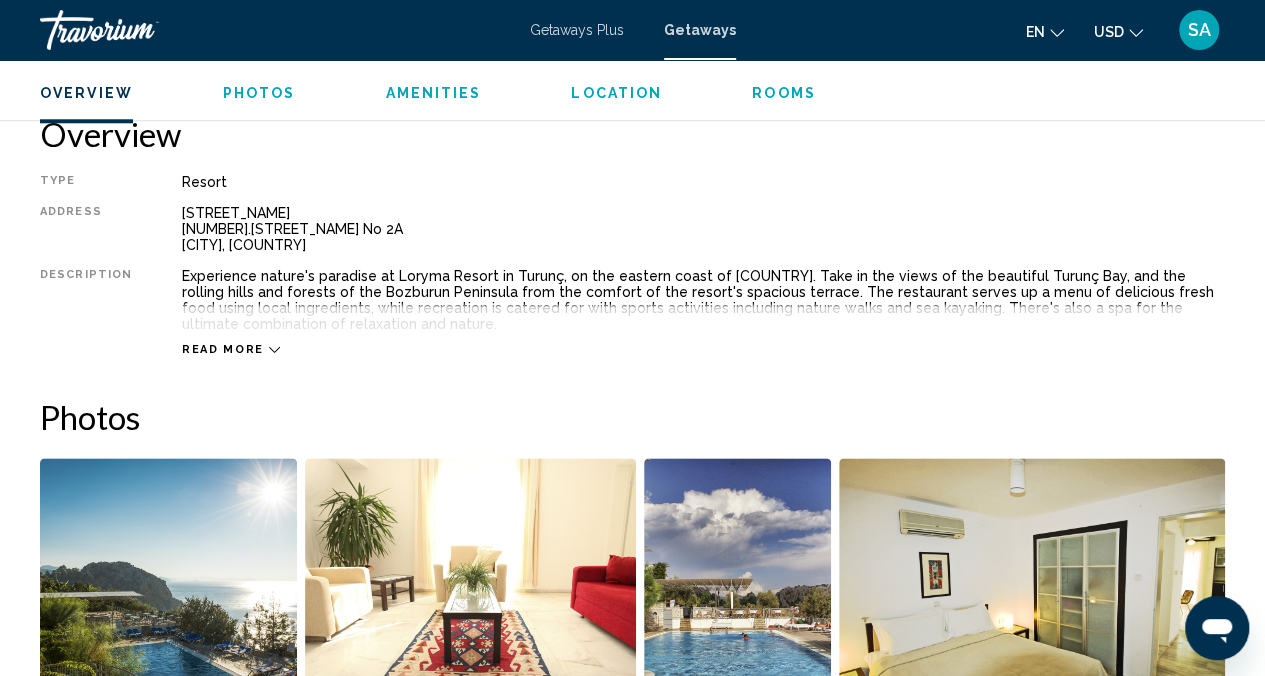 click 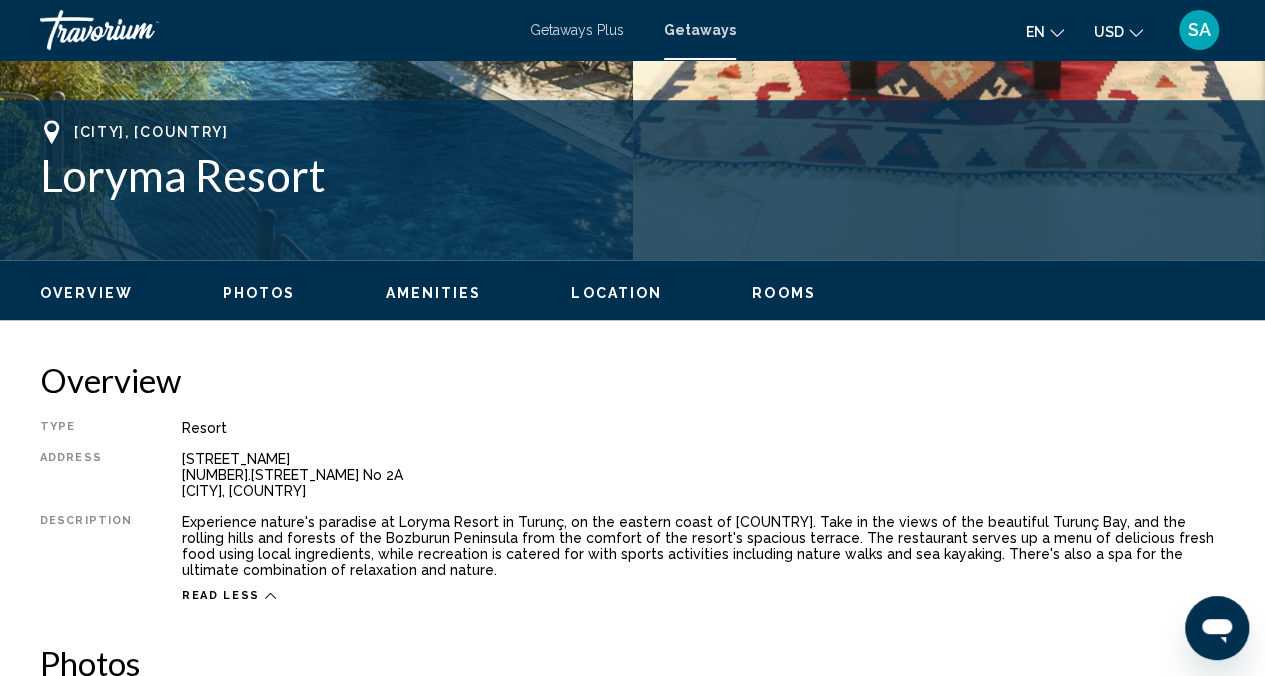 scroll, scrollTop: 697, scrollLeft: 0, axis: vertical 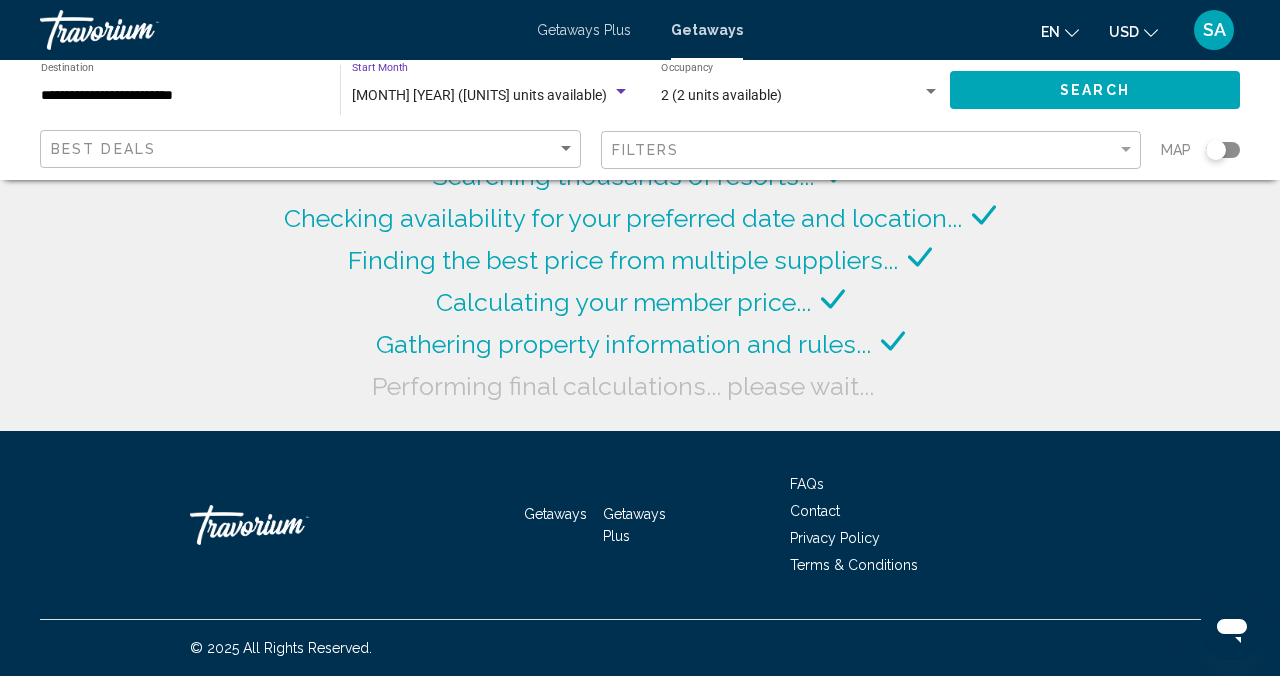 click on "[MONTH] [YEAR] ([UNITS] units available)" at bounding box center (479, 95) 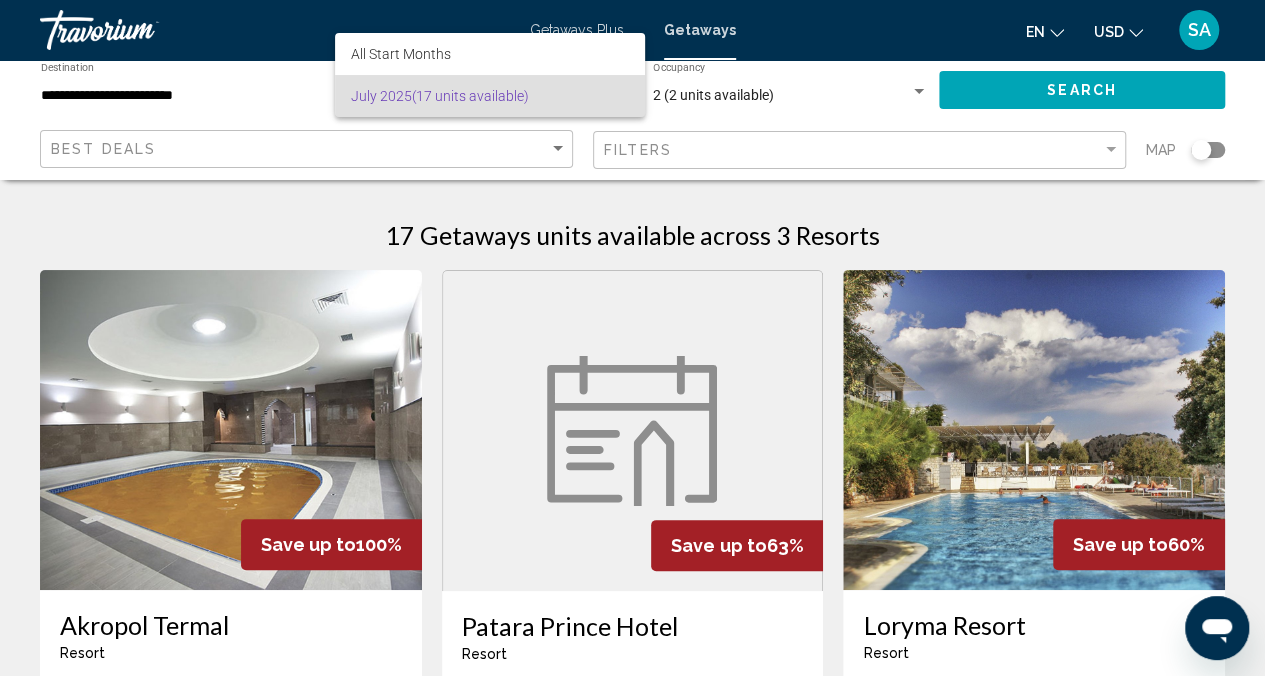 click on "[MONTH] [YEAR]  ([UNITS] units available)" at bounding box center [490, 96] 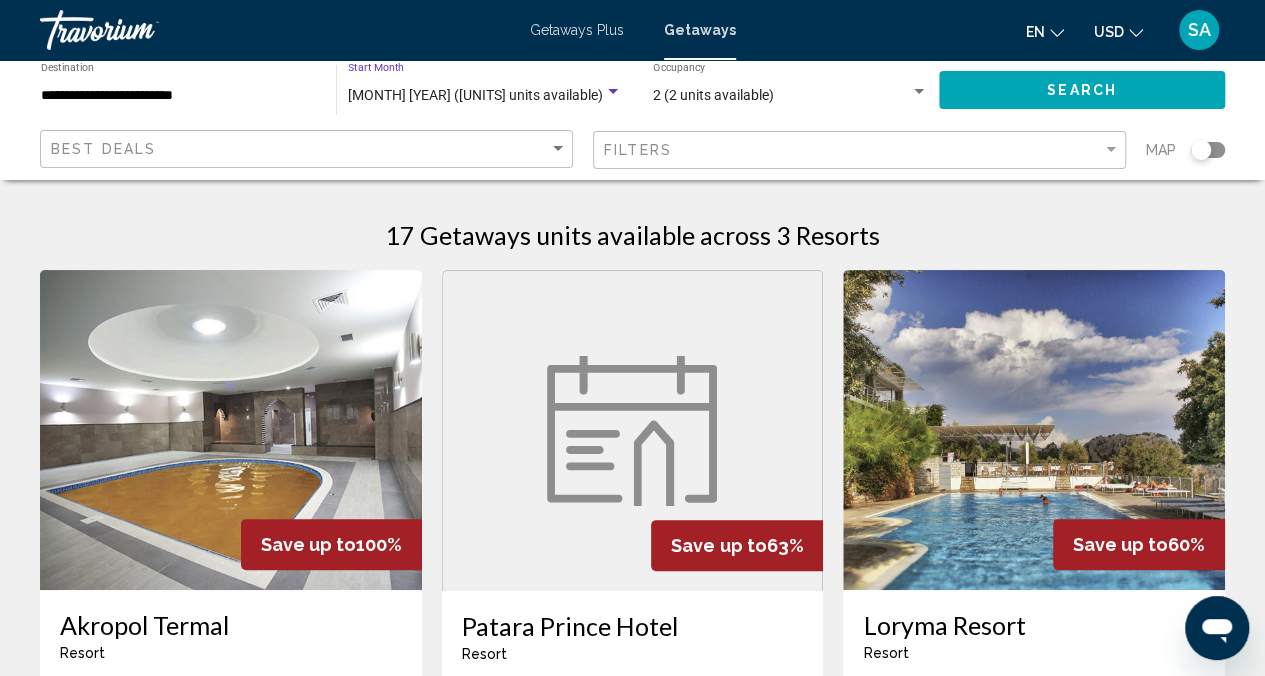click on "[MONTH] [YEAR] ([UNITS] units available)" at bounding box center (475, 95) 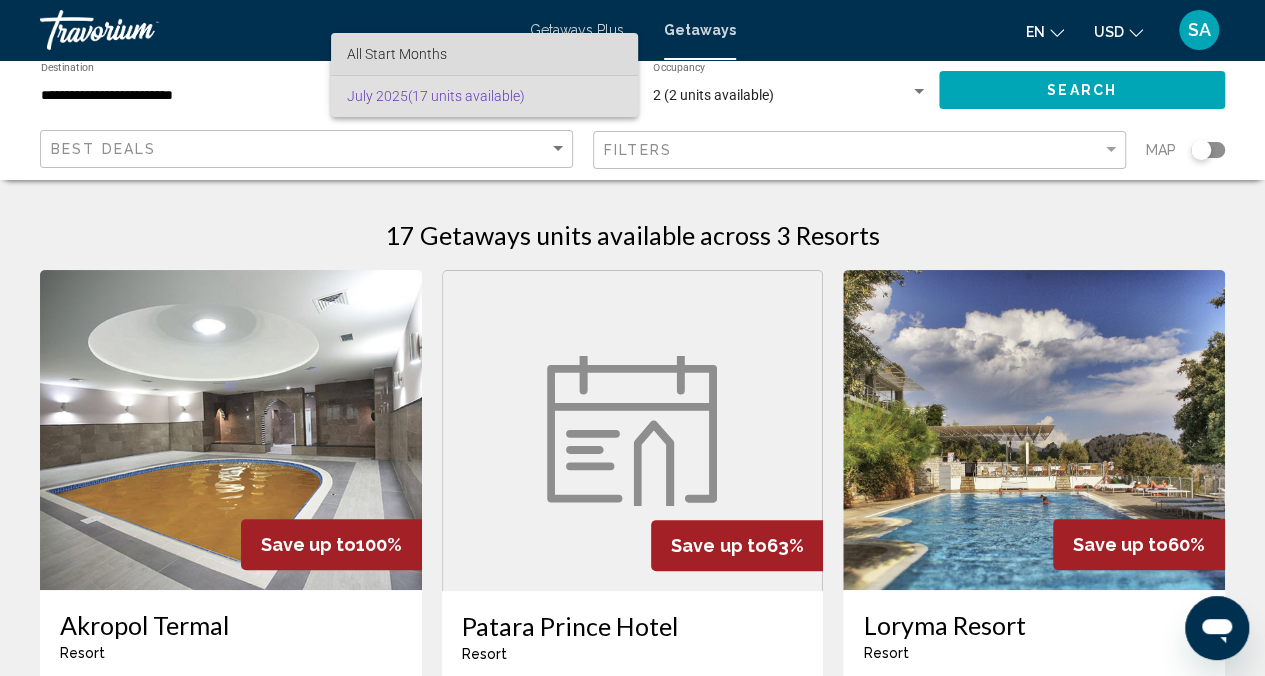 click on "All Start Months" at bounding box center (397, 54) 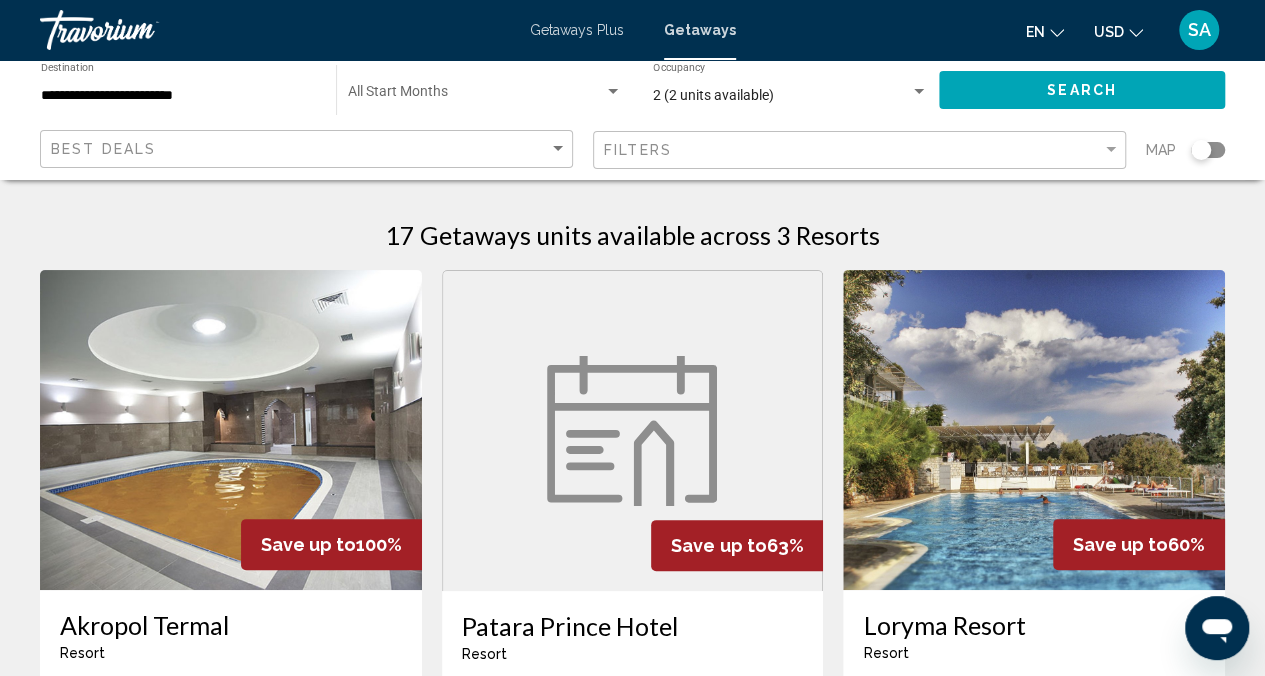 click on "Start Month All Start Months" 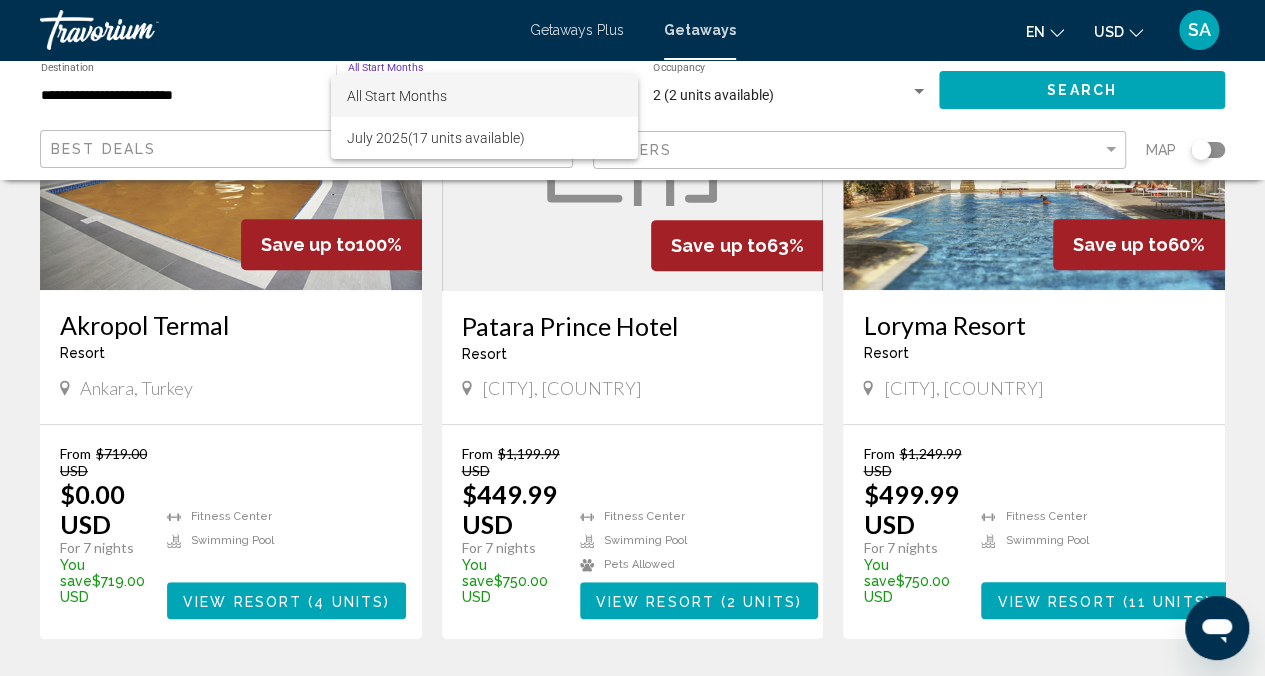 scroll, scrollTop: 0, scrollLeft: 0, axis: both 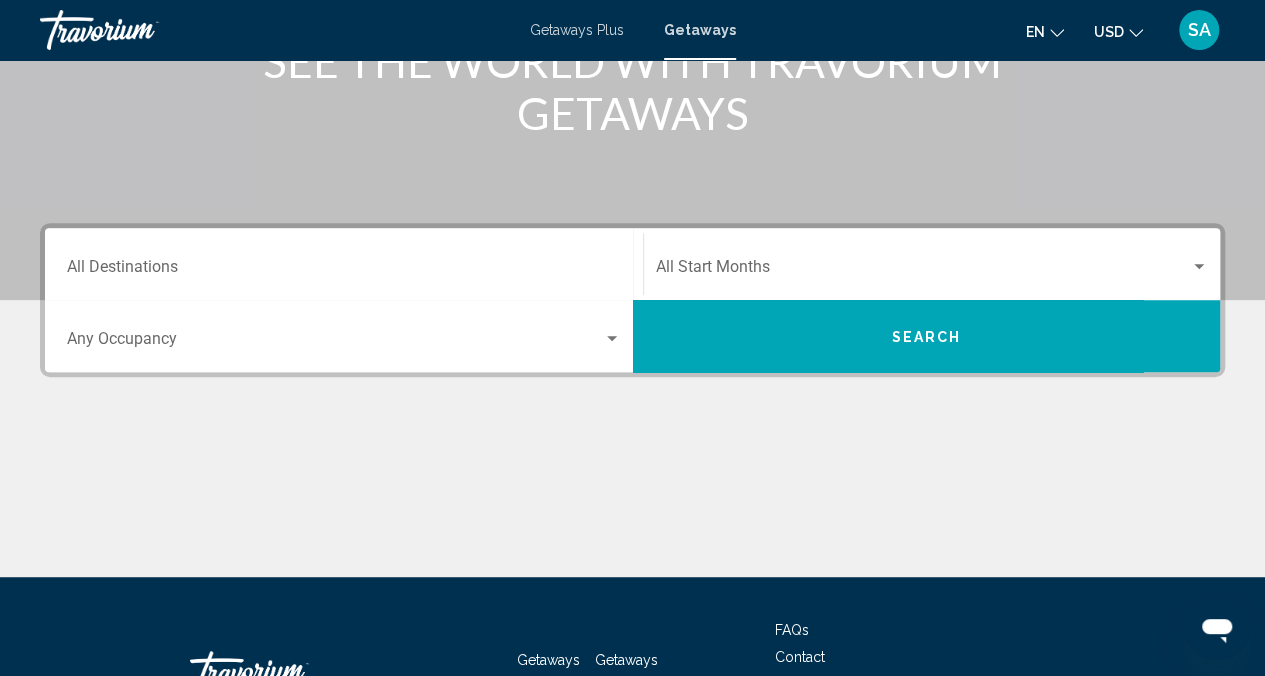 click on "Destination All Destinations" at bounding box center (344, 264) 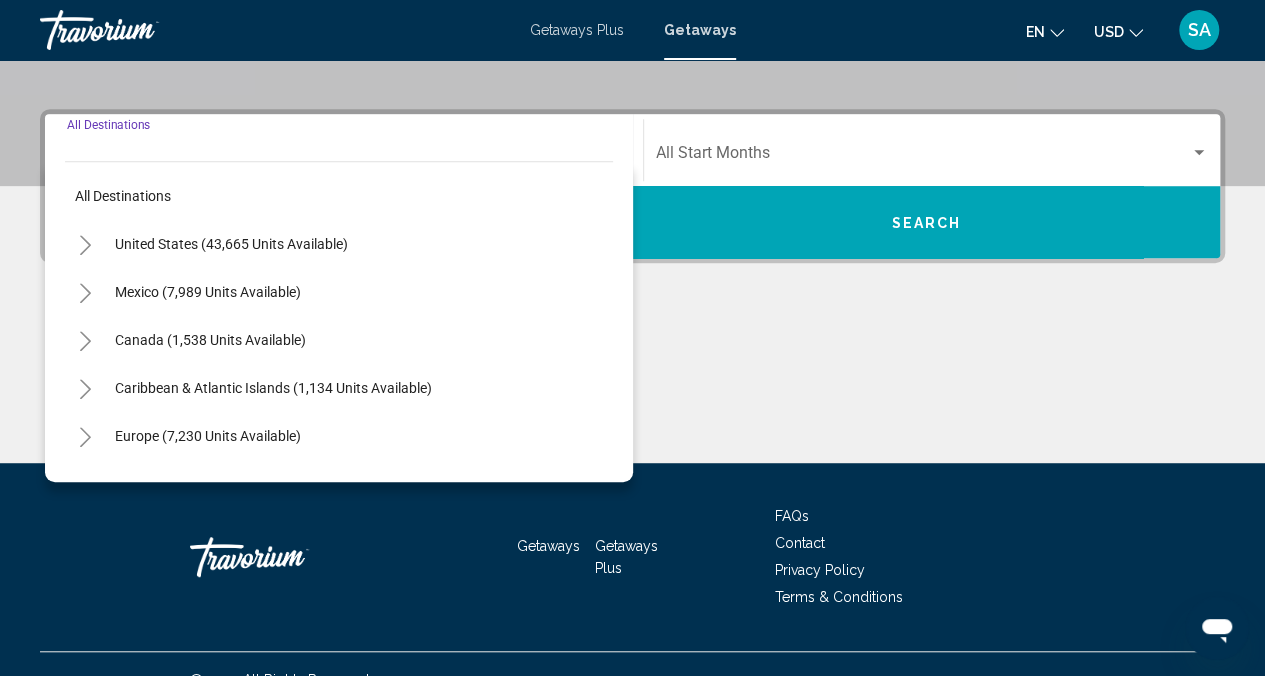 scroll, scrollTop: 445, scrollLeft: 0, axis: vertical 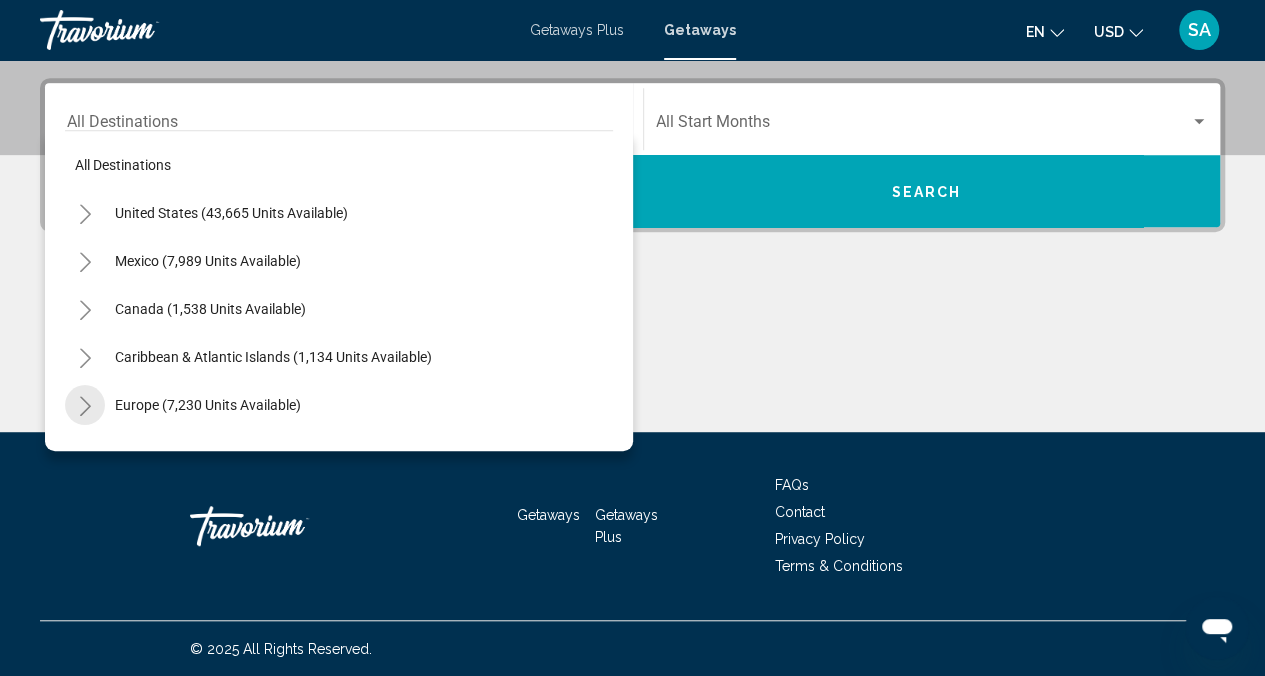 click 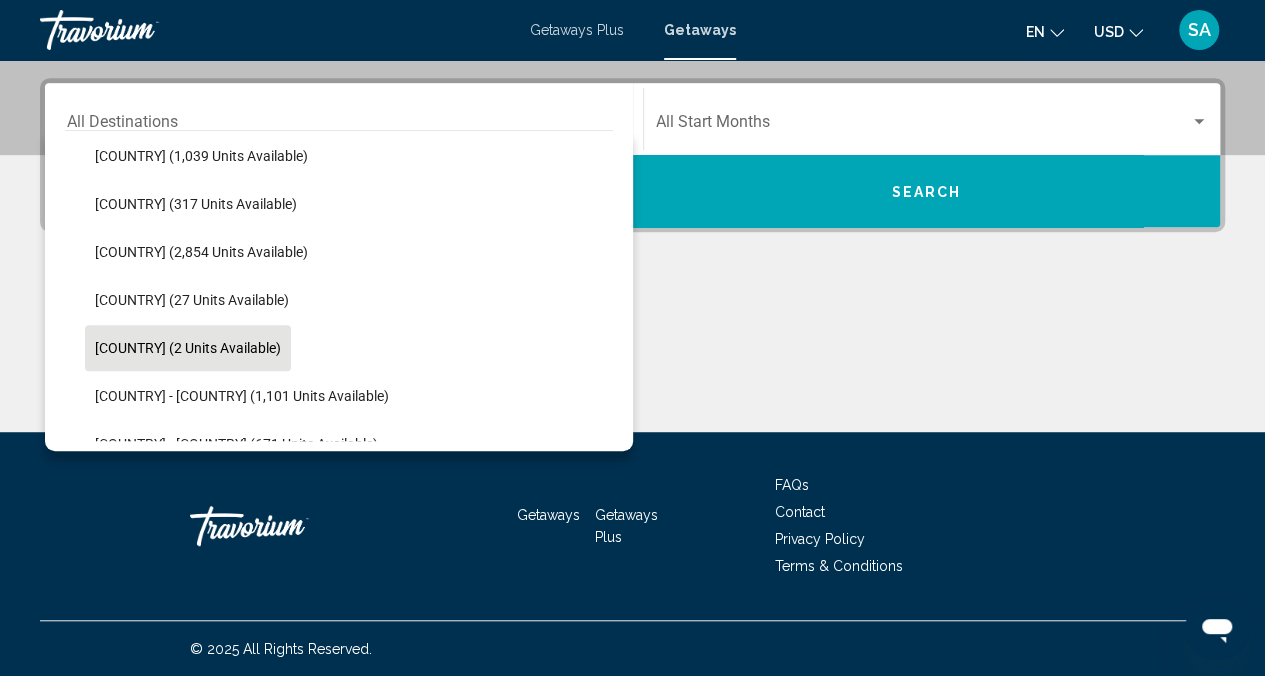 scroll, scrollTop: 700, scrollLeft: 0, axis: vertical 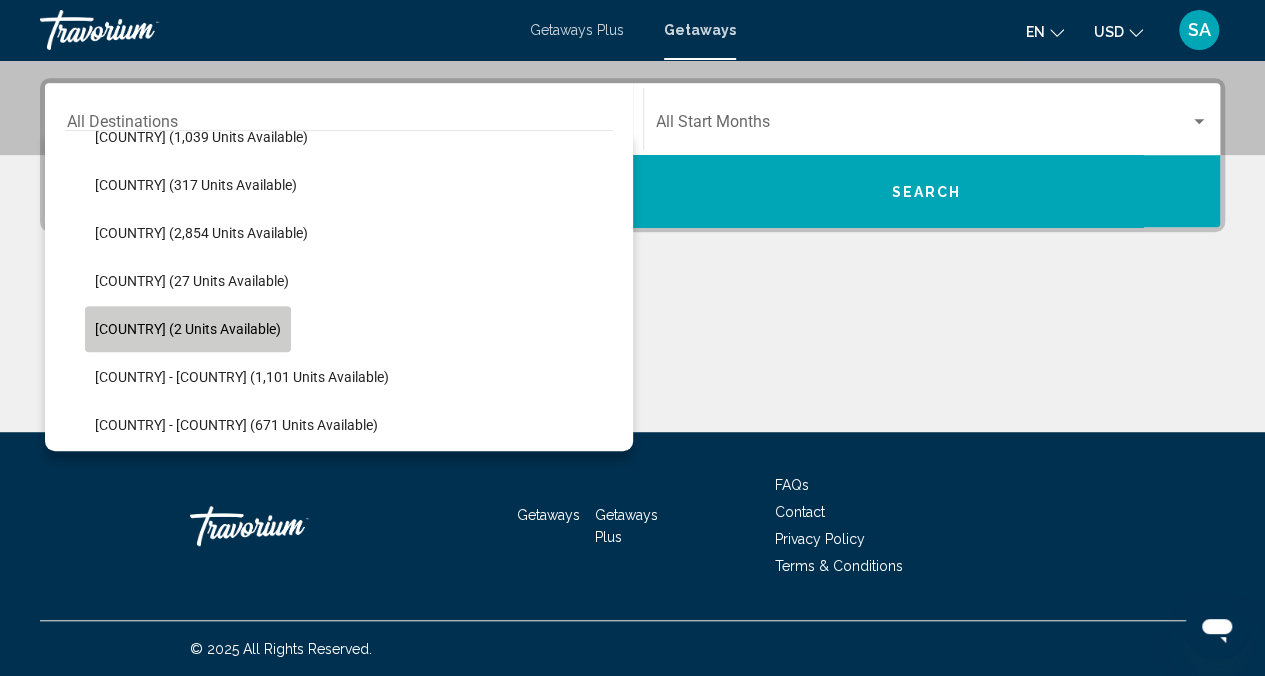 click on "[COUNTRY] (2 units available)" 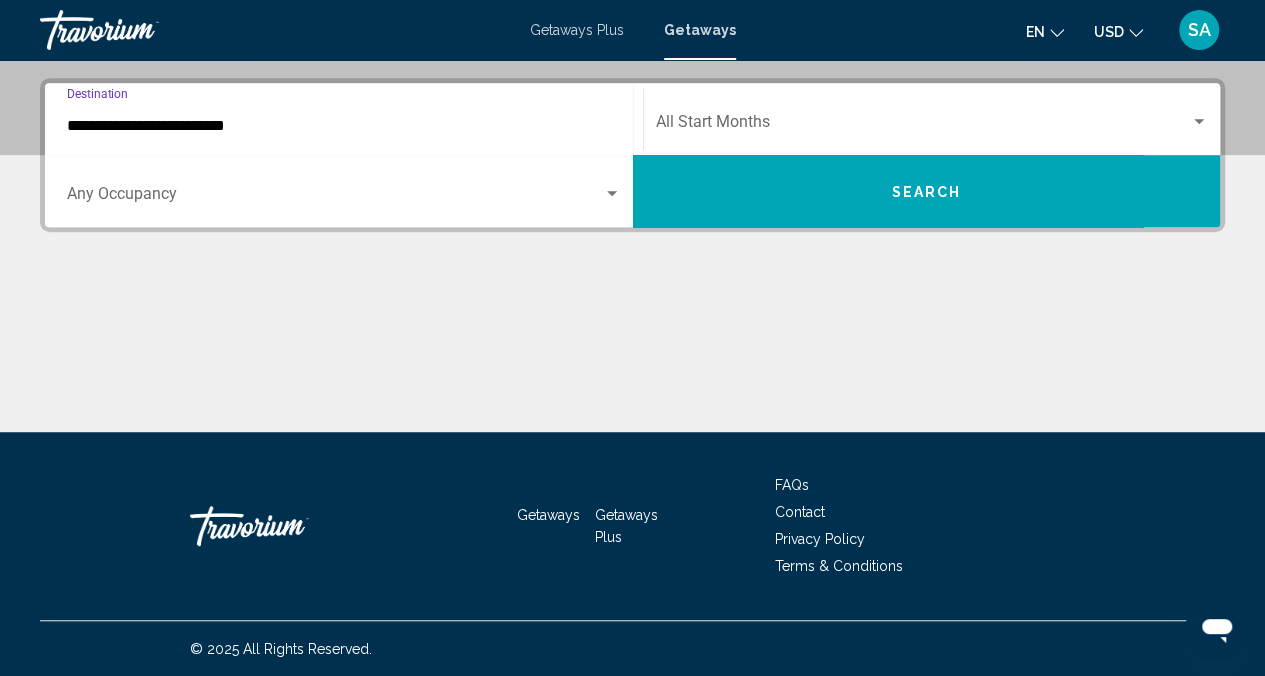 click at bounding box center [923, 126] 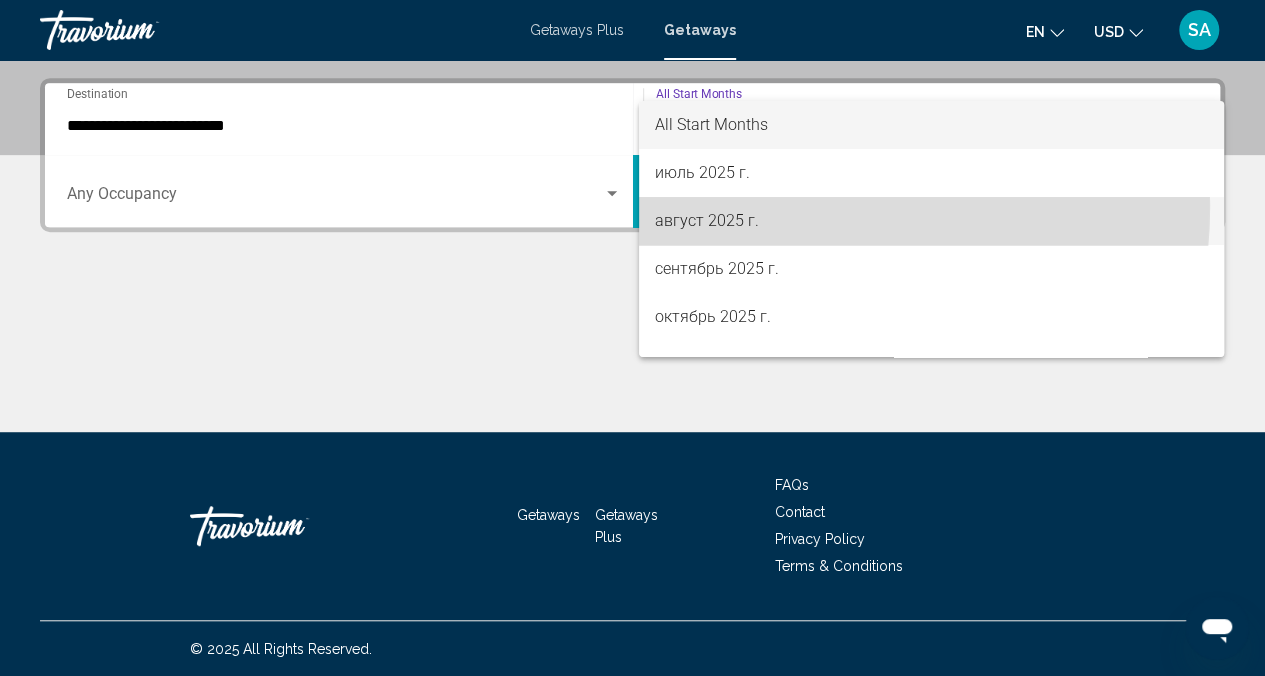 click on "август 2025 г." at bounding box center (931, 221) 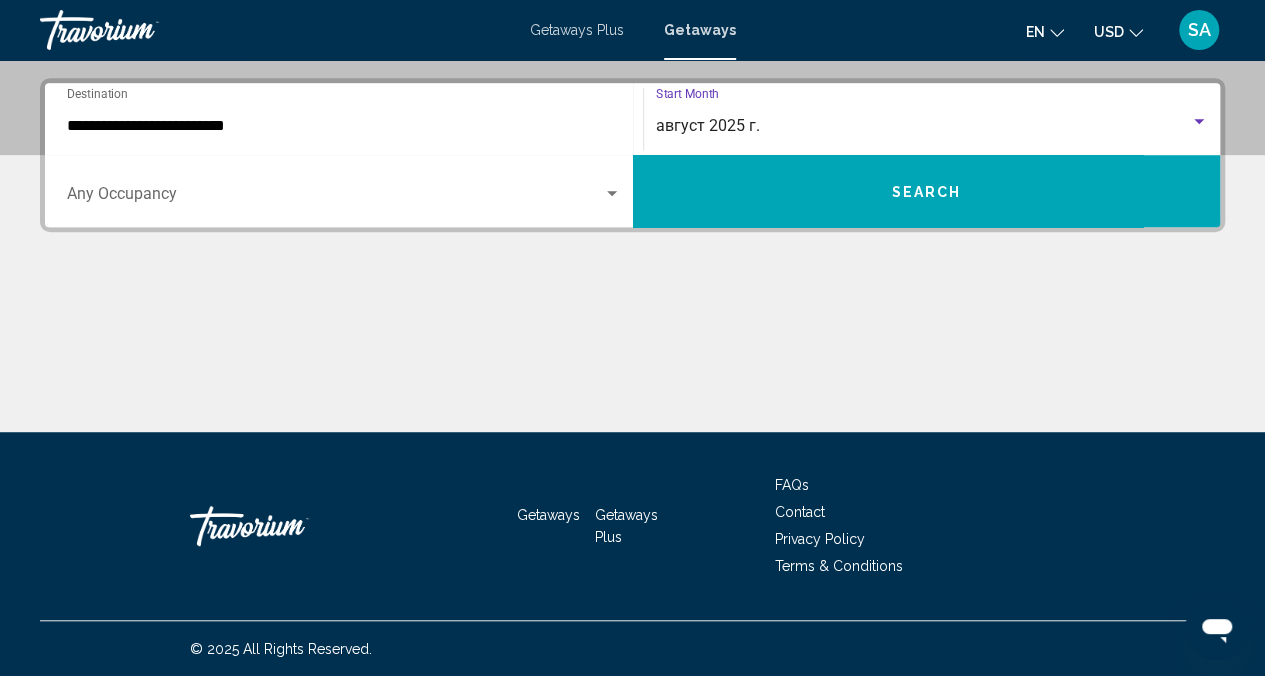 click on "Search" at bounding box center (927, 191) 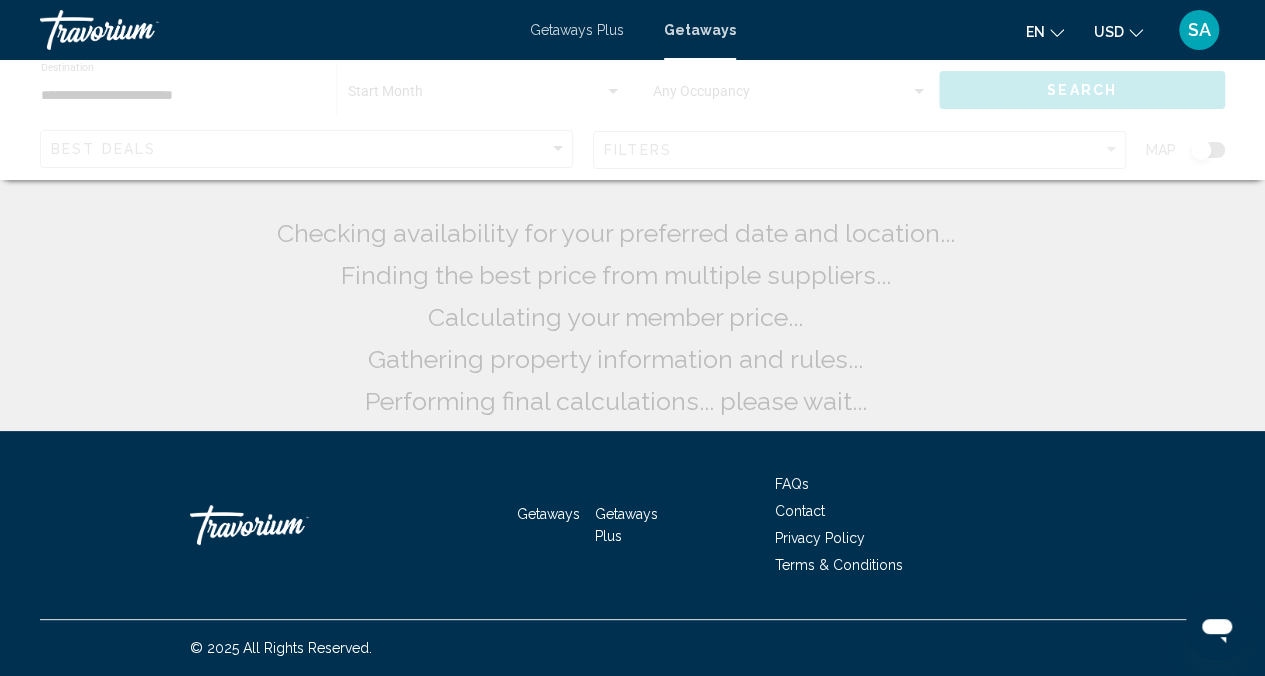 scroll, scrollTop: 0, scrollLeft: 0, axis: both 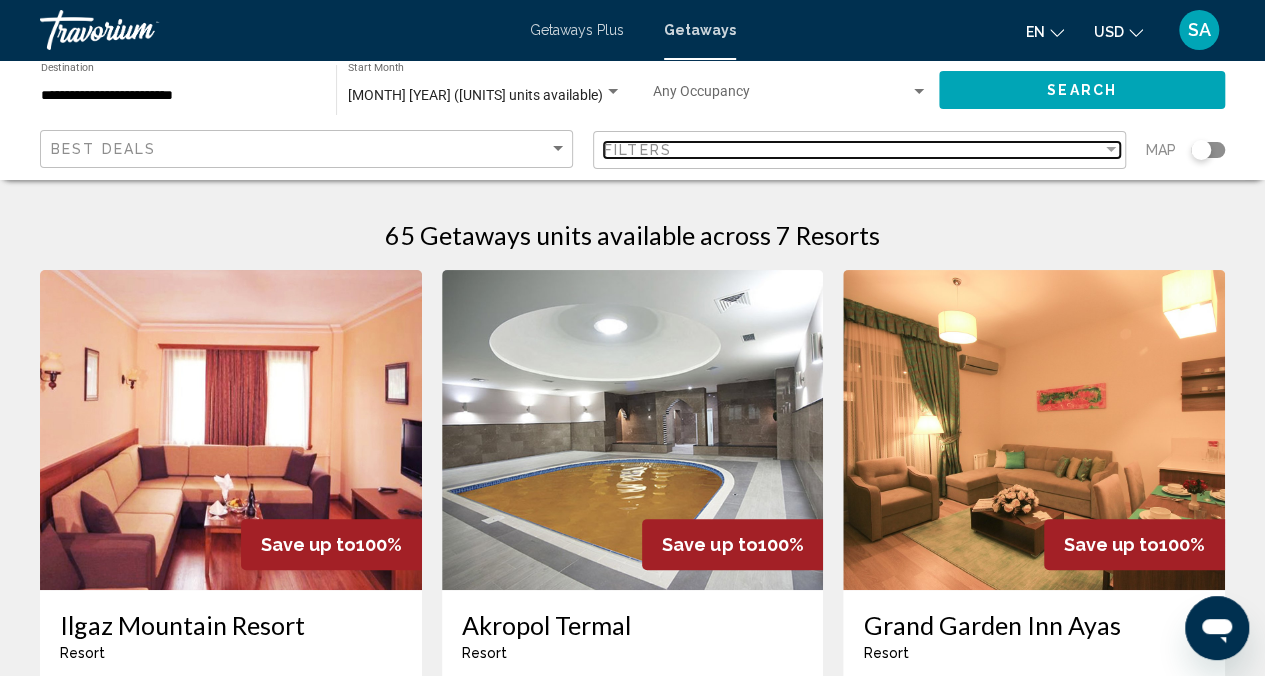 click on "Filters" at bounding box center (853, 150) 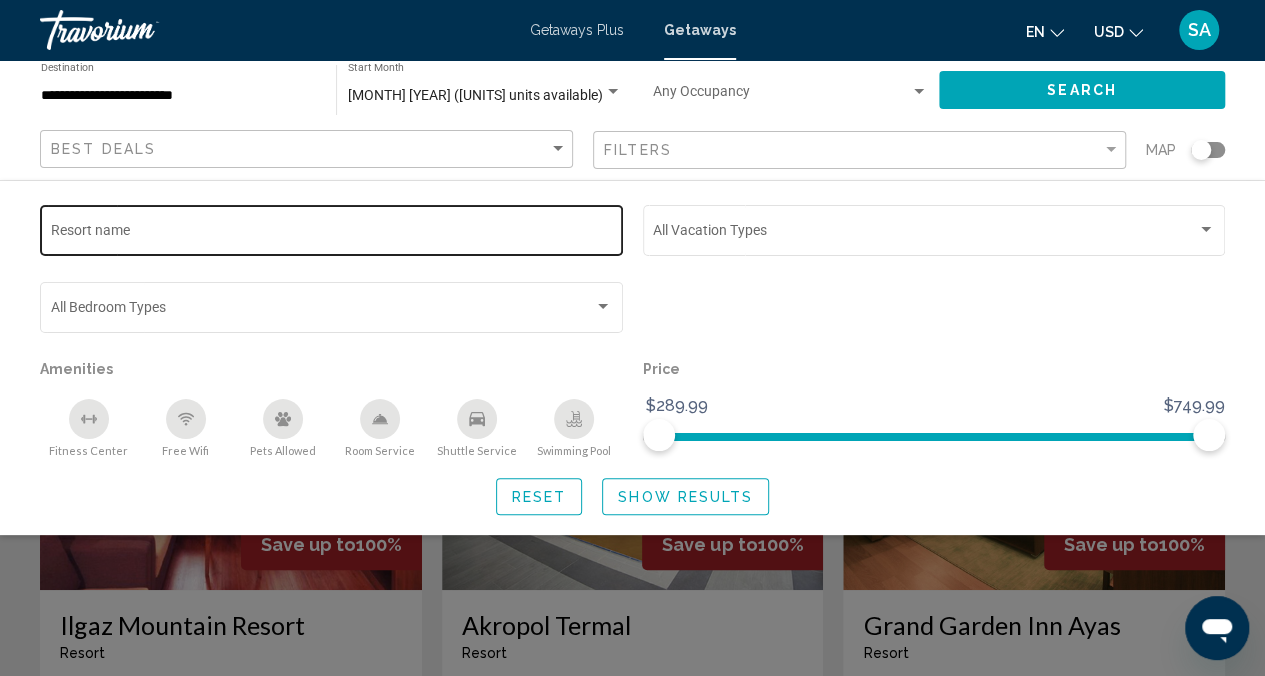 click on "Resort name" 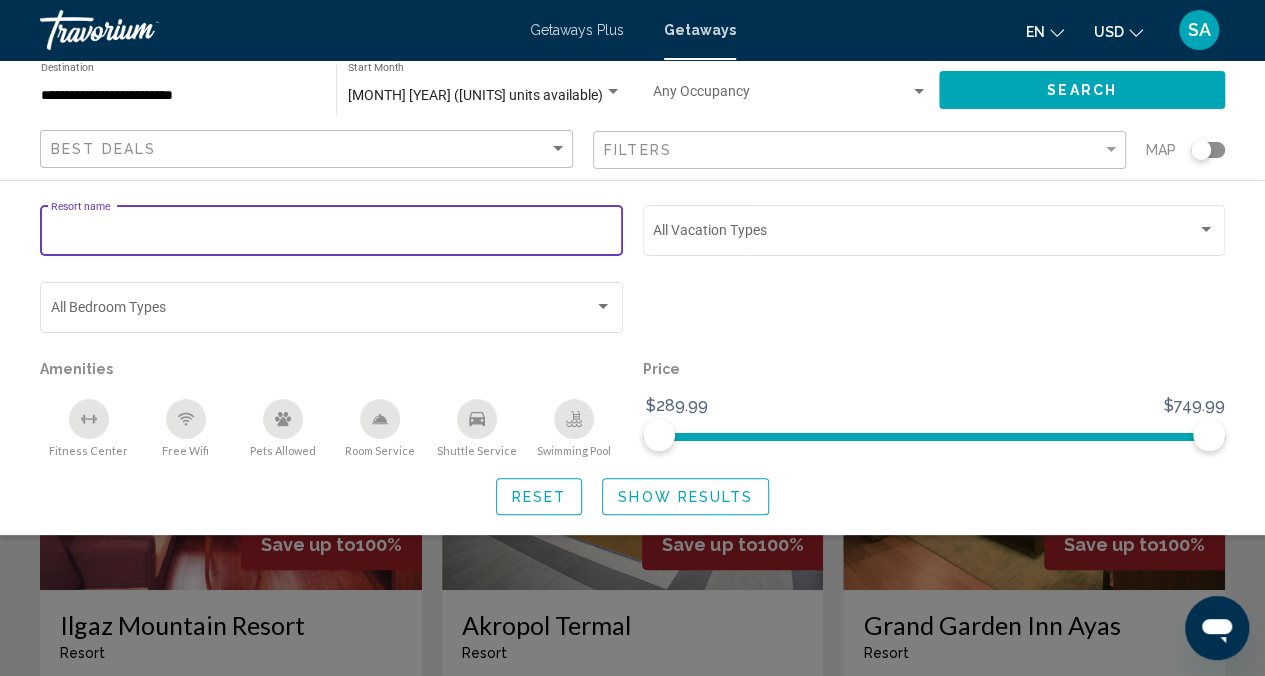 click on "Resort name" 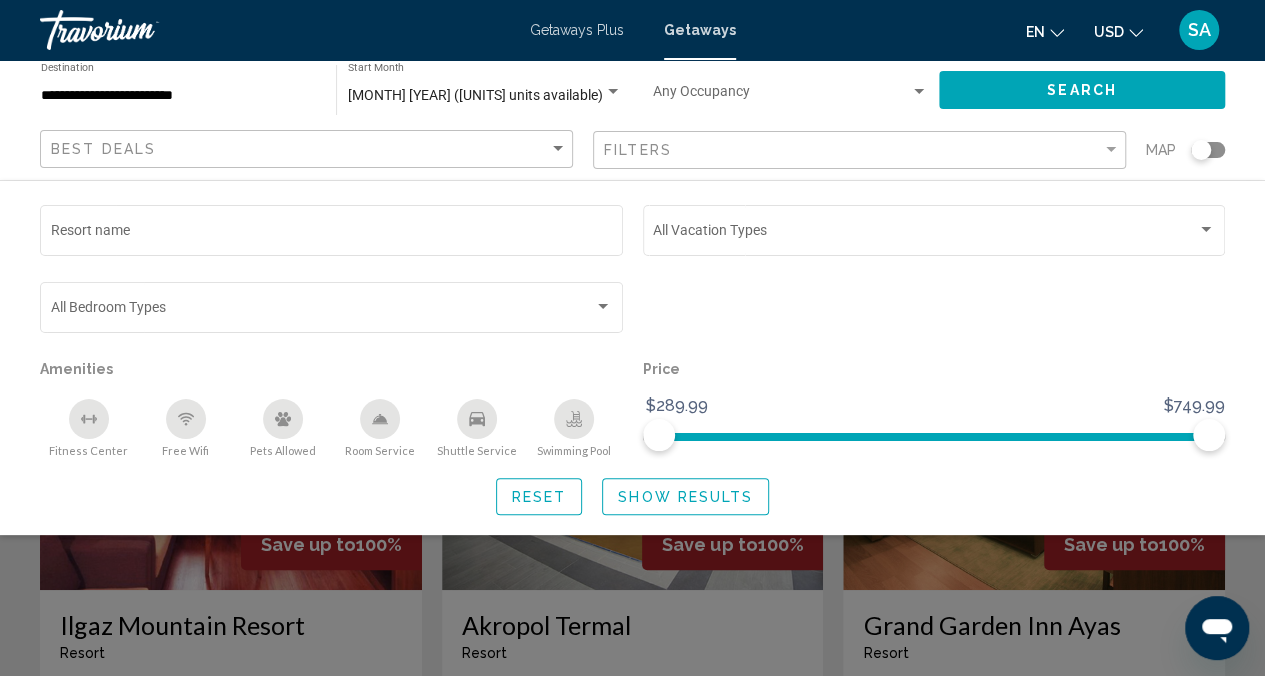 click 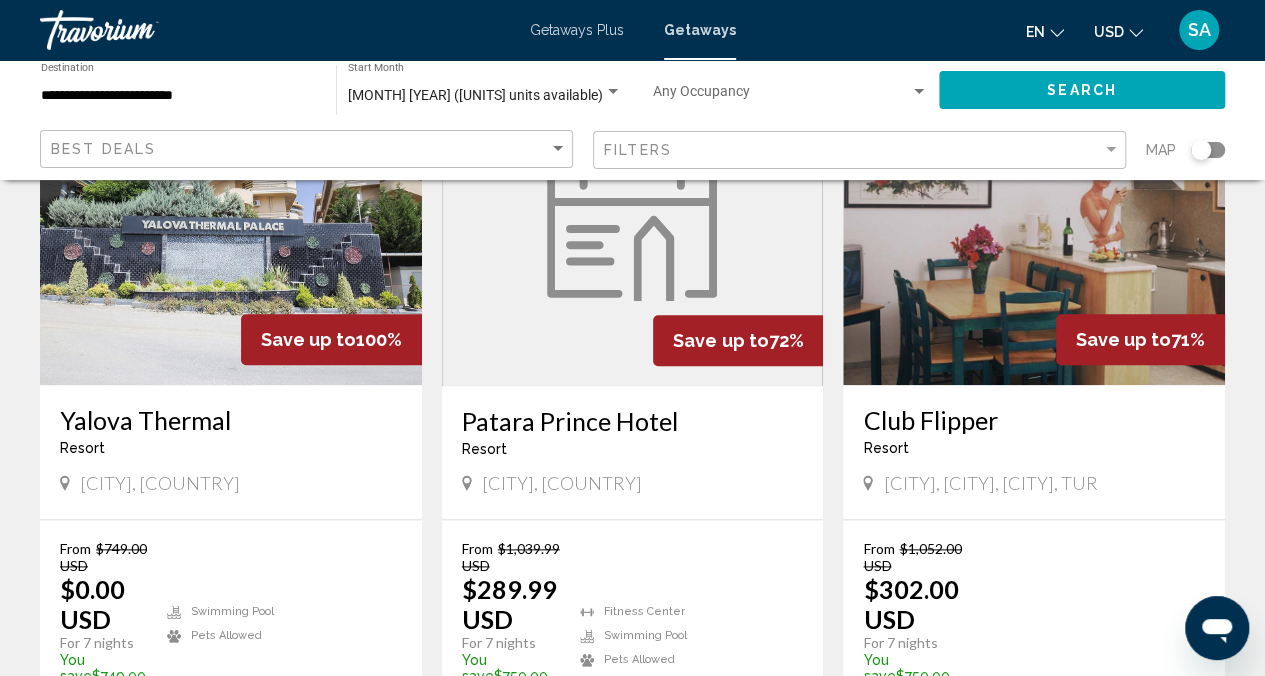 scroll, scrollTop: 894, scrollLeft: 0, axis: vertical 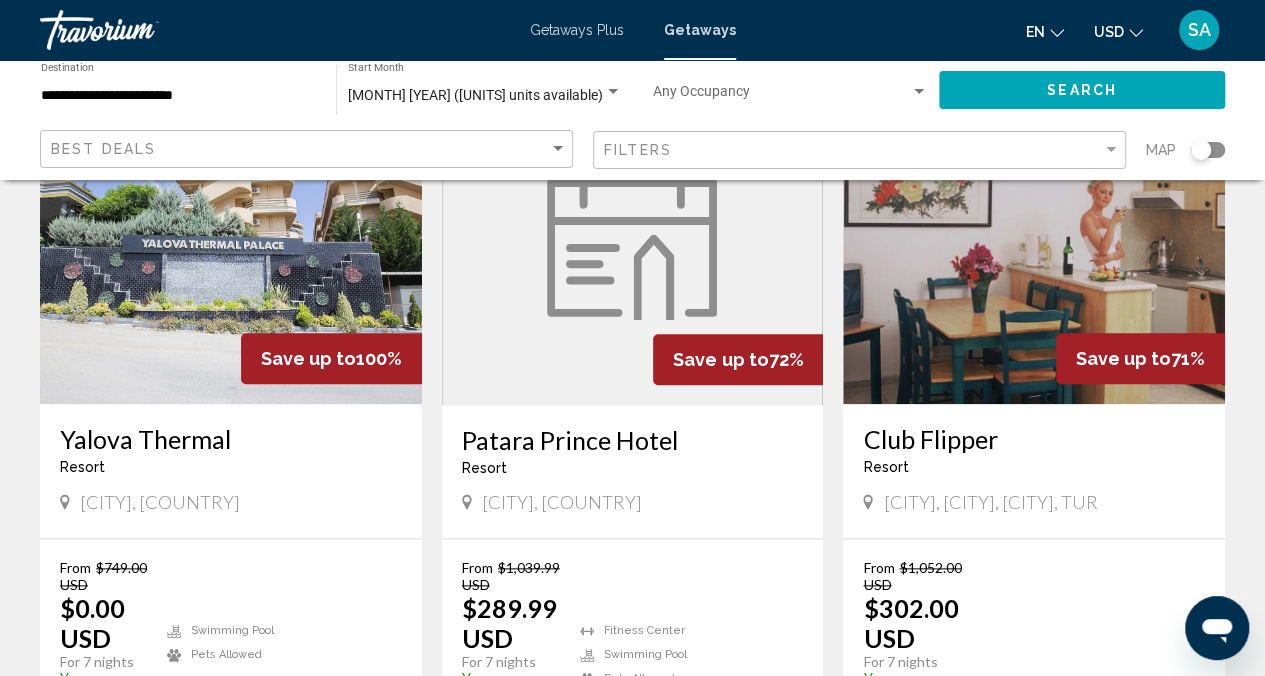 click on "en
English Español Français Italiano Português русский USD
USD ($) MXN (Mex$) CAD (Can$) GBP (£) EUR (€) AUD (A$) NZD (NZ$) CNY (CN¥) SA Login" at bounding box center (991, 30) 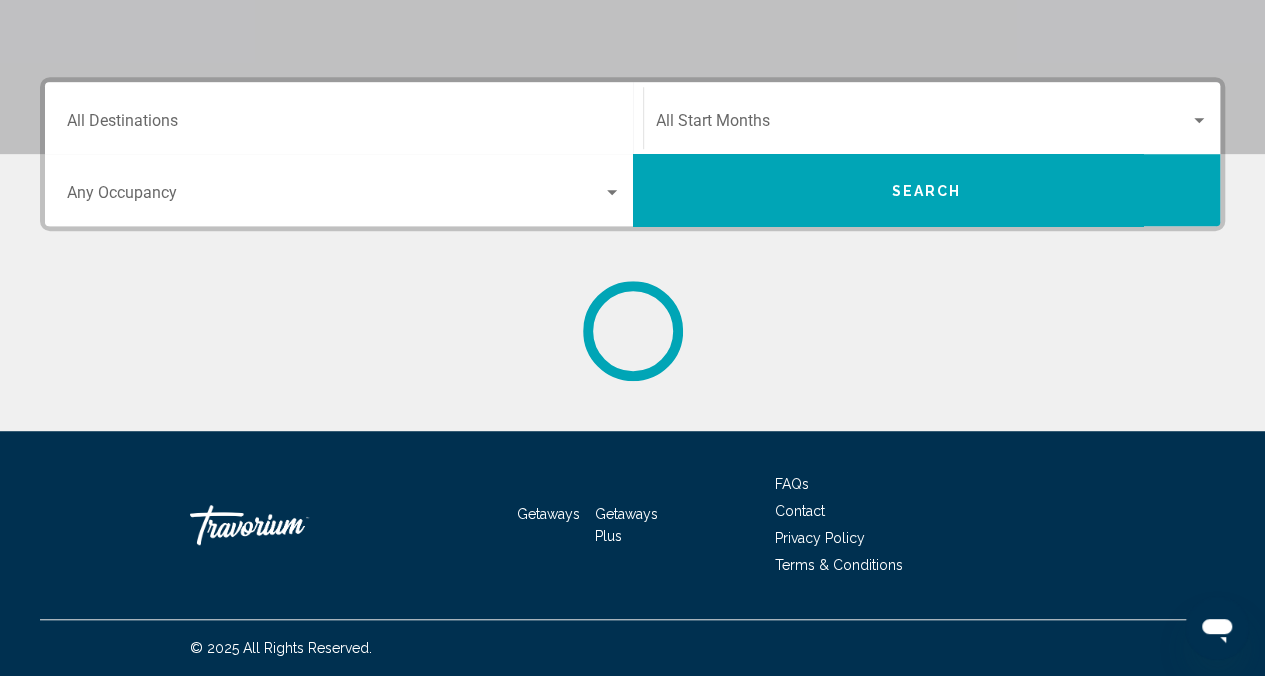 scroll, scrollTop: 0, scrollLeft: 0, axis: both 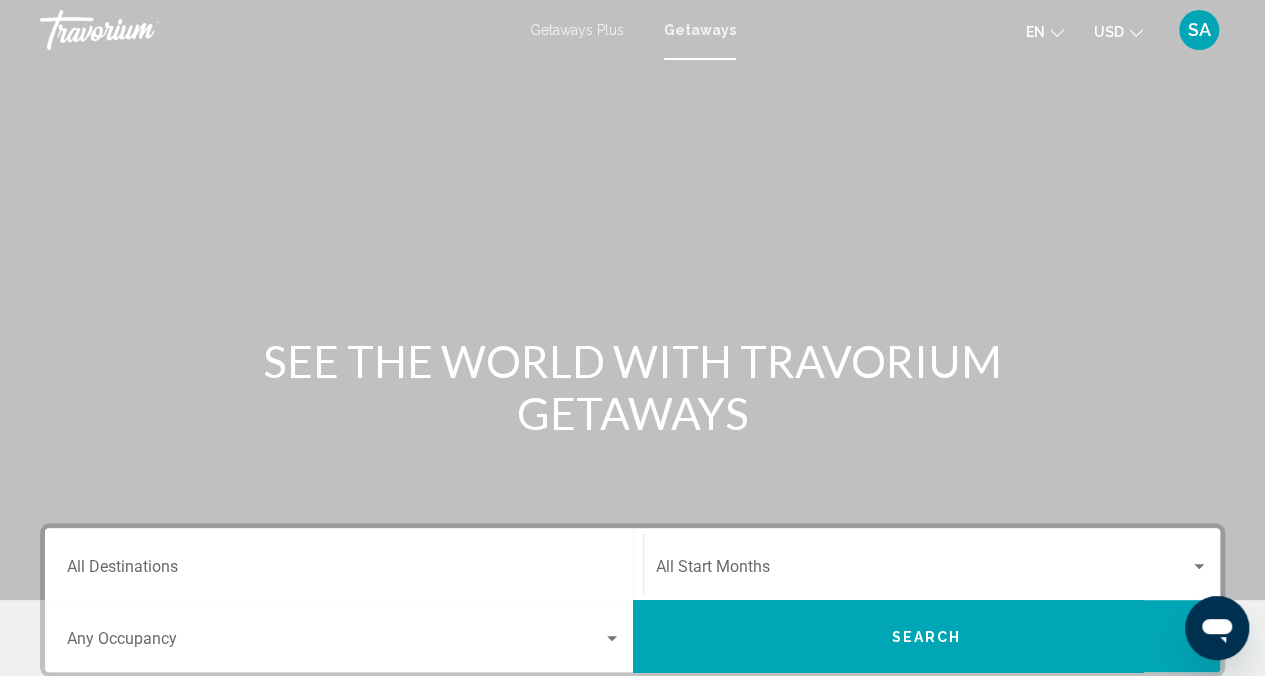 click on "Getaways Plus" at bounding box center [577, 30] 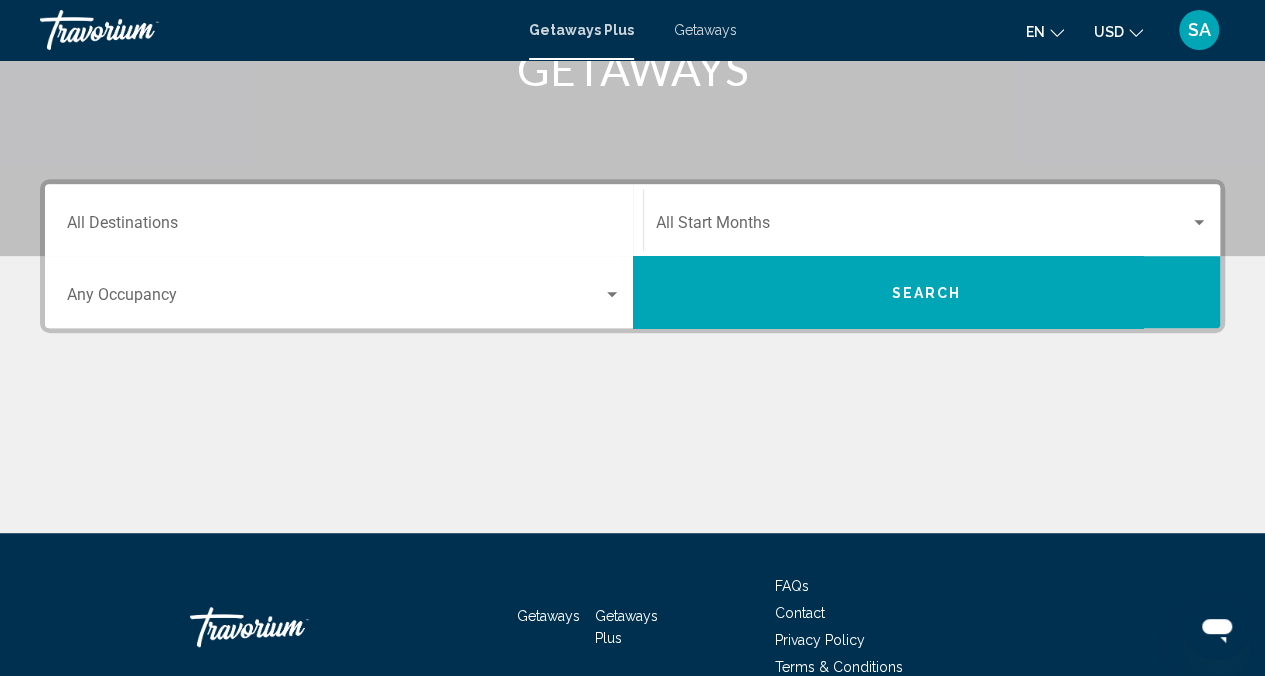 scroll, scrollTop: 400, scrollLeft: 0, axis: vertical 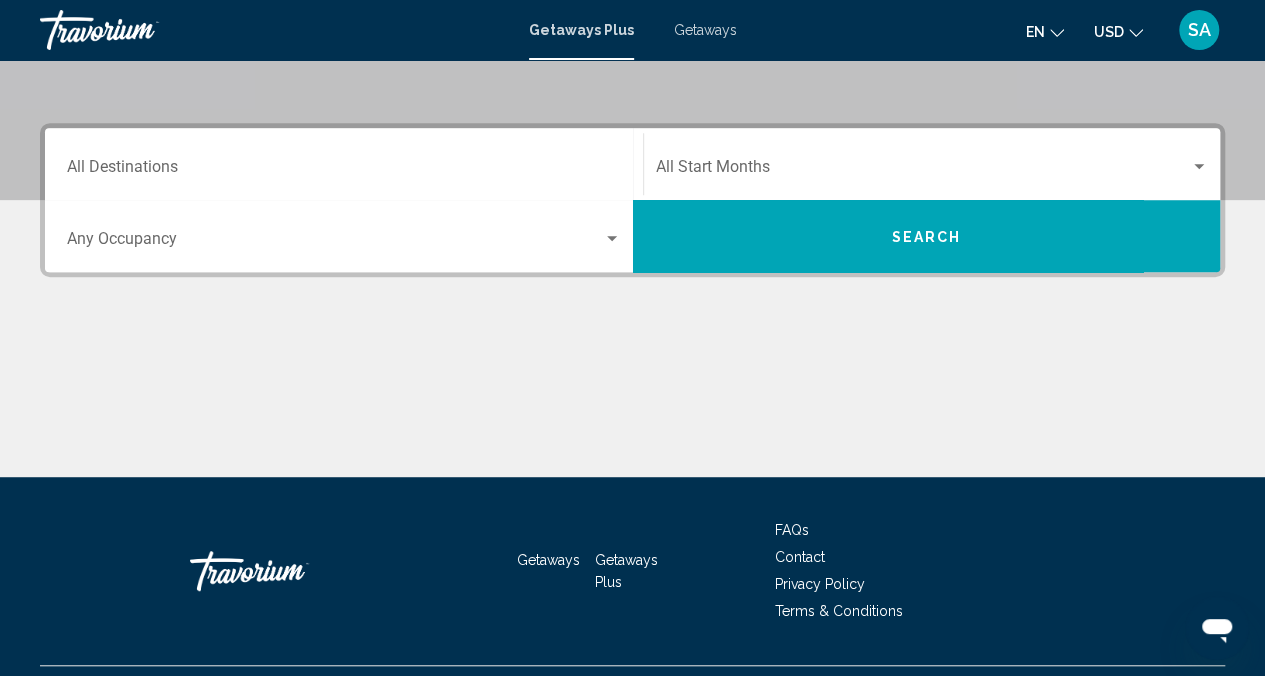 click on "Destination All Destinations" at bounding box center (344, 164) 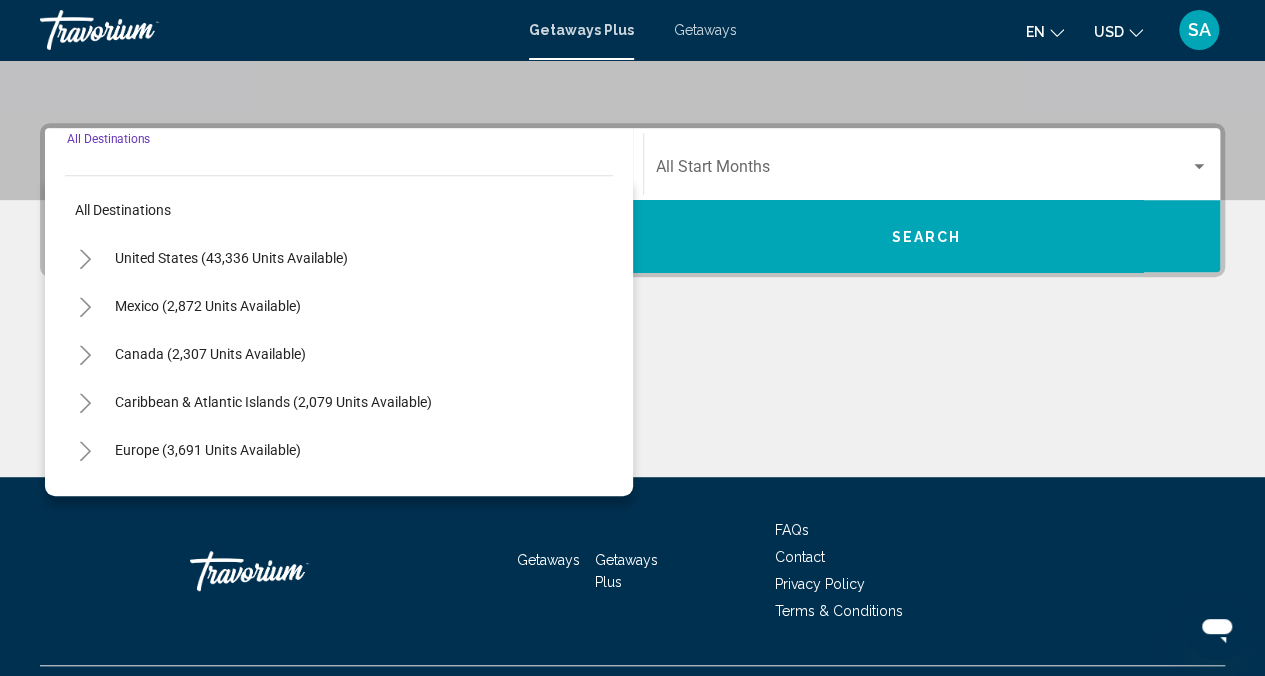 scroll, scrollTop: 445, scrollLeft: 0, axis: vertical 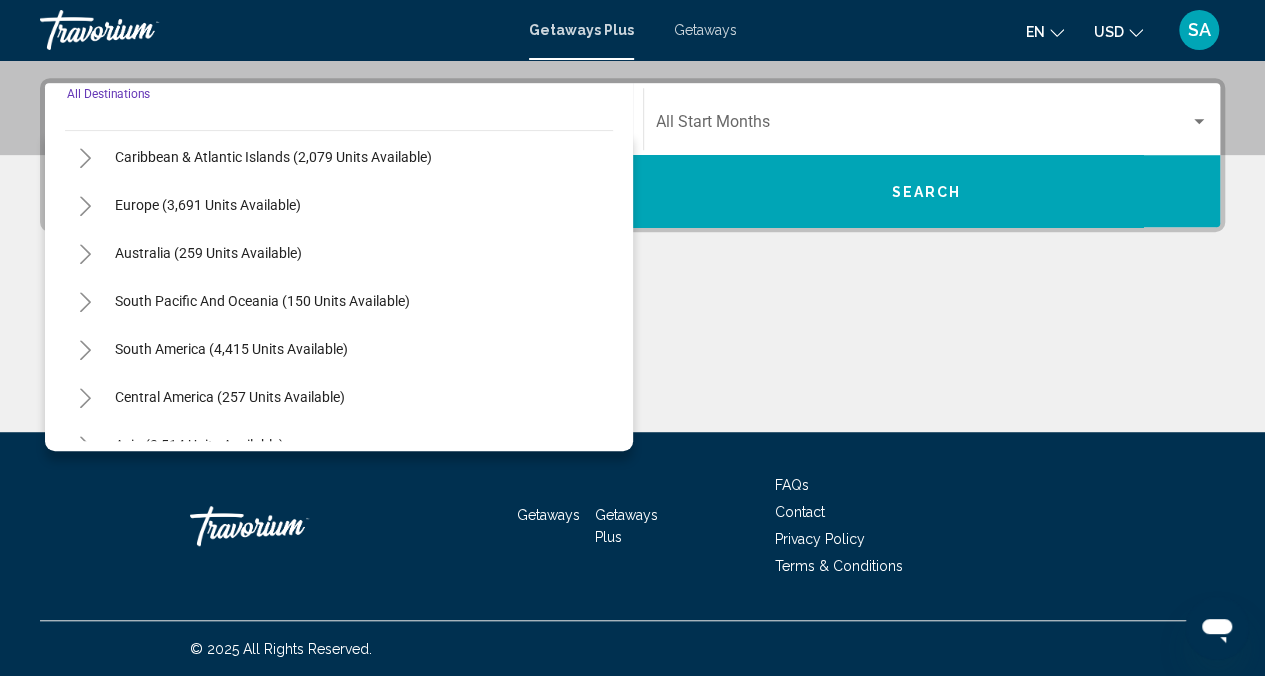 click 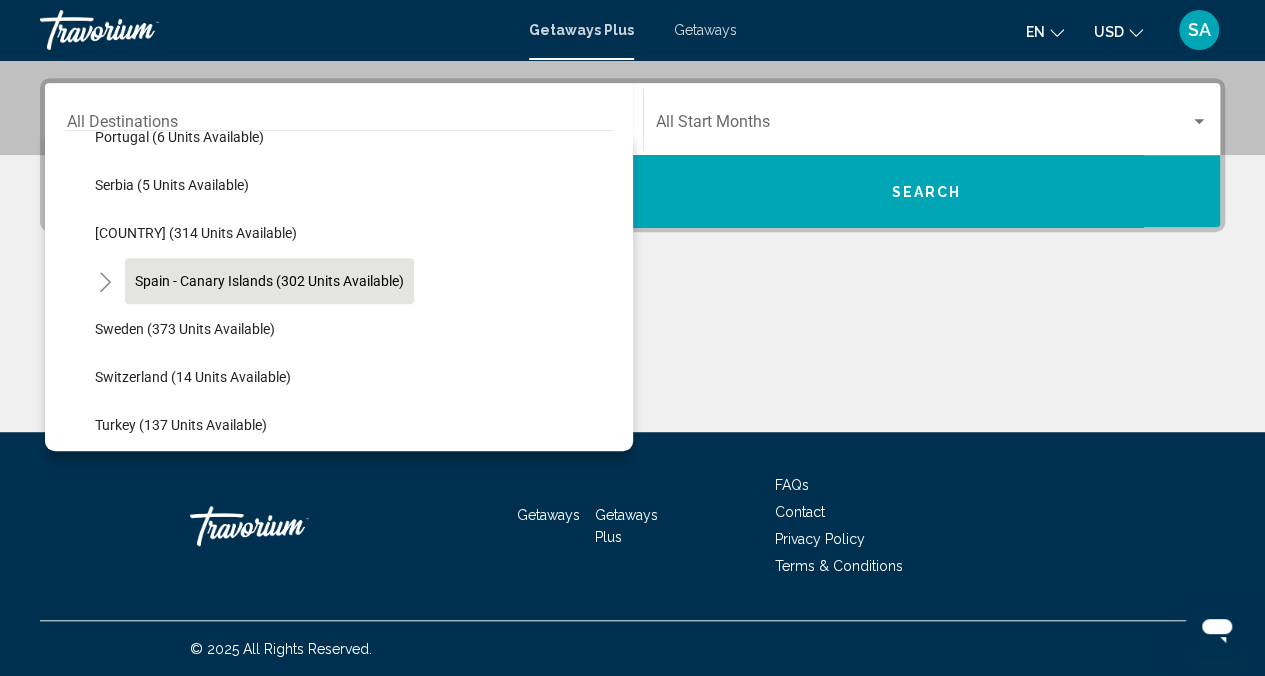 scroll, scrollTop: 800, scrollLeft: 0, axis: vertical 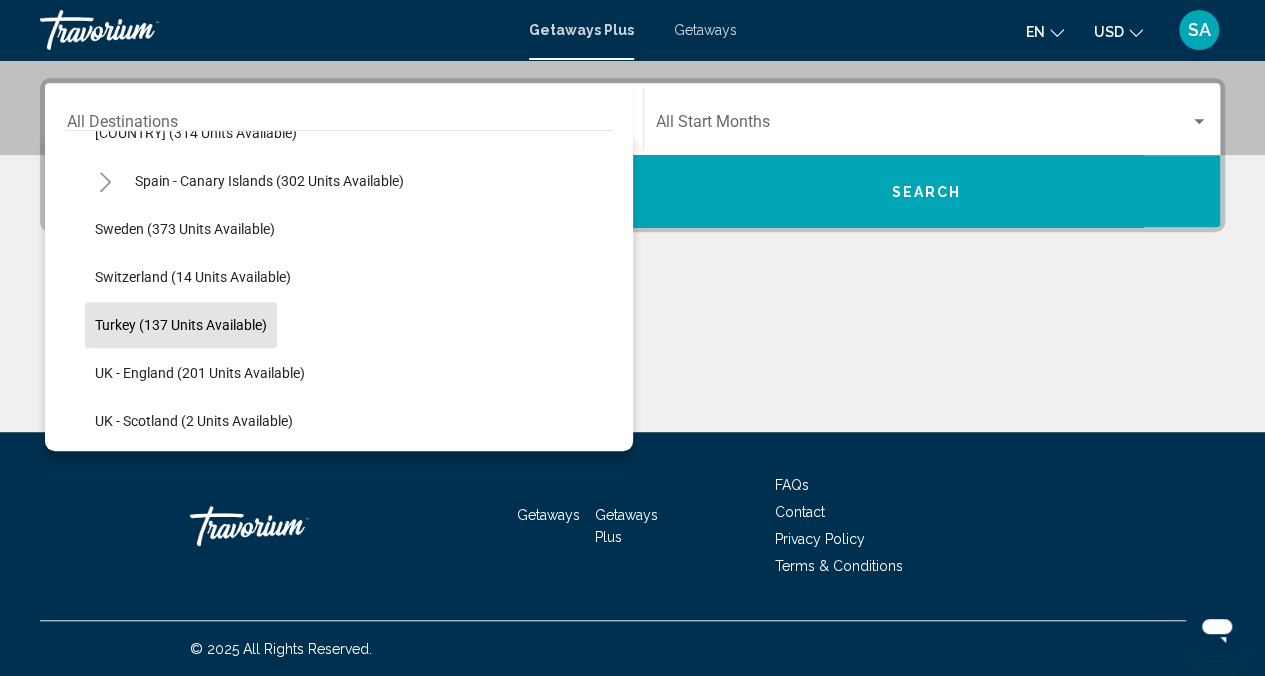 click on "Turkey (137 units available)" 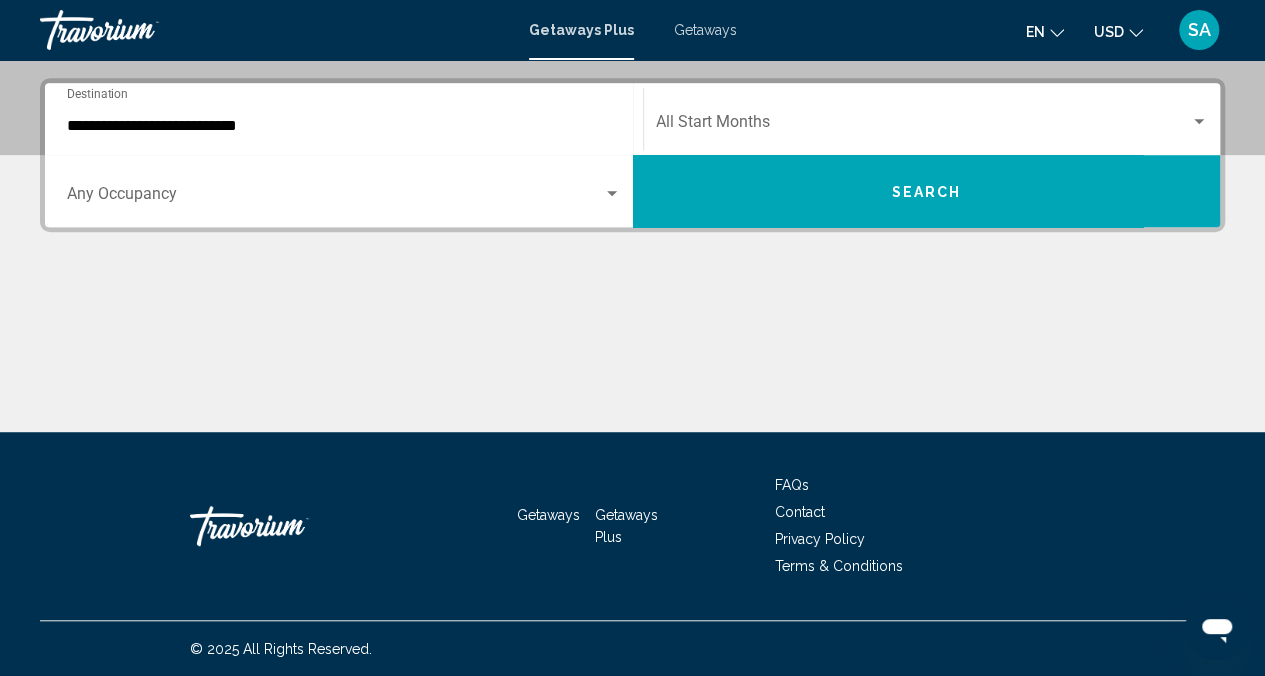 click on "Start Month All Start Months" 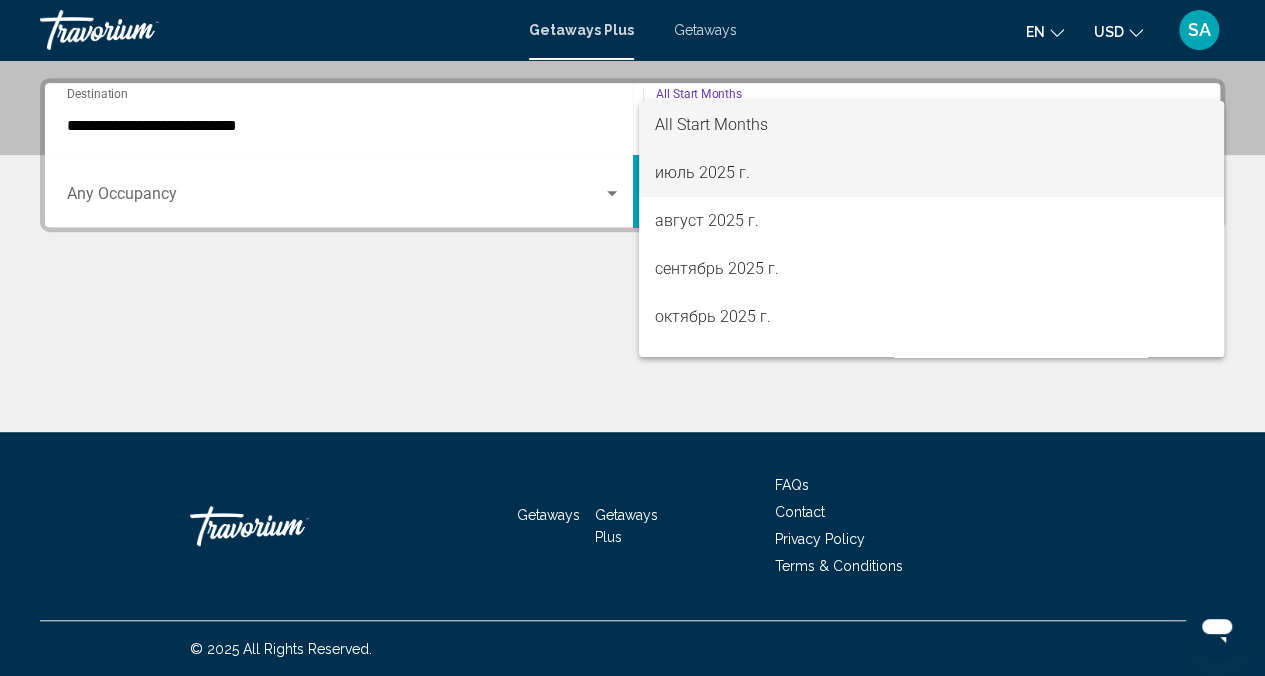click on "июль 2025 г." at bounding box center [931, 173] 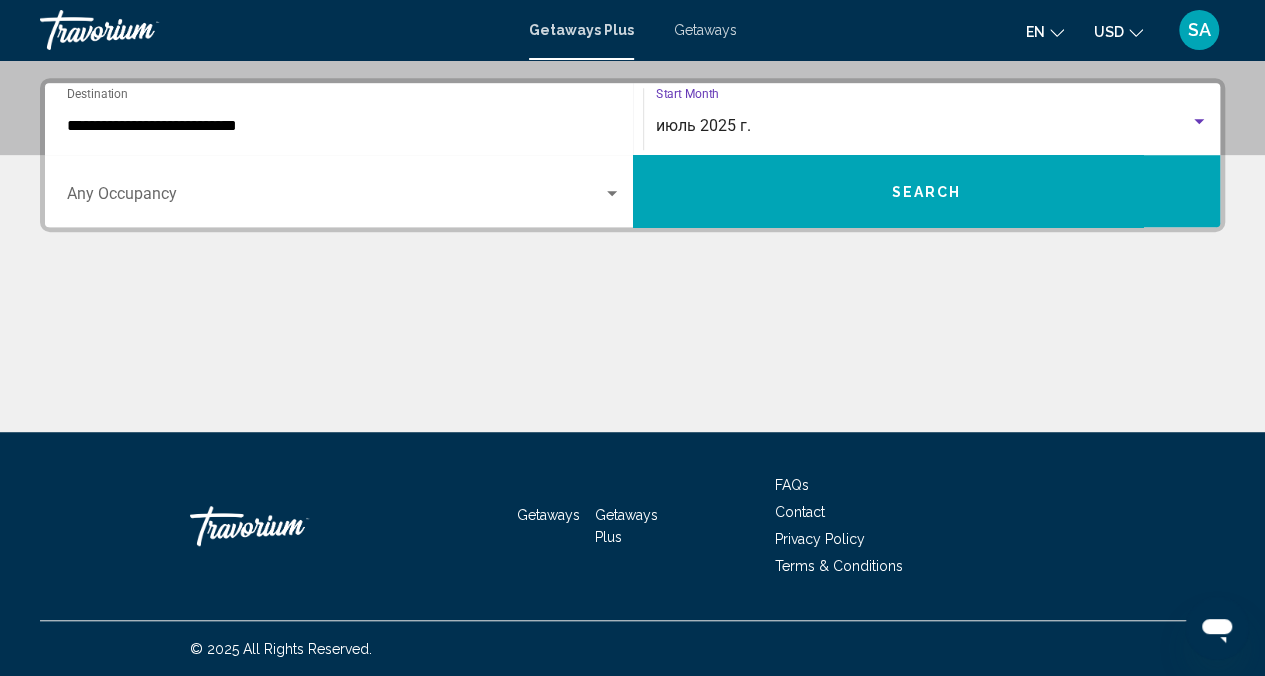 click on "Search" at bounding box center (927, 191) 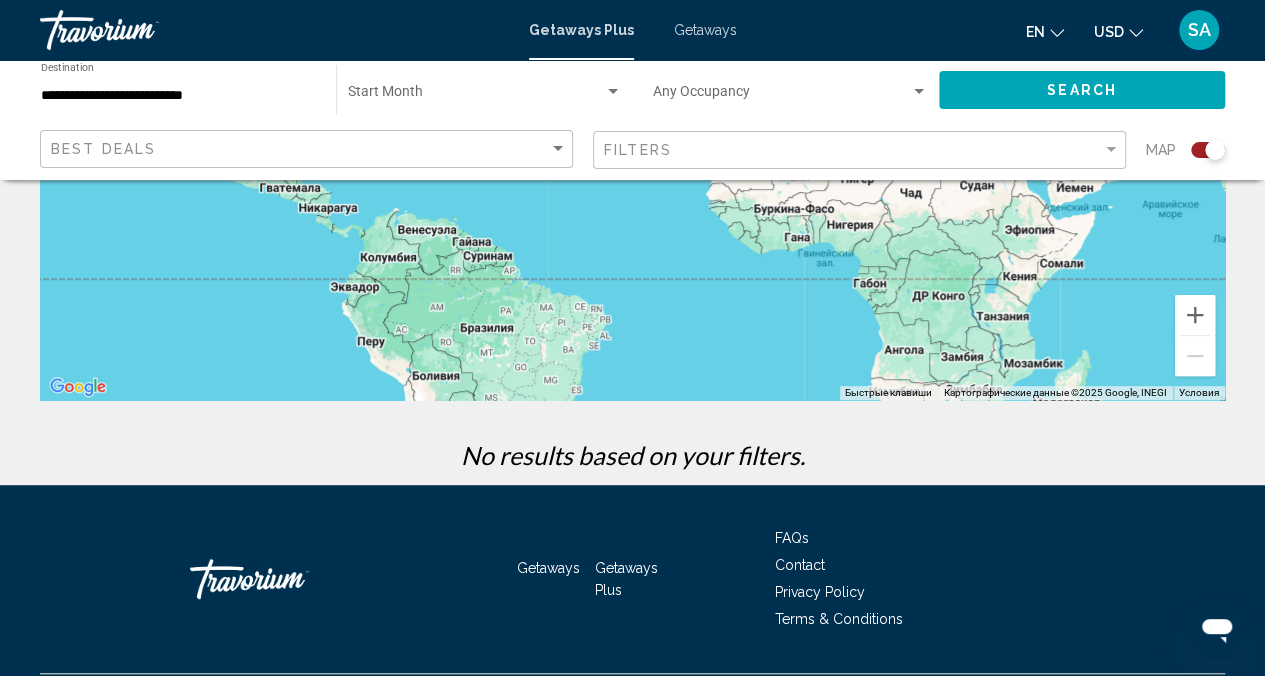 scroll, scrollTop: 0, scrollLeft: 0, axis: both 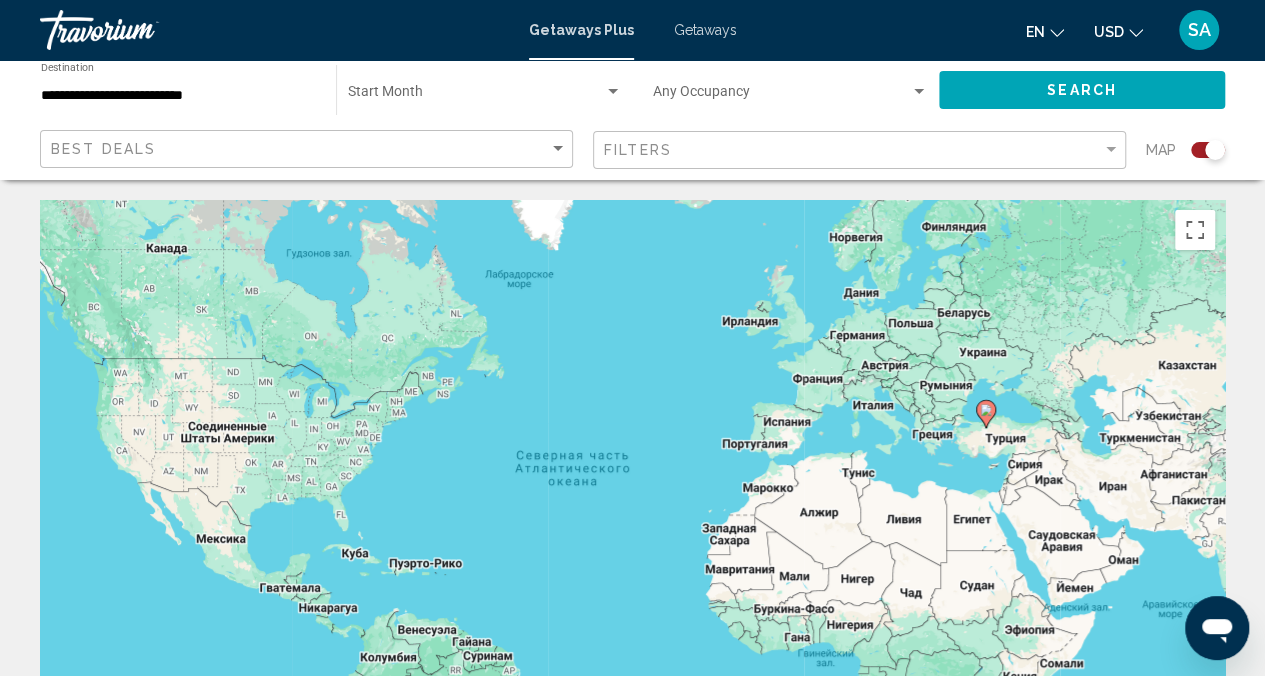 click on "Start Month All Start Months" 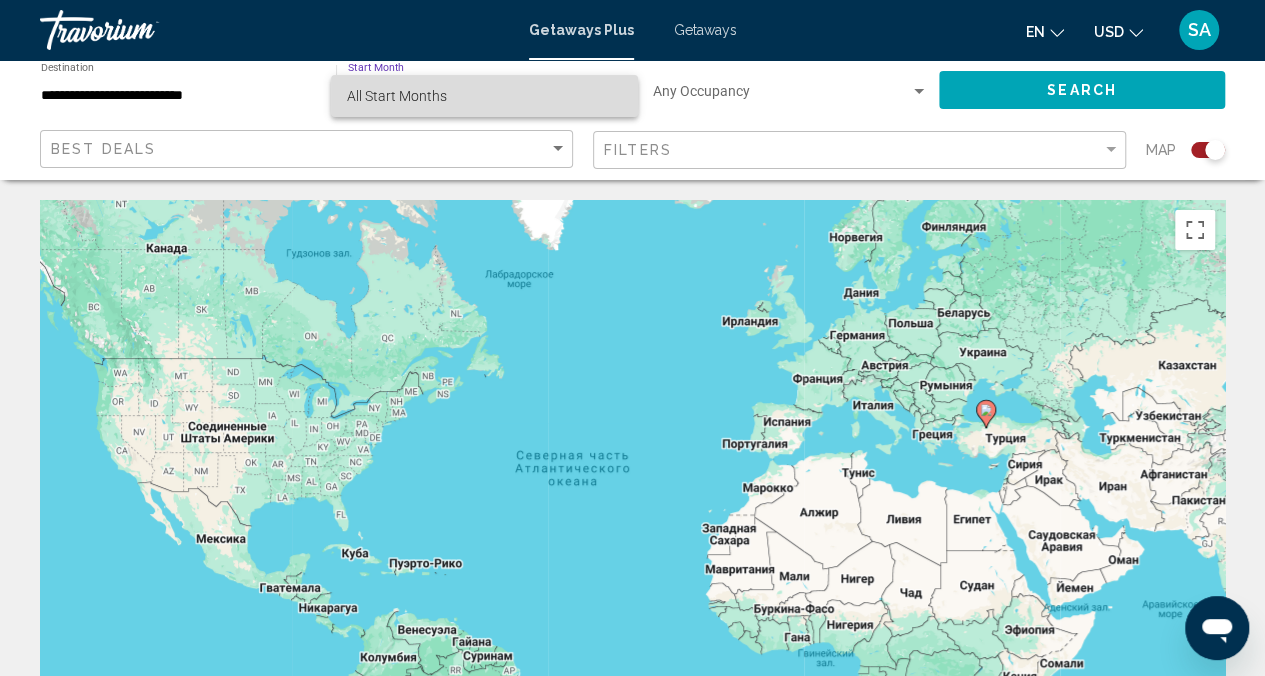 click on "All Start Months" at bounding box center (397, 96) 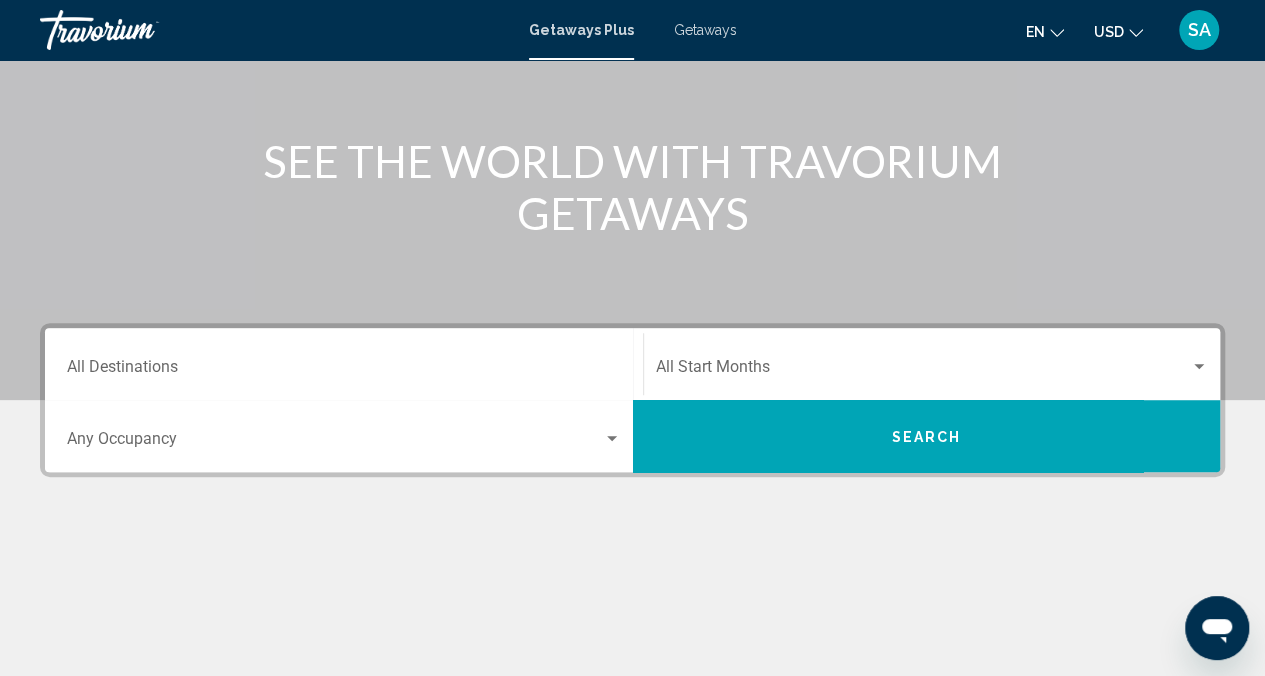 click on "Destination All Destinations" at bounding box center (344, 364) 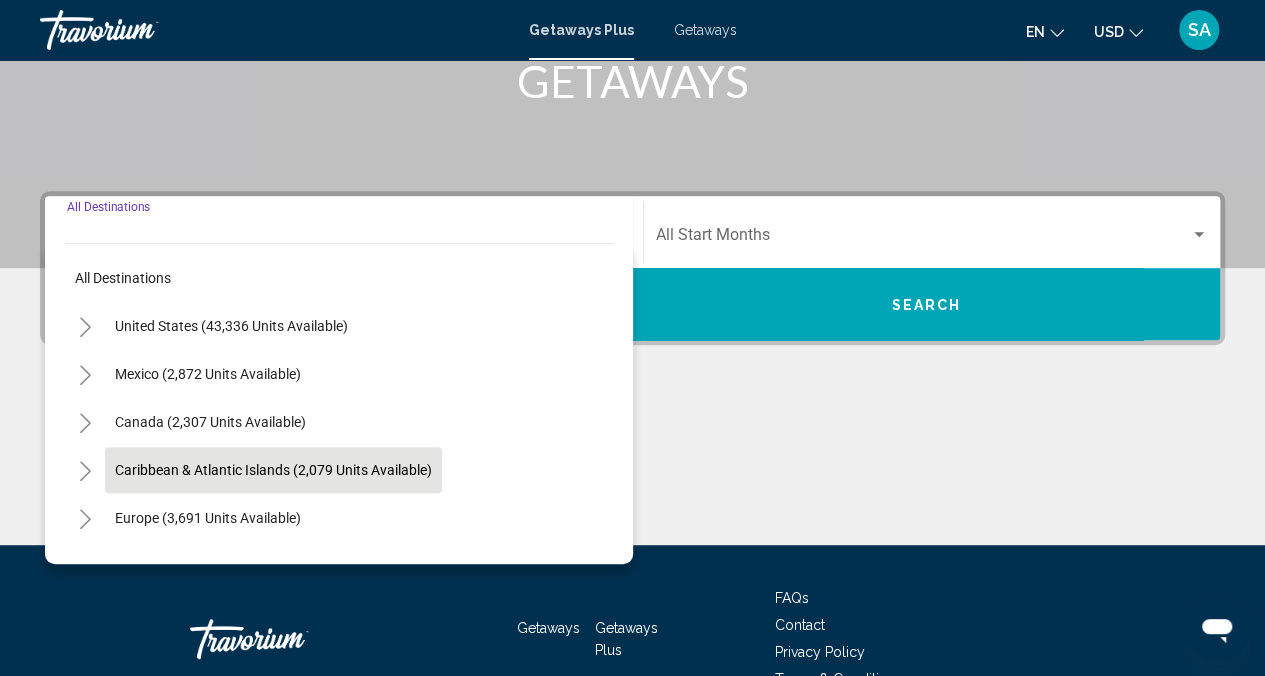 scroll, scrollTop: 445, scrollLeft: 0, axis: vertical 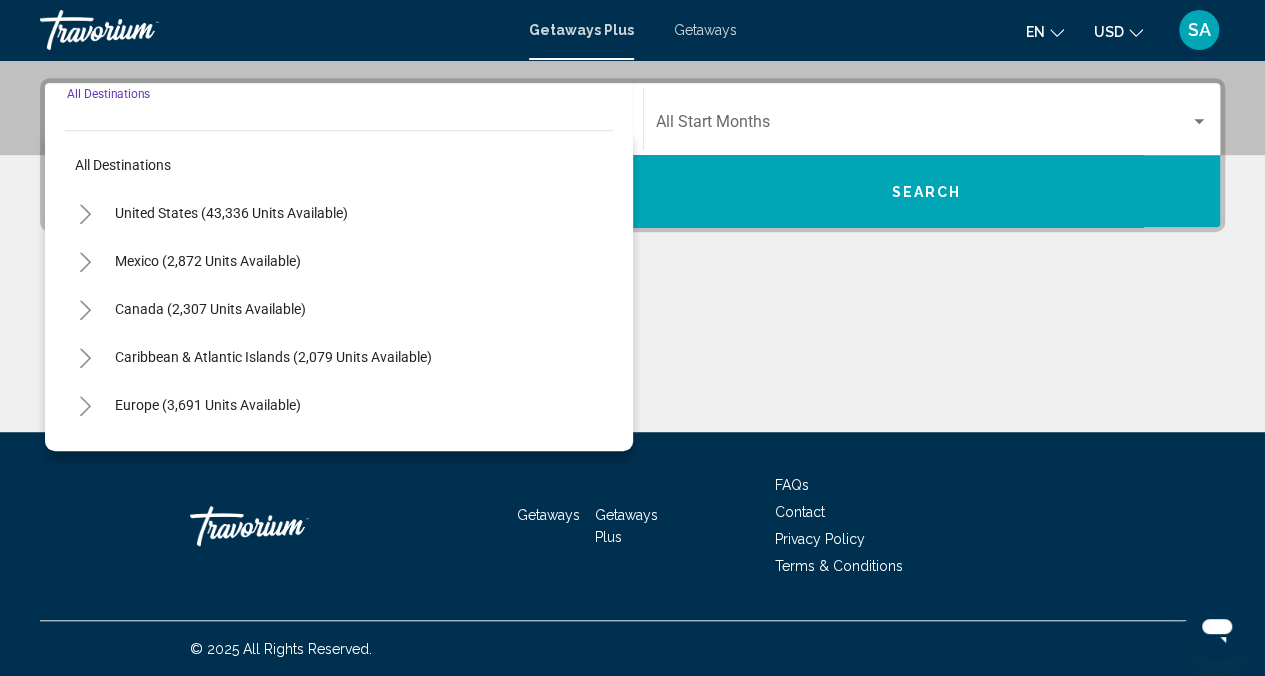 click 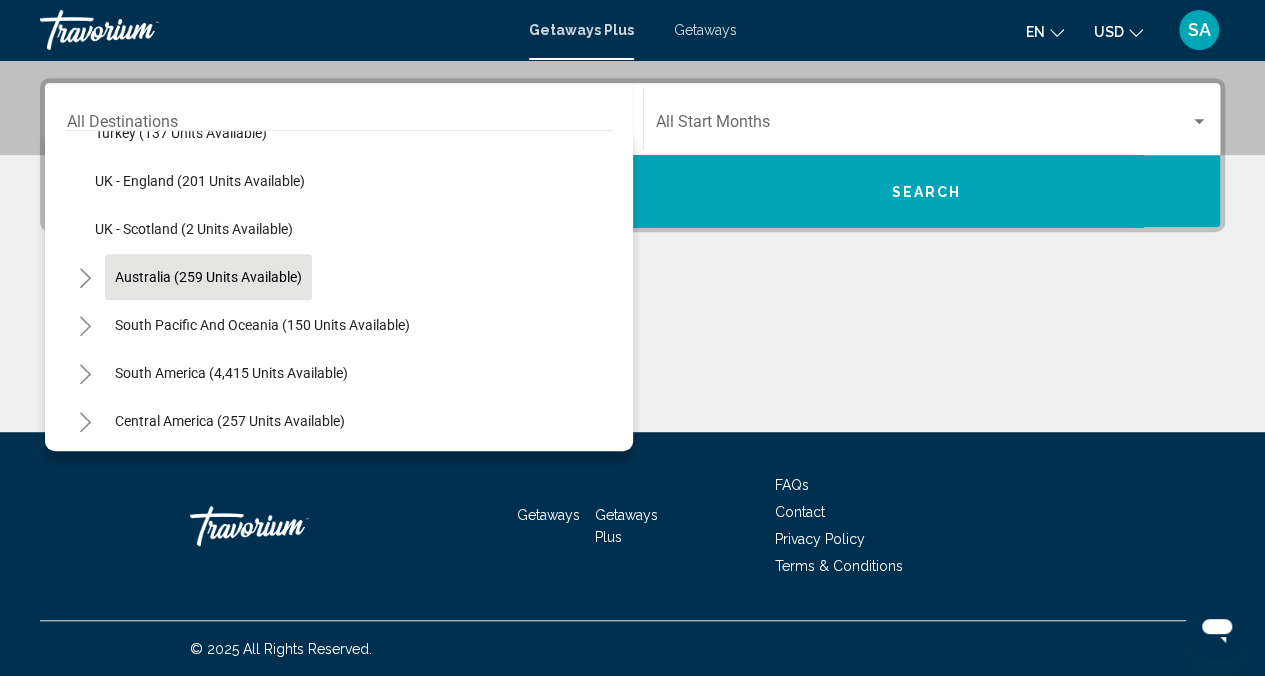scroll, scrollTop: 900, scrollLeft: 0, axis: vertical 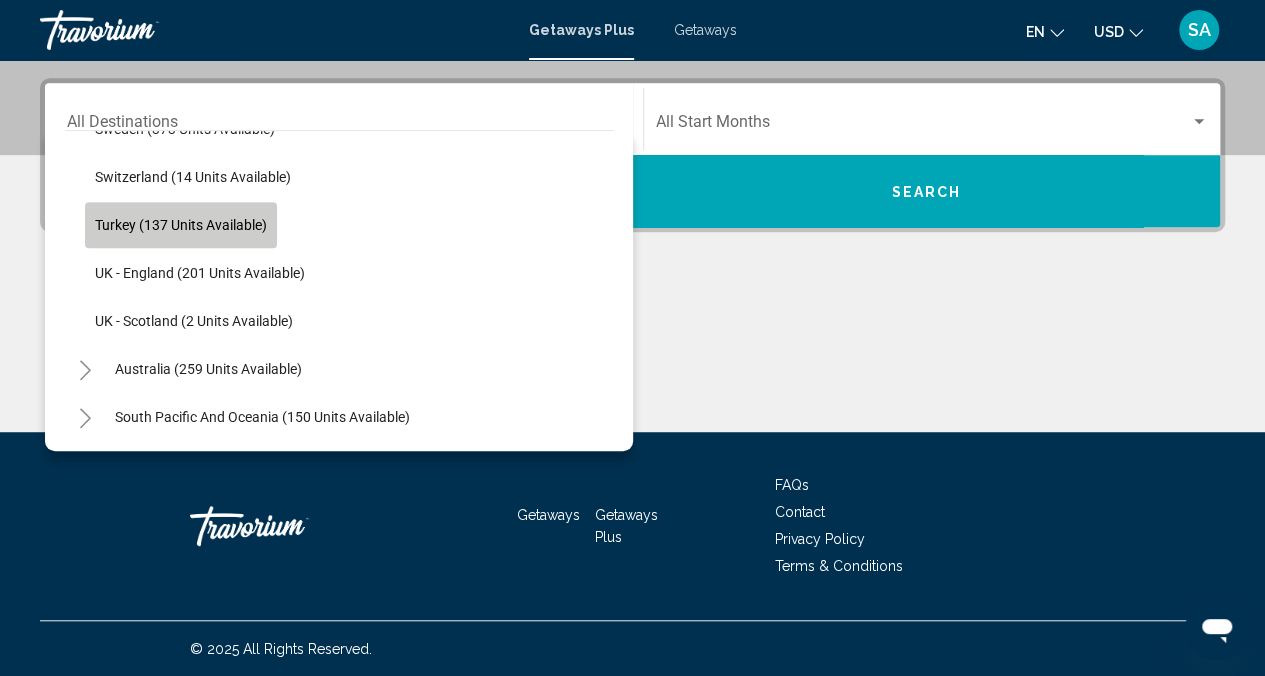 click on "Turkey (137 units available)" 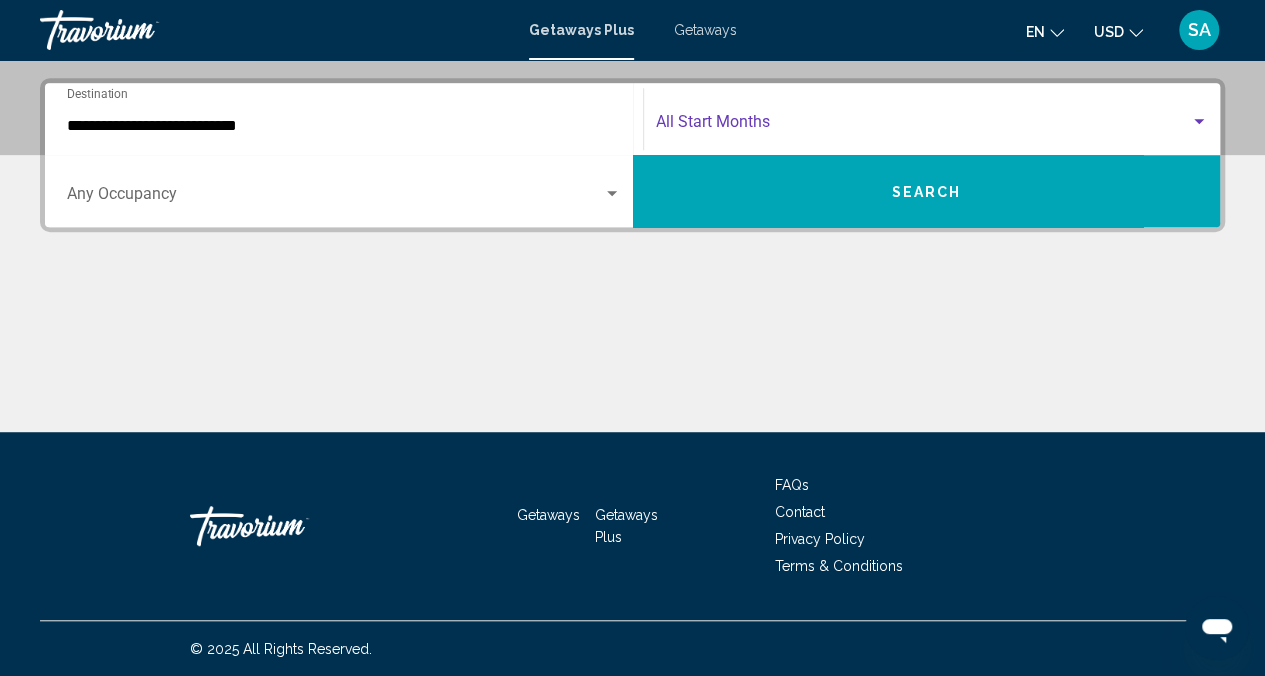 click at bounding box center [923, 126] 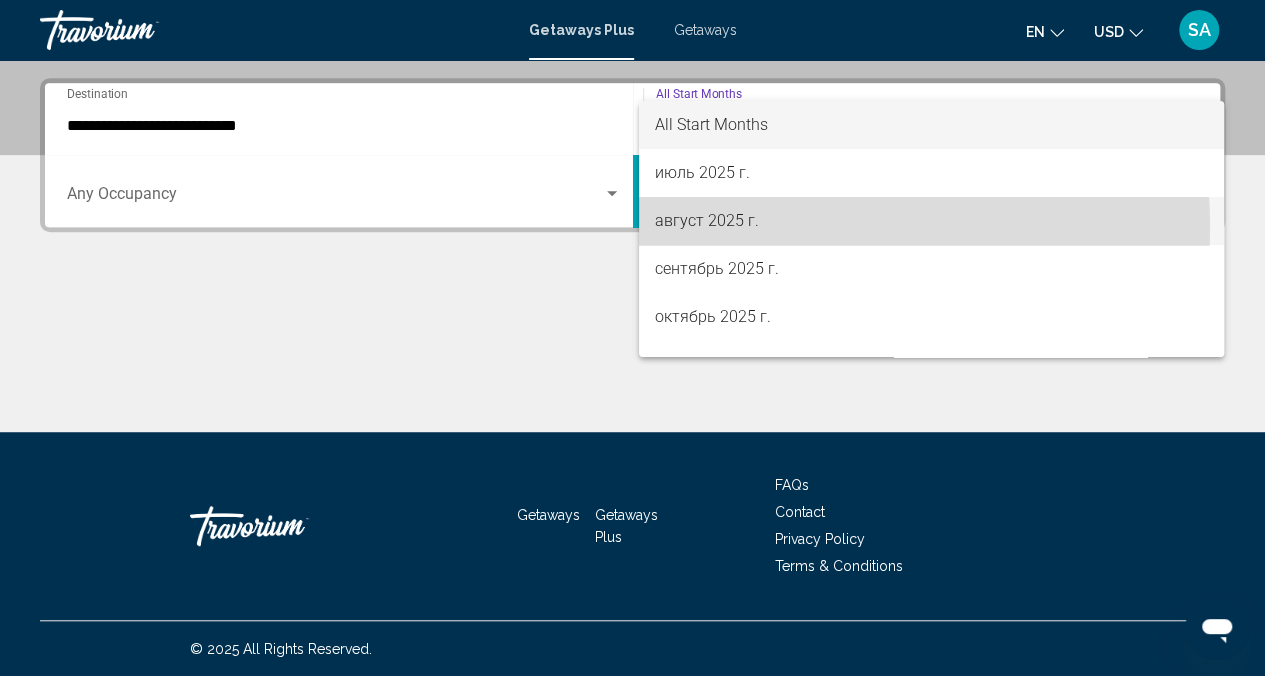 click on "август 2025 г." at bounding box center (931, 221) 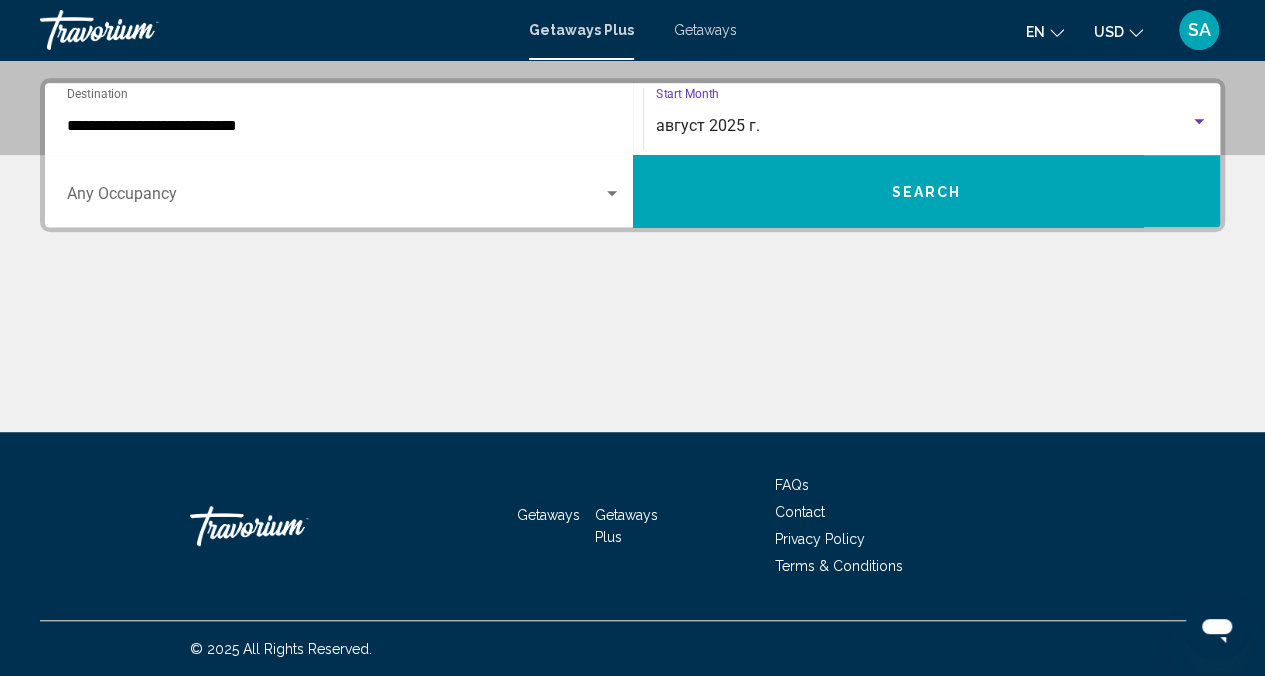 click on "Search" at bounding box center (927, 191) 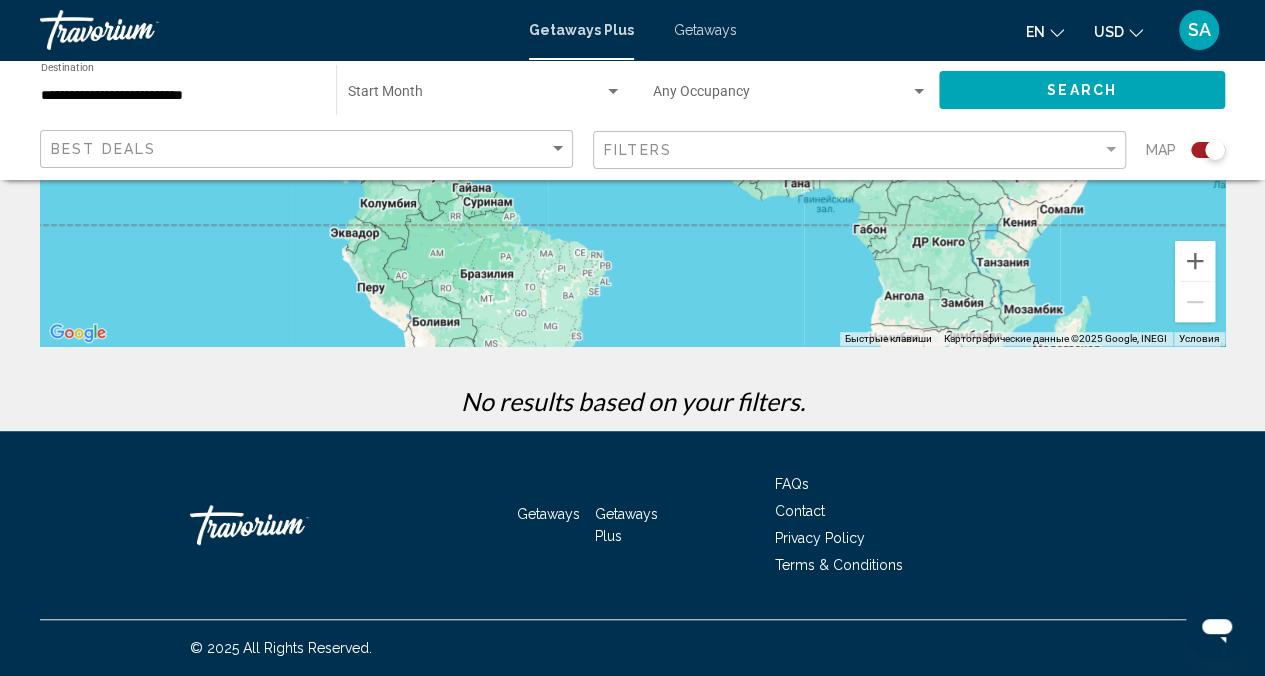 scroll, scrollTop: 0, scrollLeft: 0, axis: both 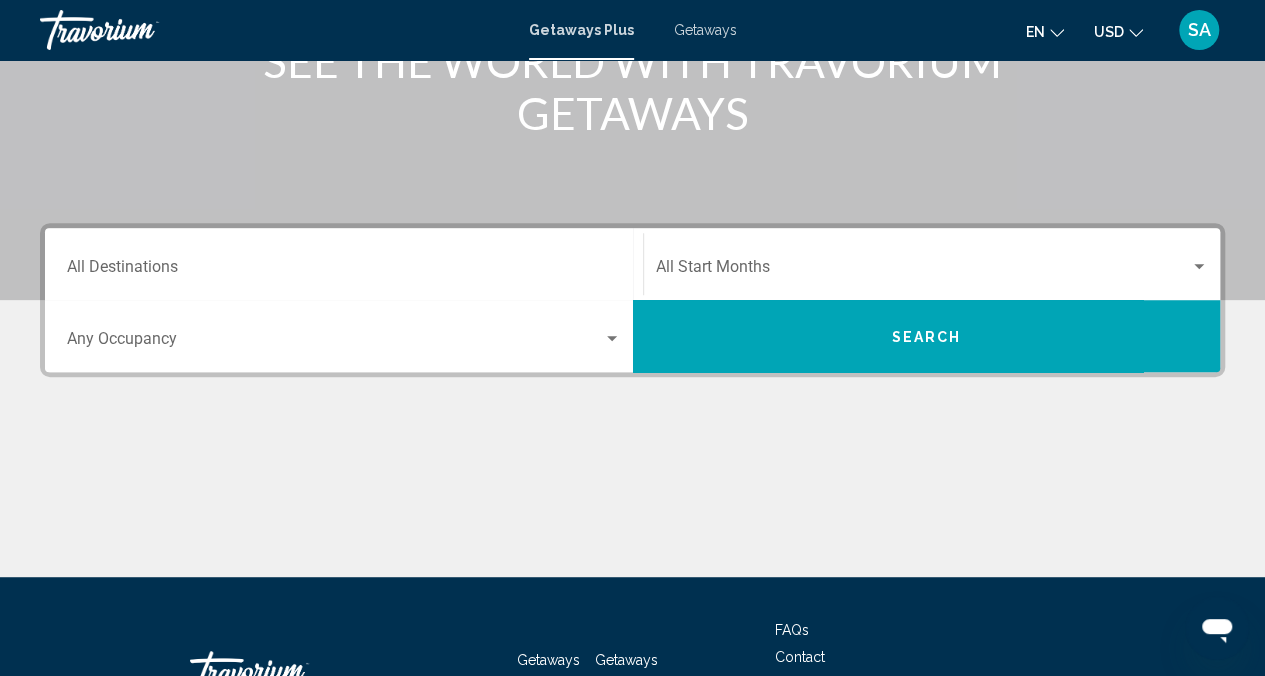 click on "Destination All Destinations" at bounding box center (344, 264) 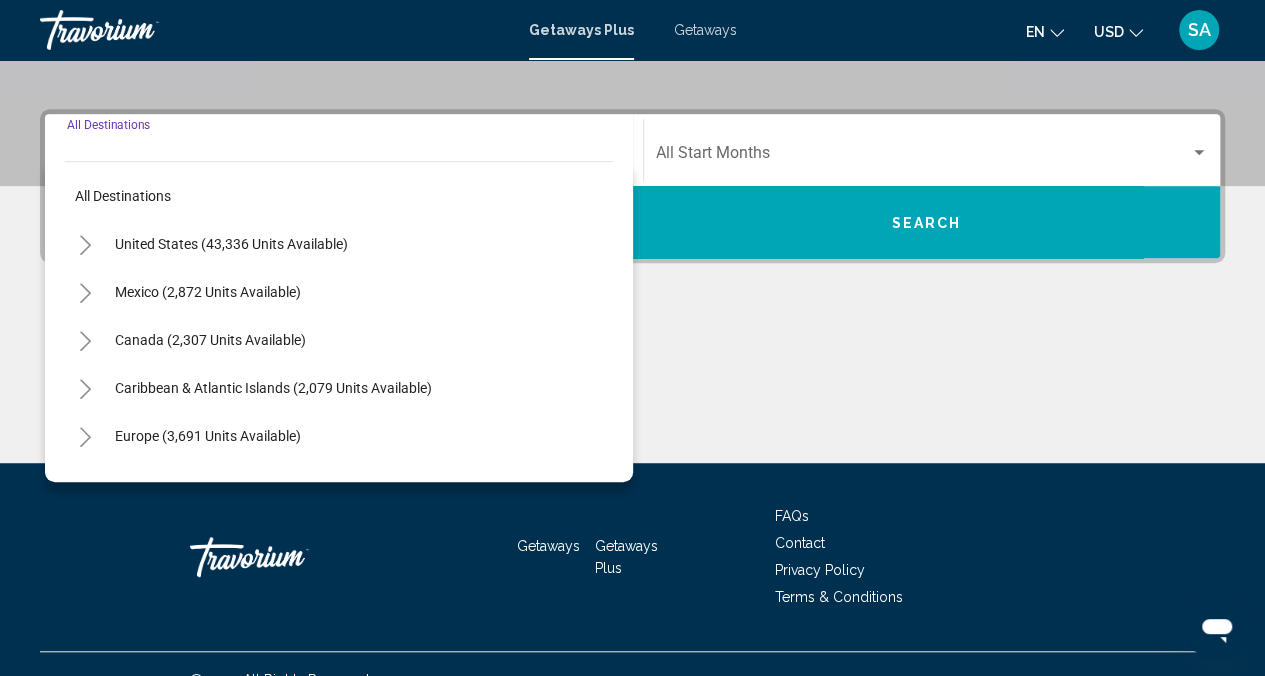 scroll, scrollTop: 445, scrollLeft: 0, axis: vertical 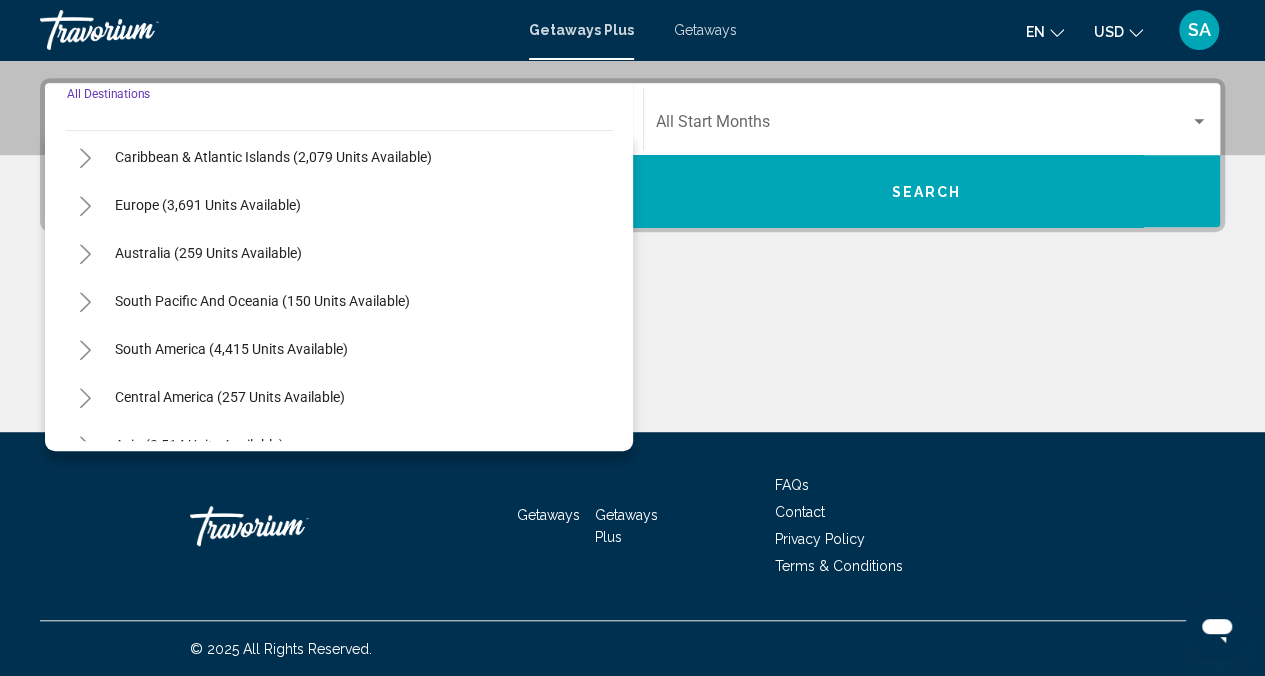 click 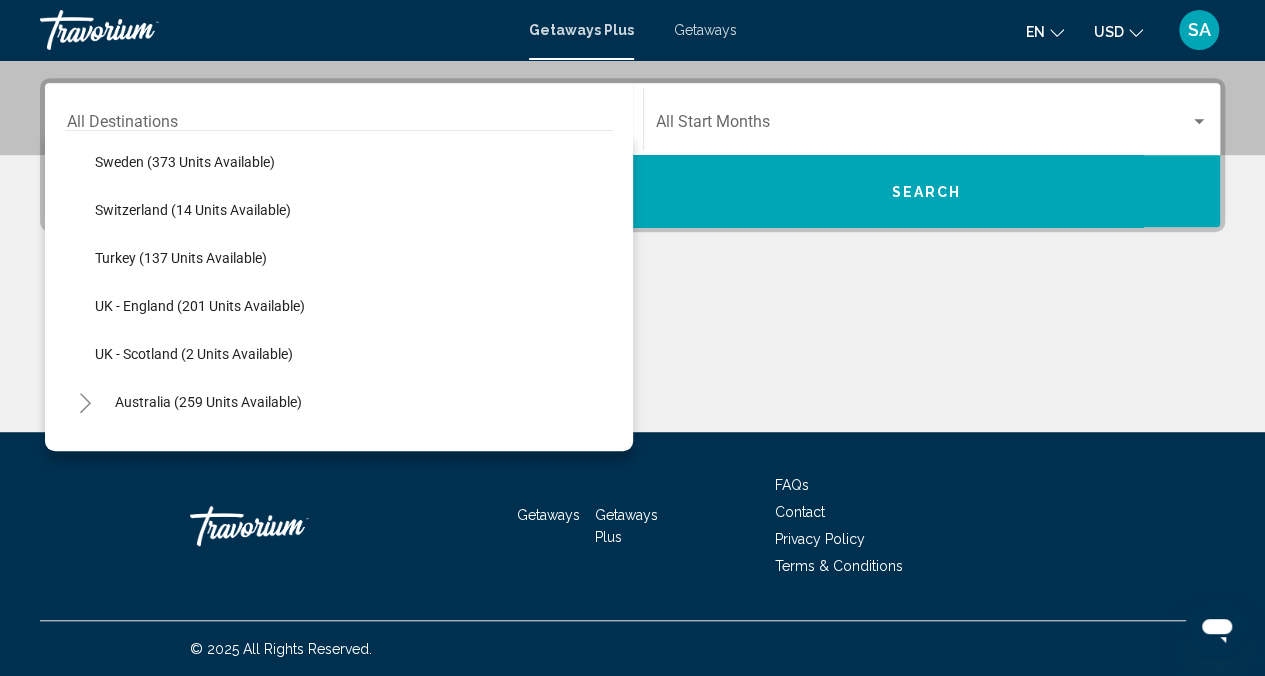 scroll, scrollTop: 900, scrollLeft: 0, axis: vertical 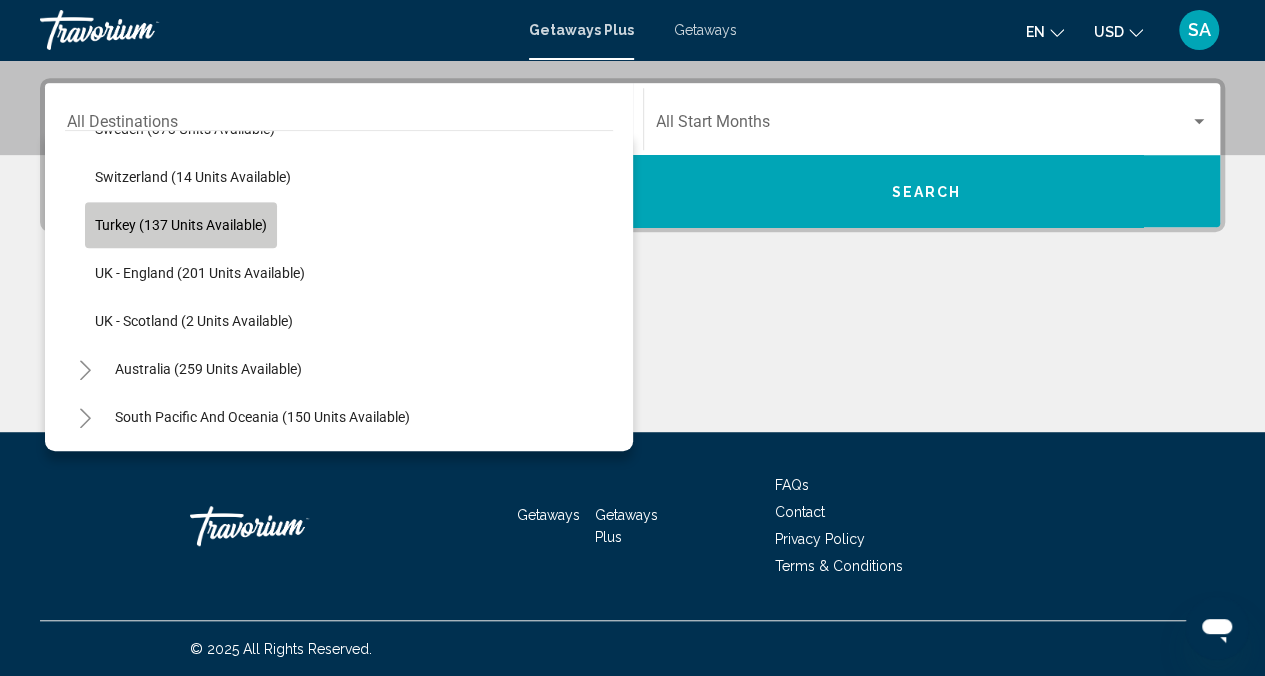 click on "Turkey (137 units available)" 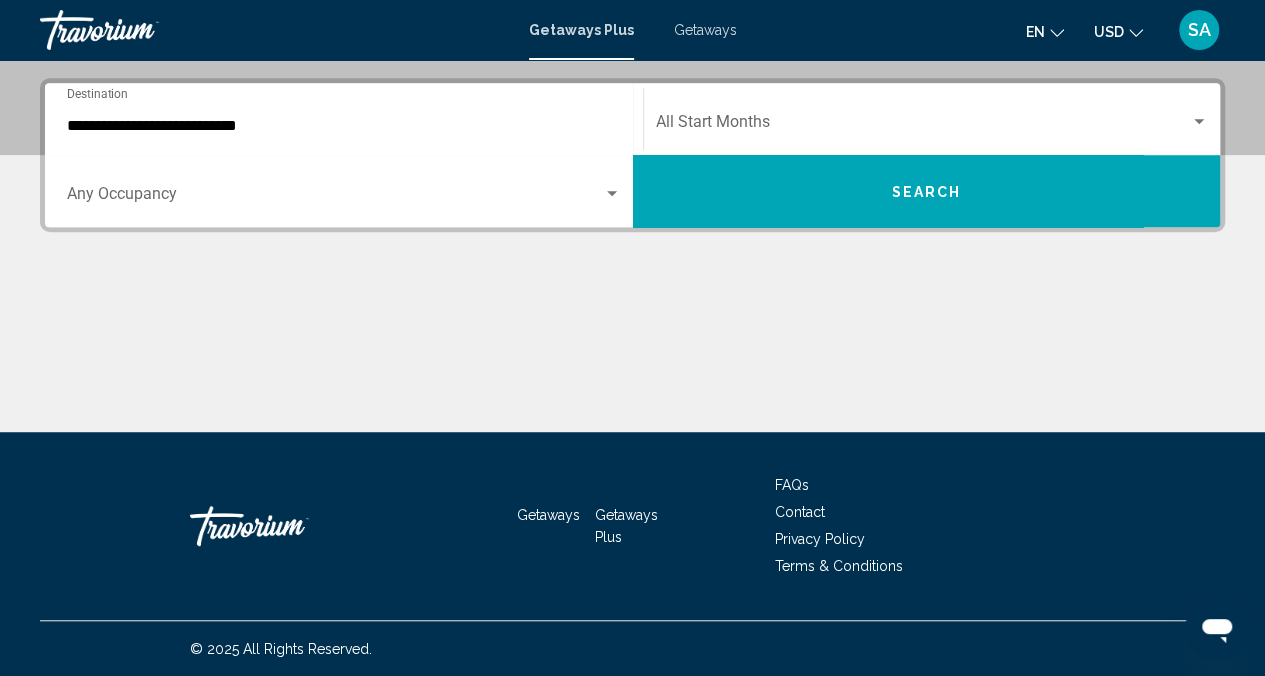 click on "Occupancy Any Occupancy" at bounding box center [344, 191] 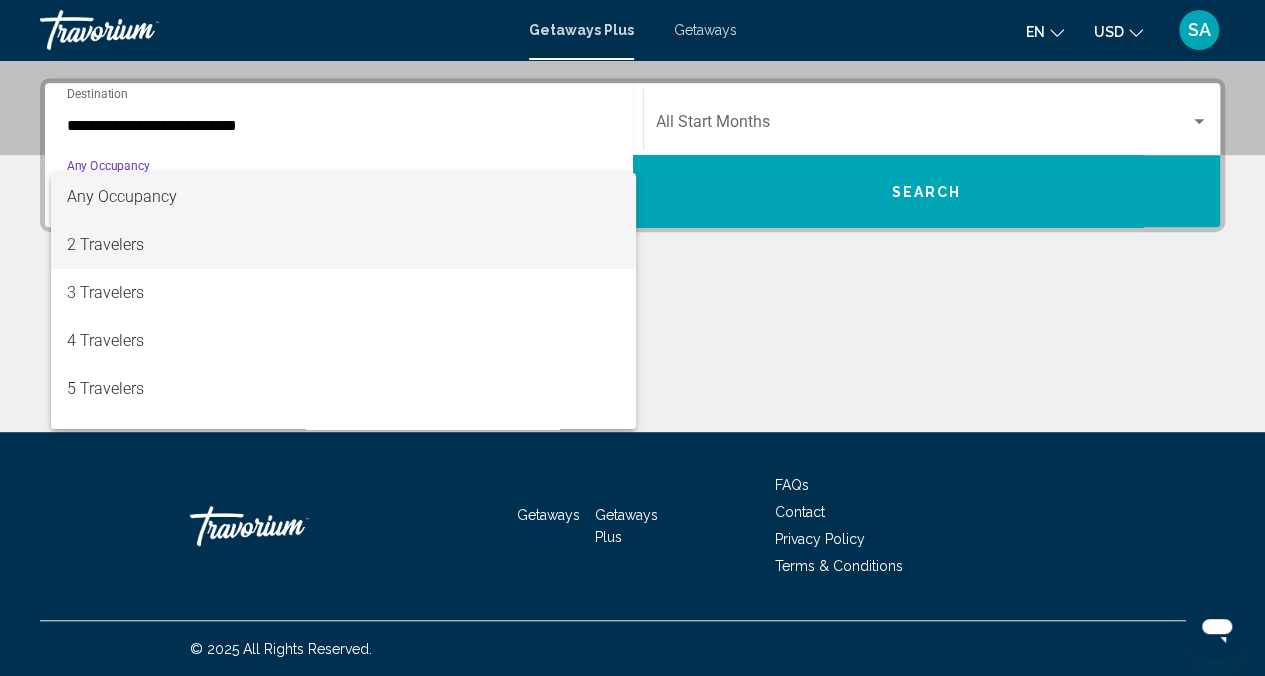 click on "2 Travelers" at bounding box center (344, 245) 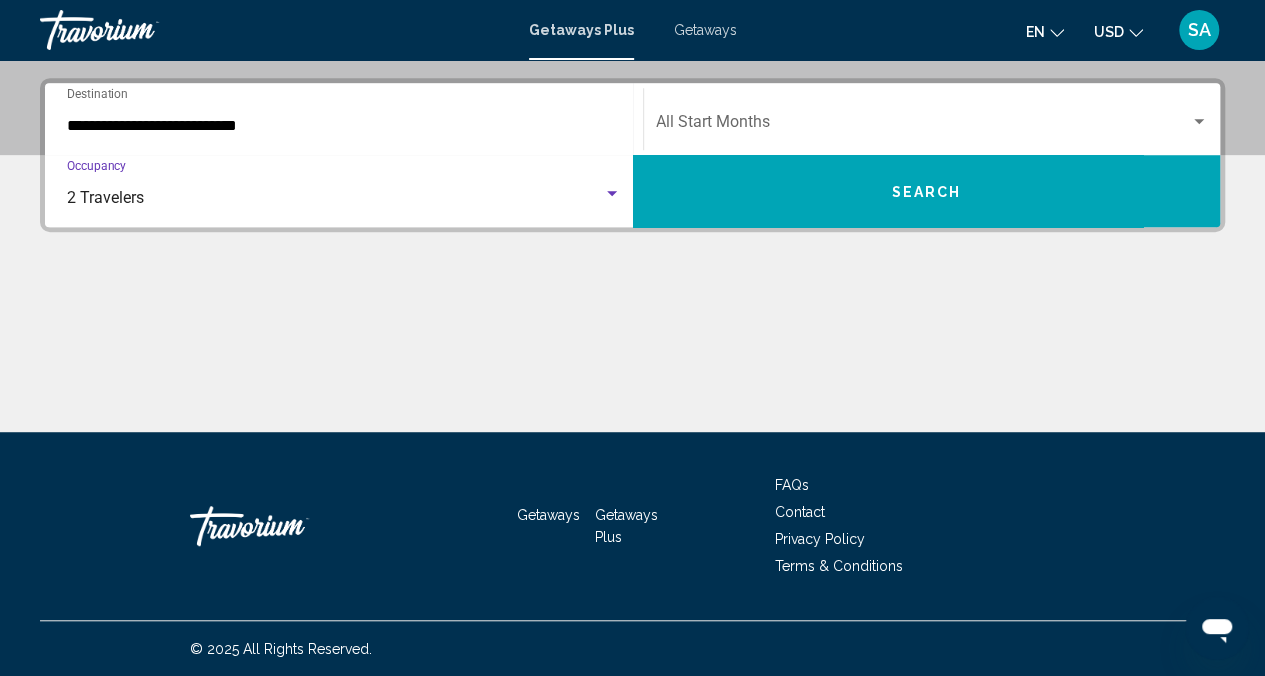 click at bounding box center [923, 126] 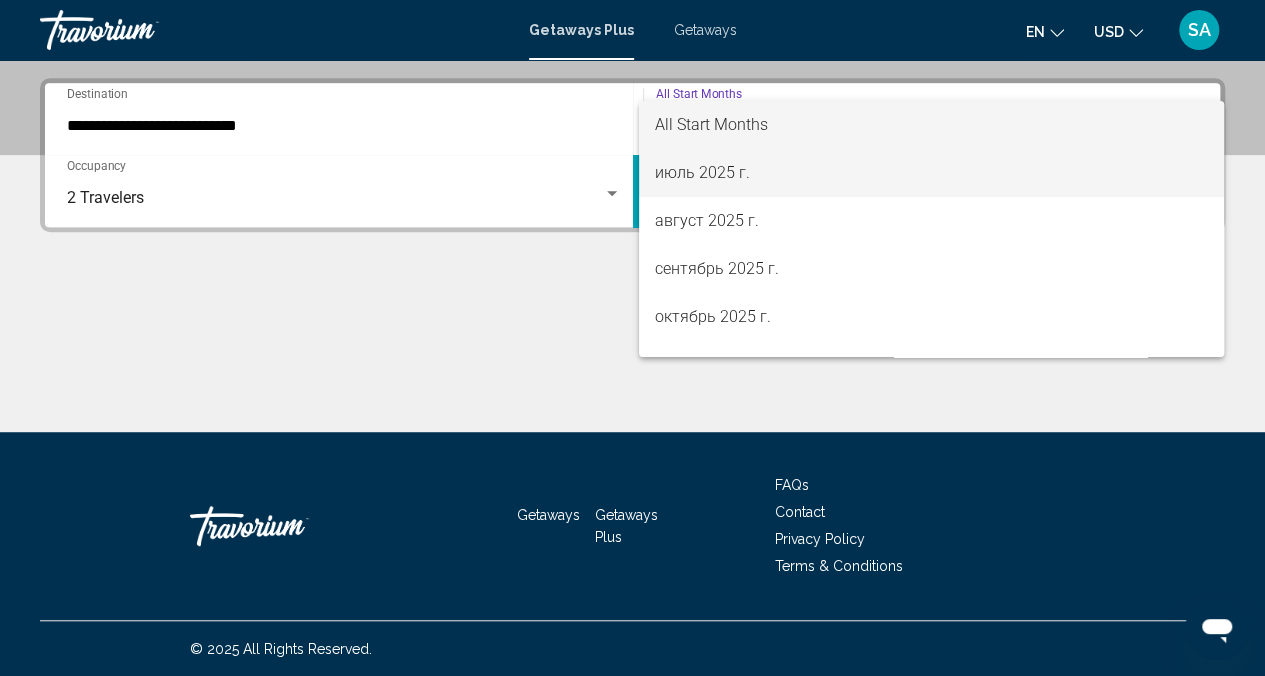 click on "июль 2025 г." at bounding box center [931, 173] 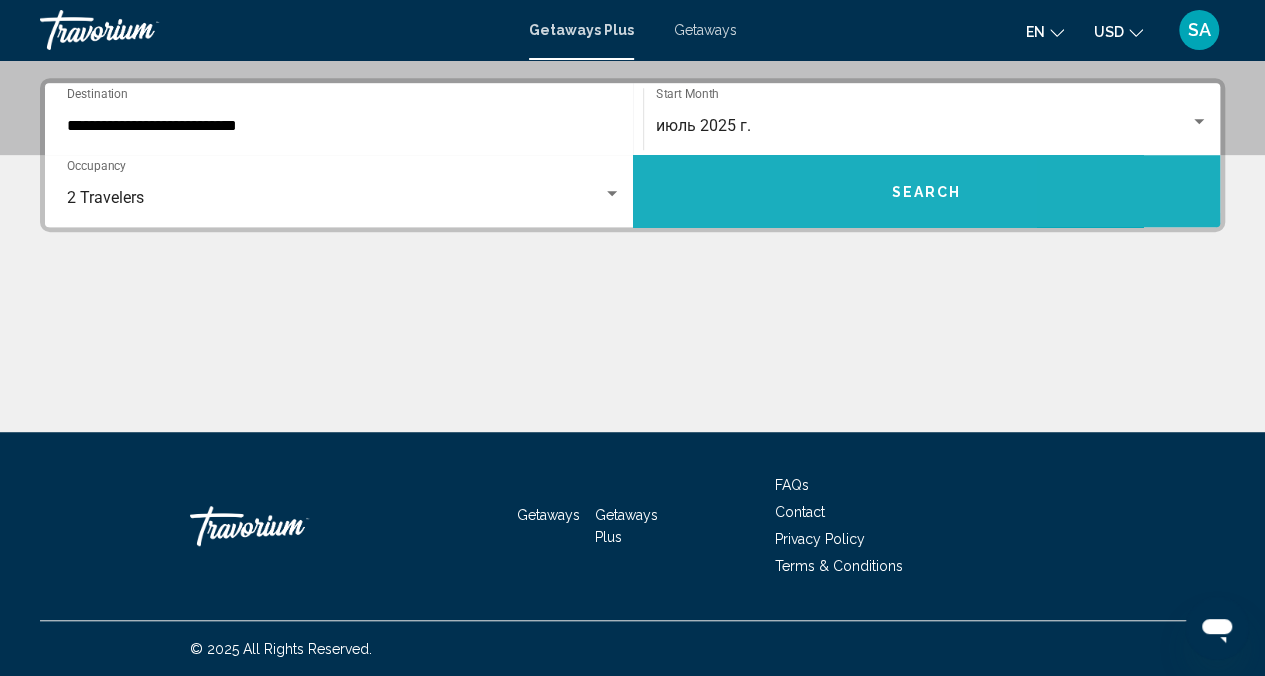 click on "Search" at bounding box center (927, 191) 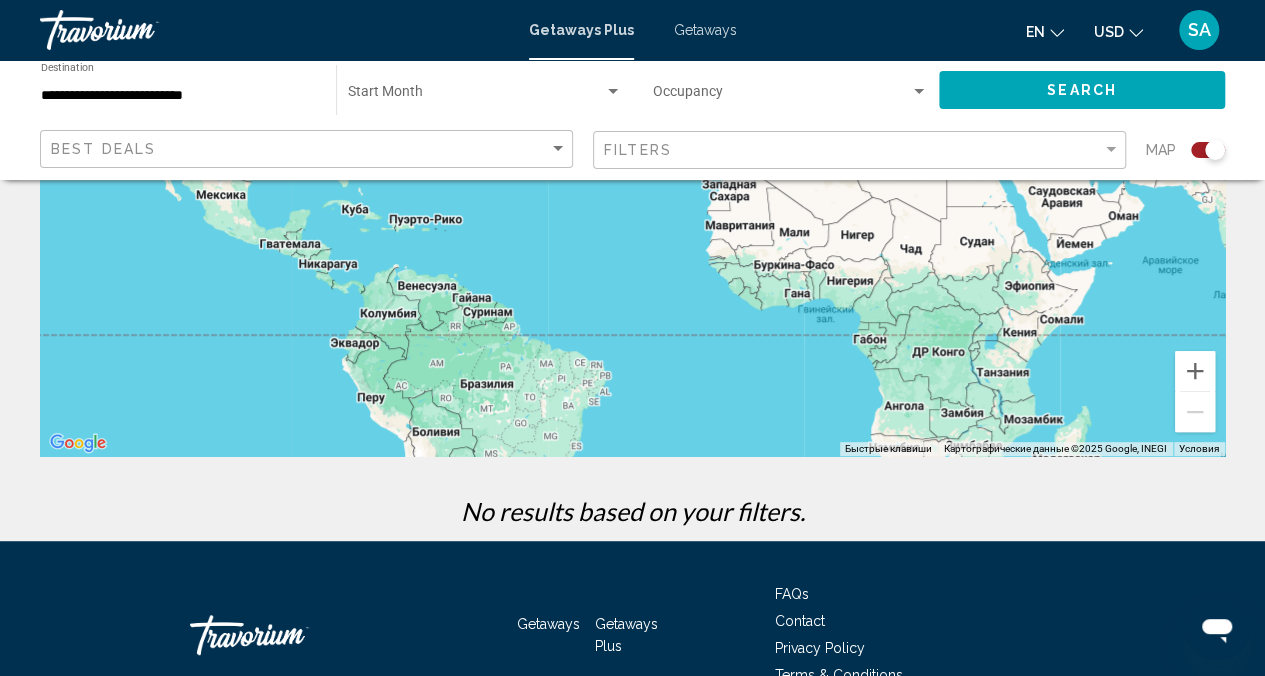 scroll, scrollTop: 400, scrollLeft: 0, axis: vertical 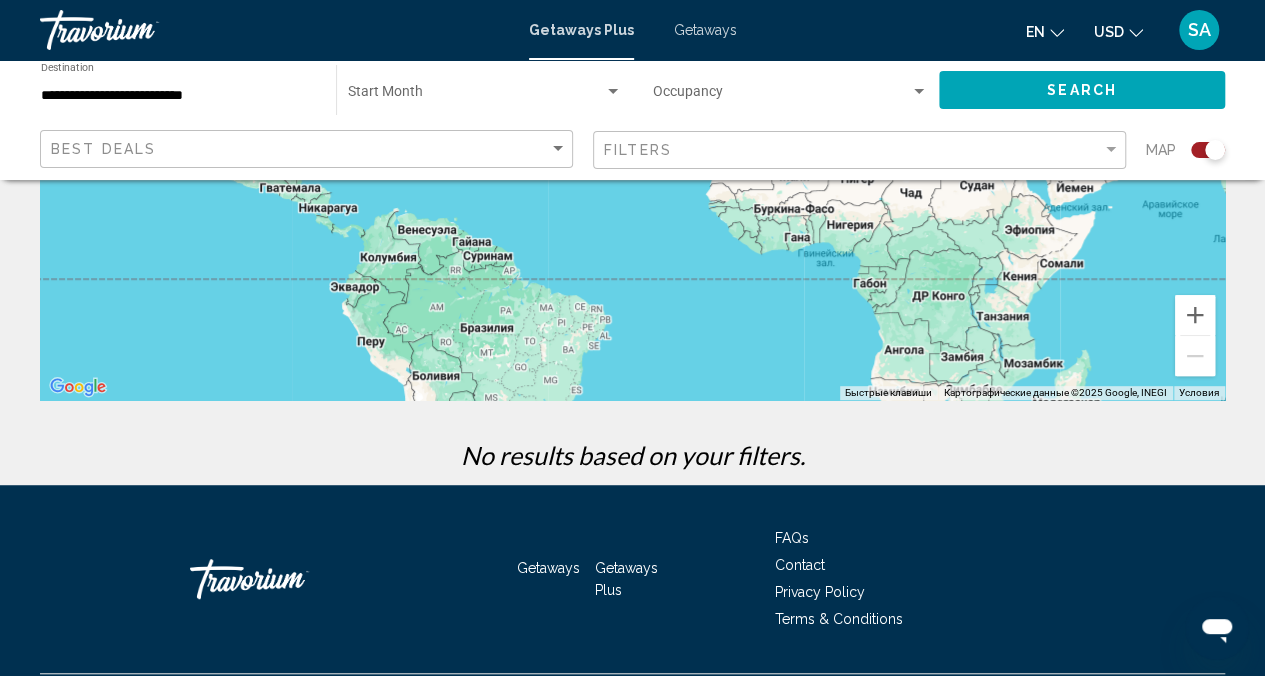 click on "Start Month All Start Months" 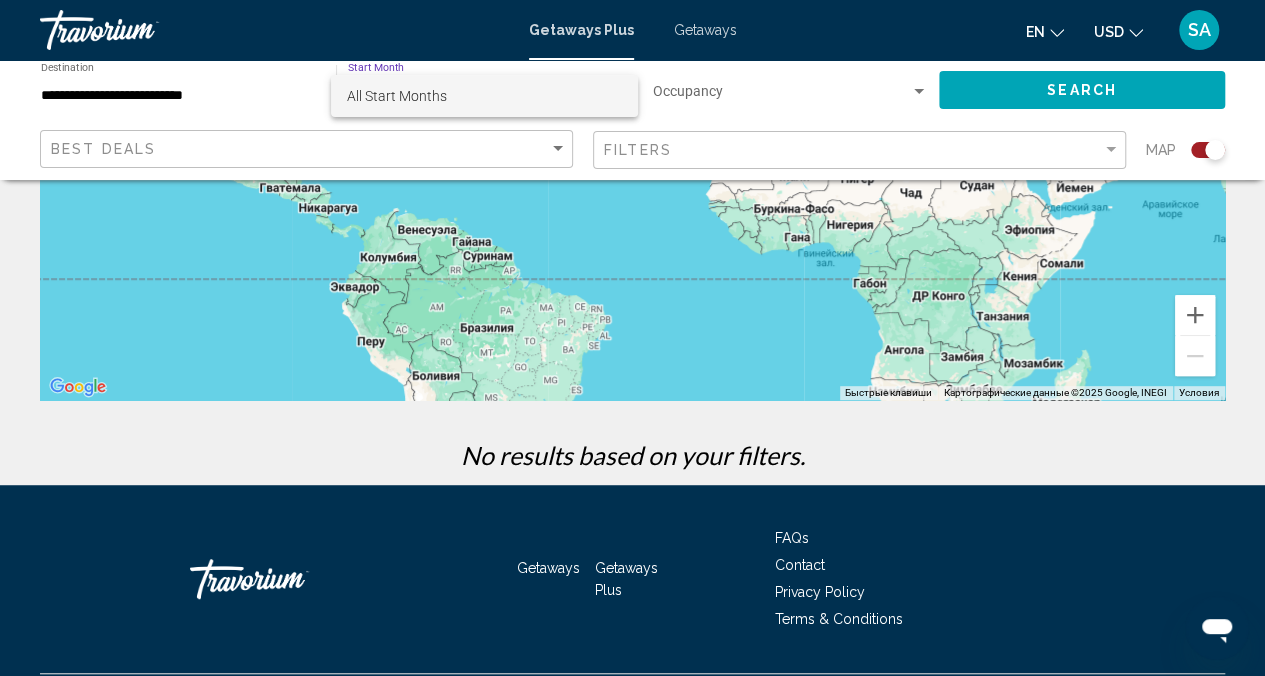 click at bounding box center (632, 338) 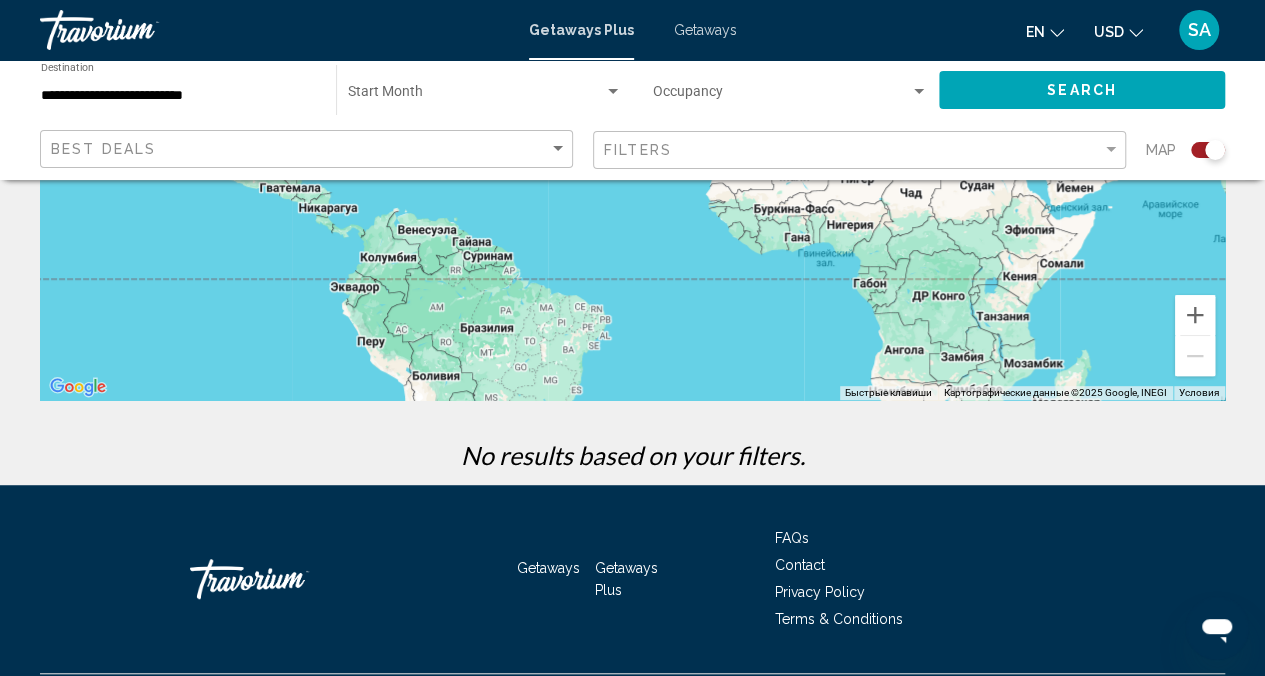 click on "**********" at bounding box center [178, 96] 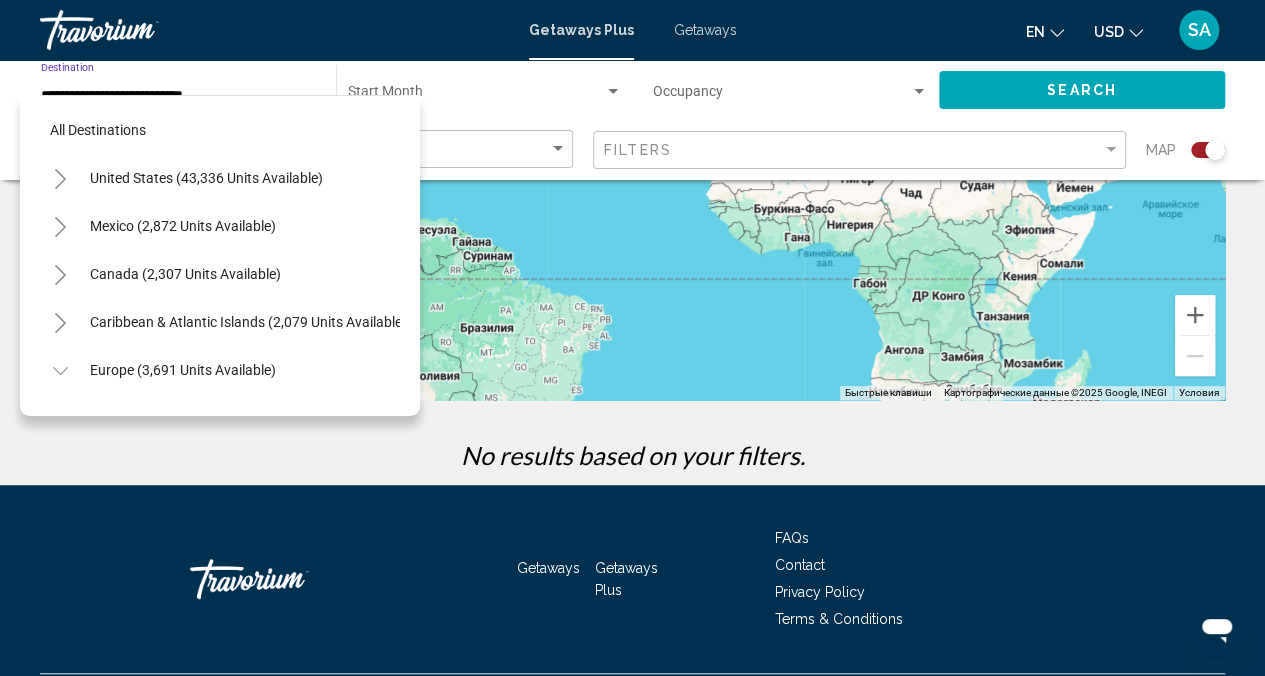 scroll, scrollTop: 846, scrollLeft: 0, axis: vertical 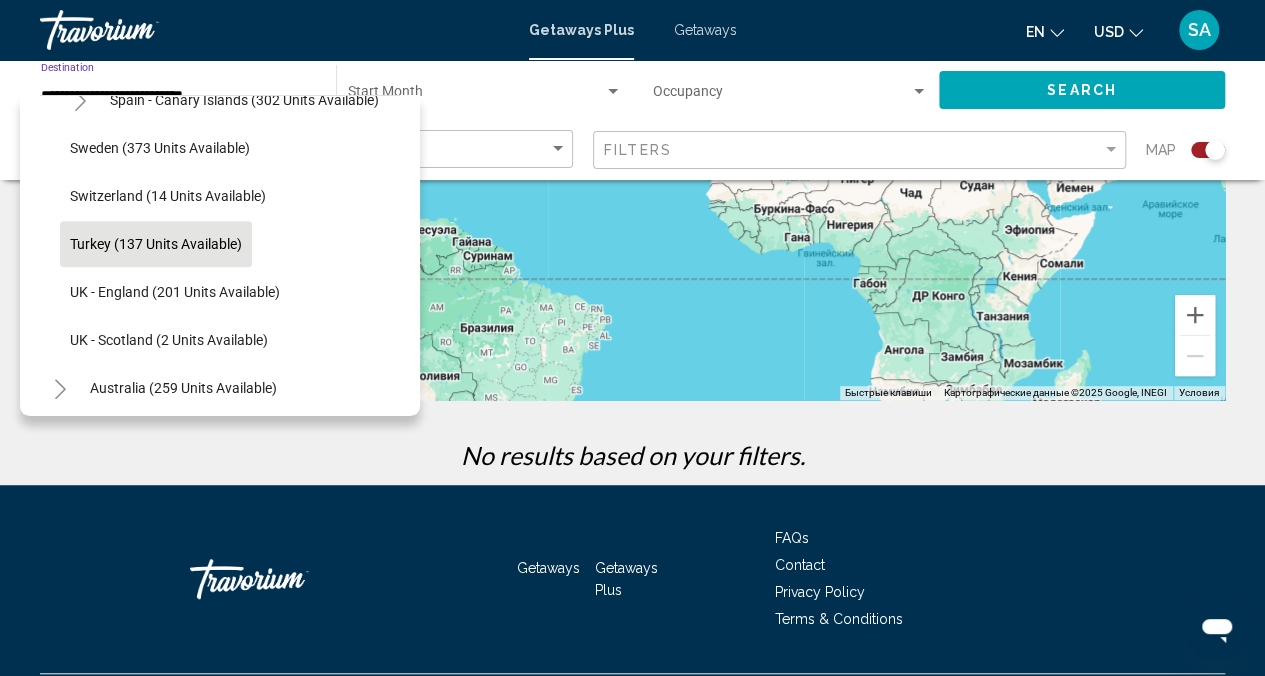click on "Turkey (137 units available)" 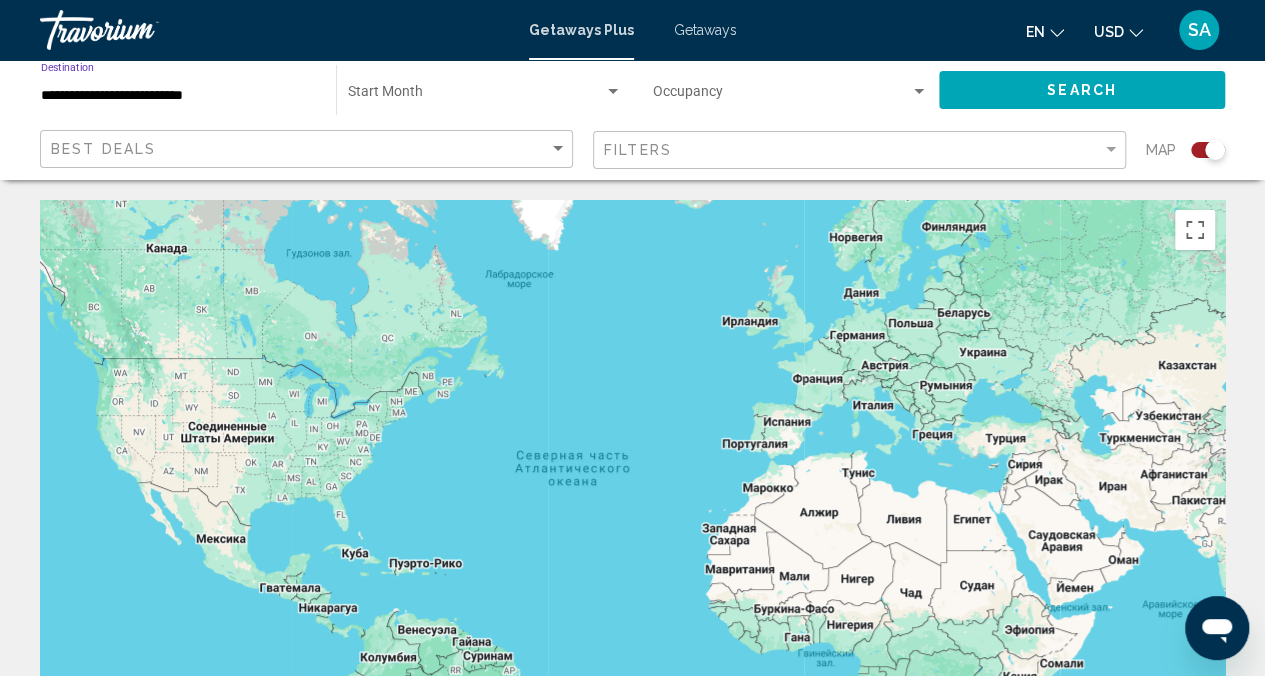 scroll, scrollTop: 0, scrollLeft: 0, axis: both 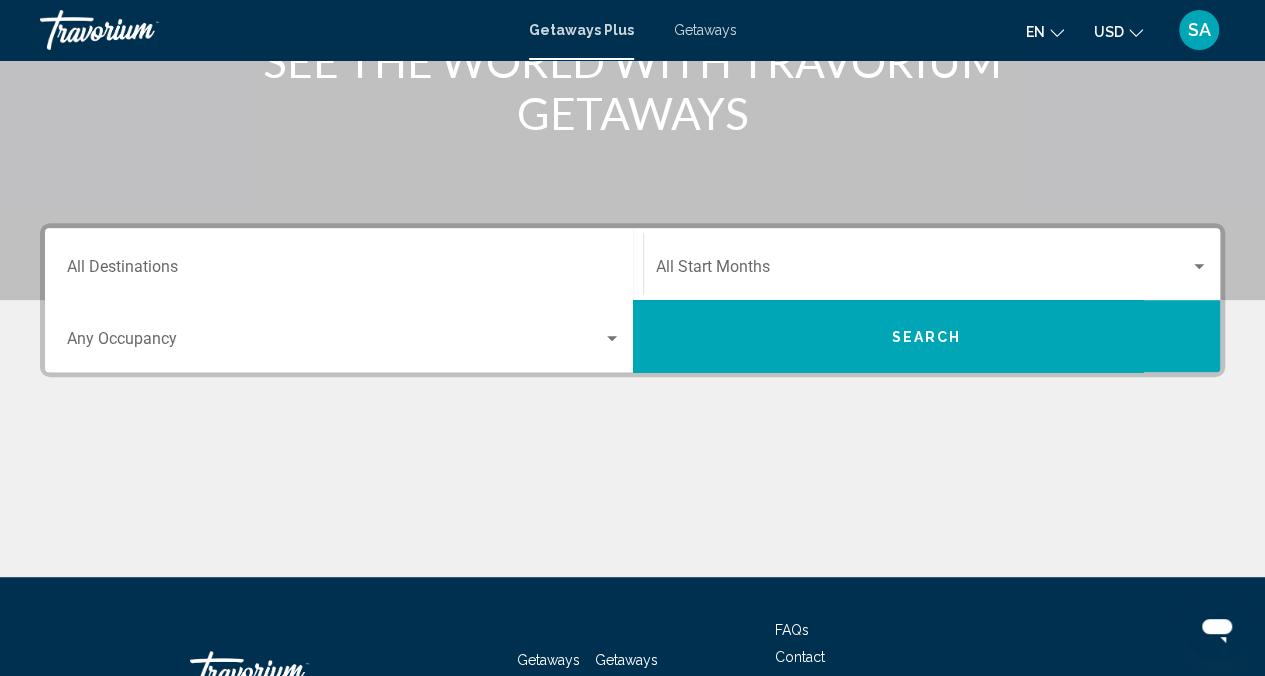 click on "Destination All Destinations" at bounding box center (344, 271) 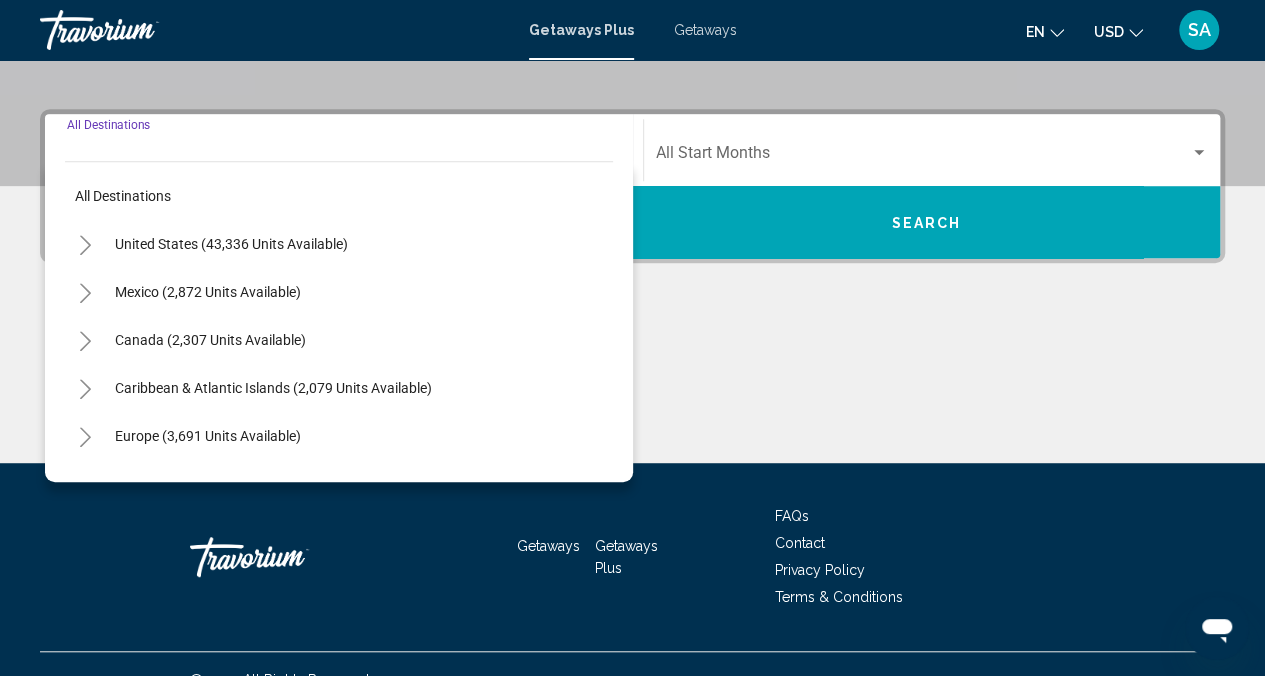 scroll, scrollTop: 445, scrollLeft: 0, axis: vertical 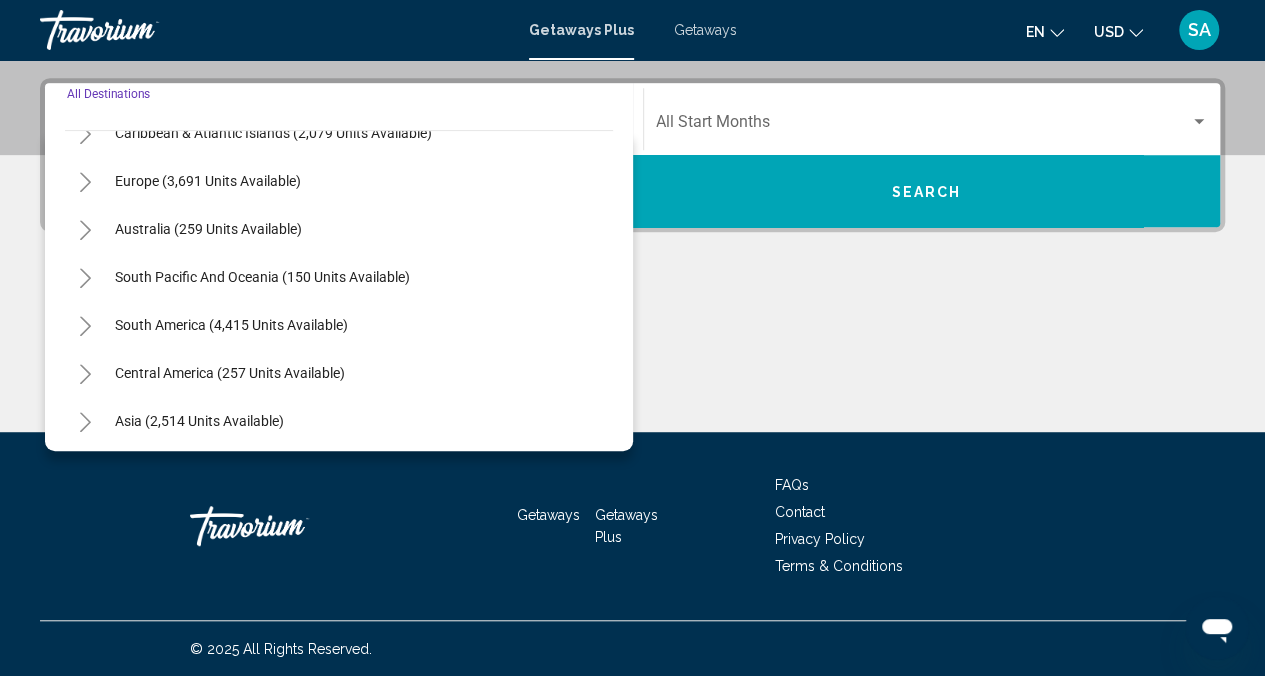 click 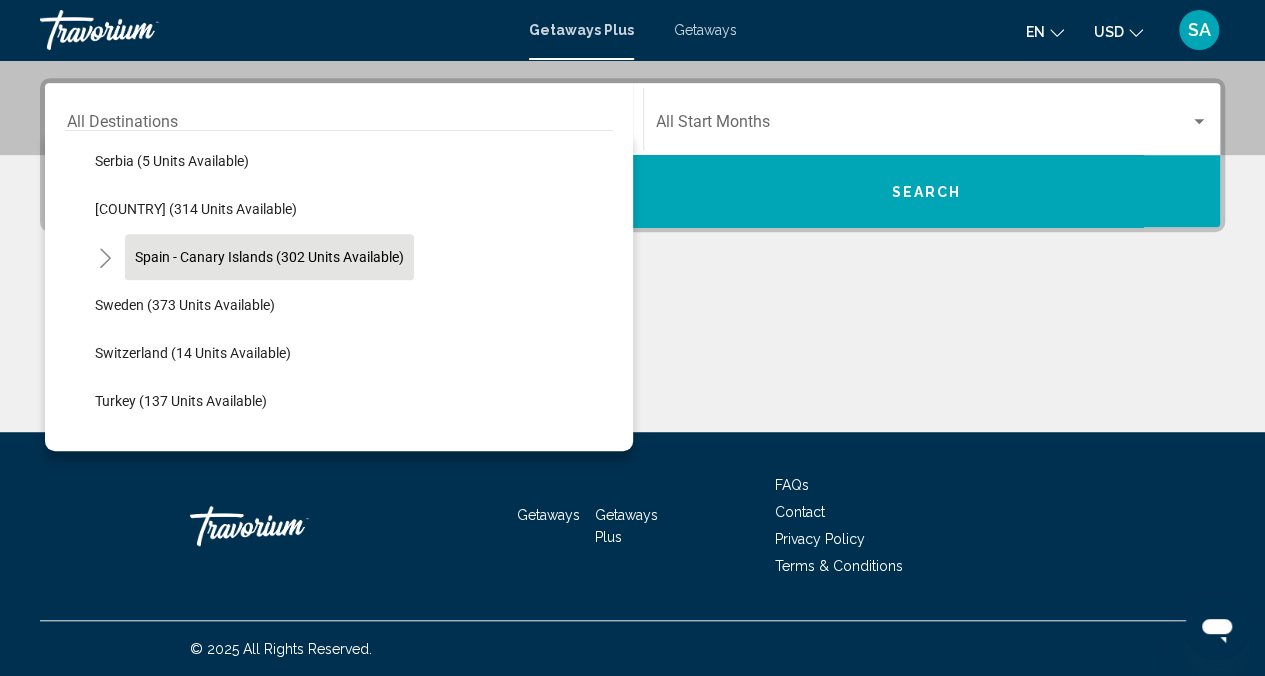 scroll, scrollTop: 824, scrollLeft: 0, axis: vertical 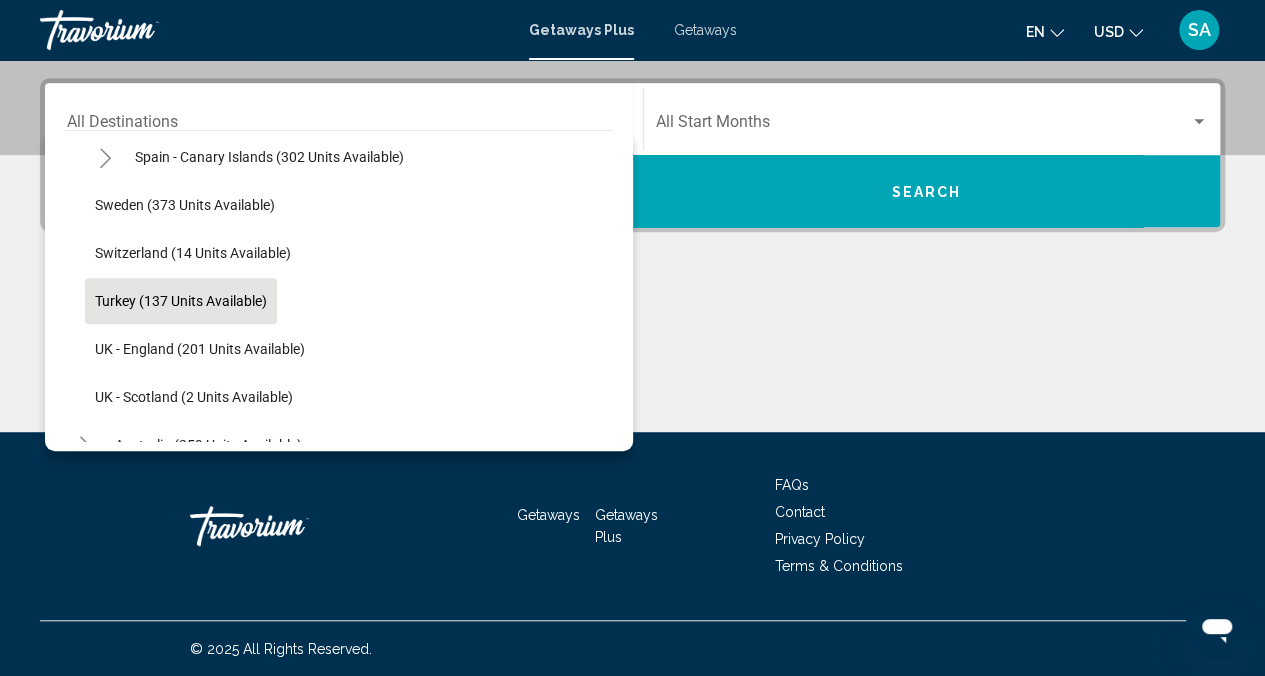 click on "Turkey (137 units available)" 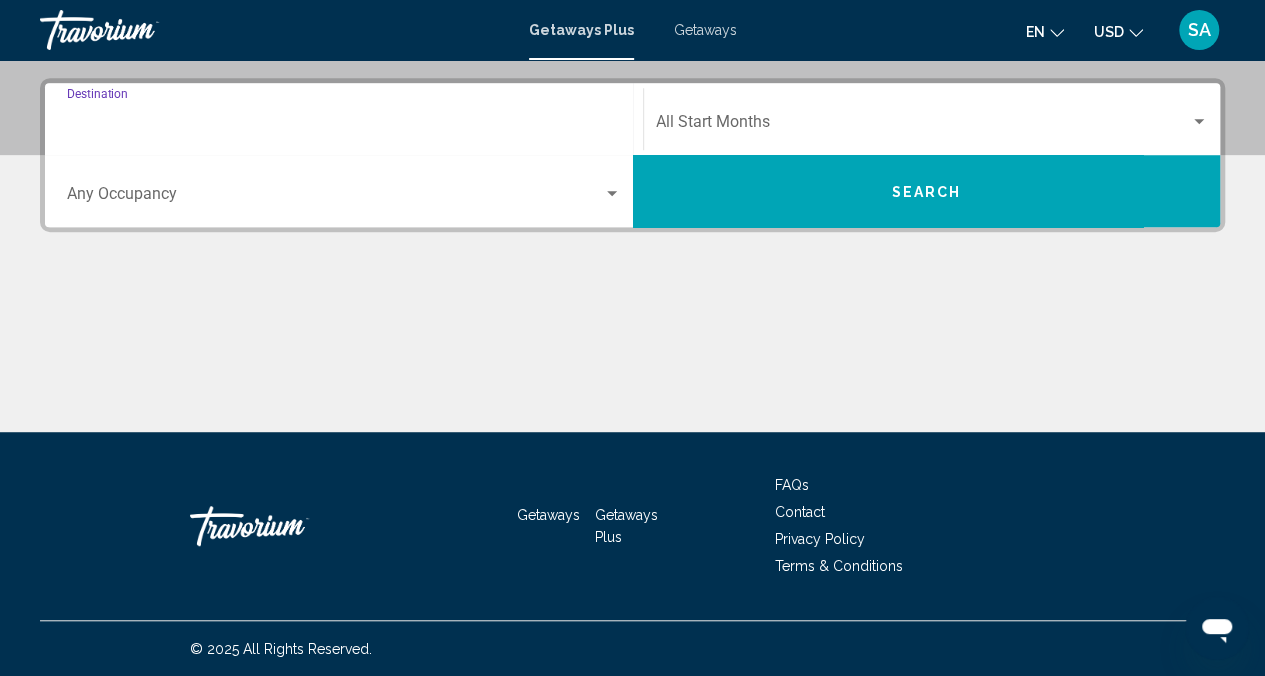 type on "**********" 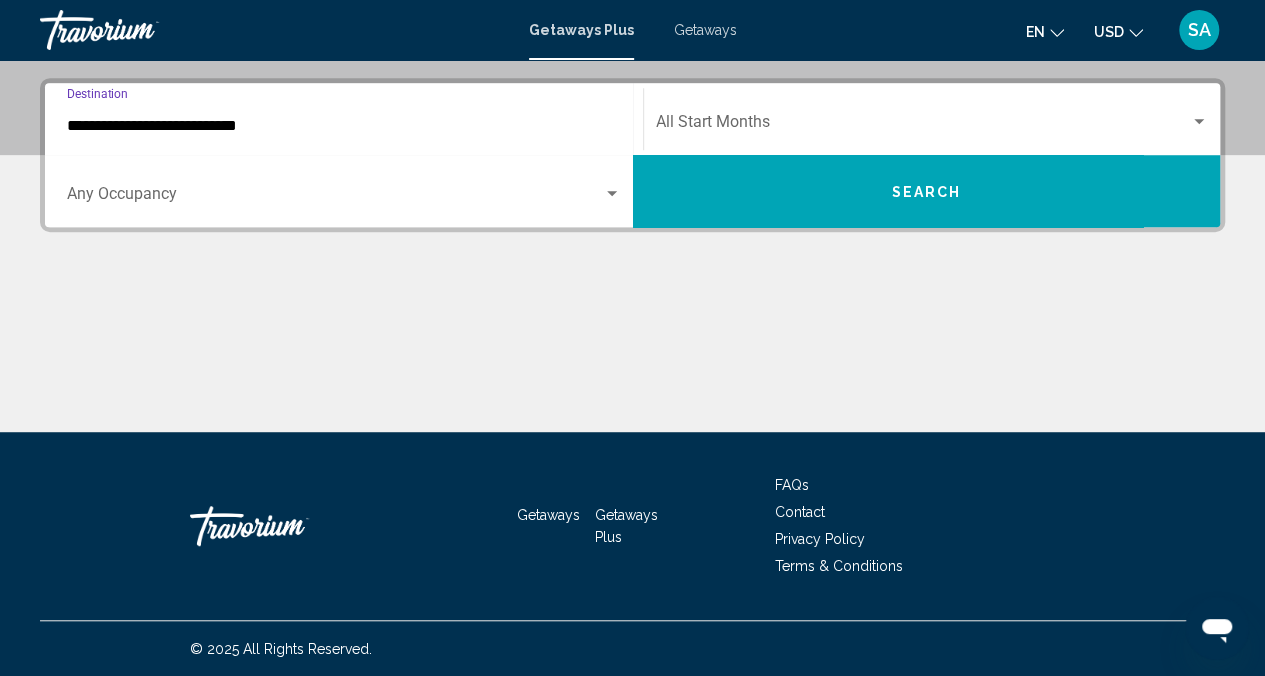 click at bounding box center (923, 126) 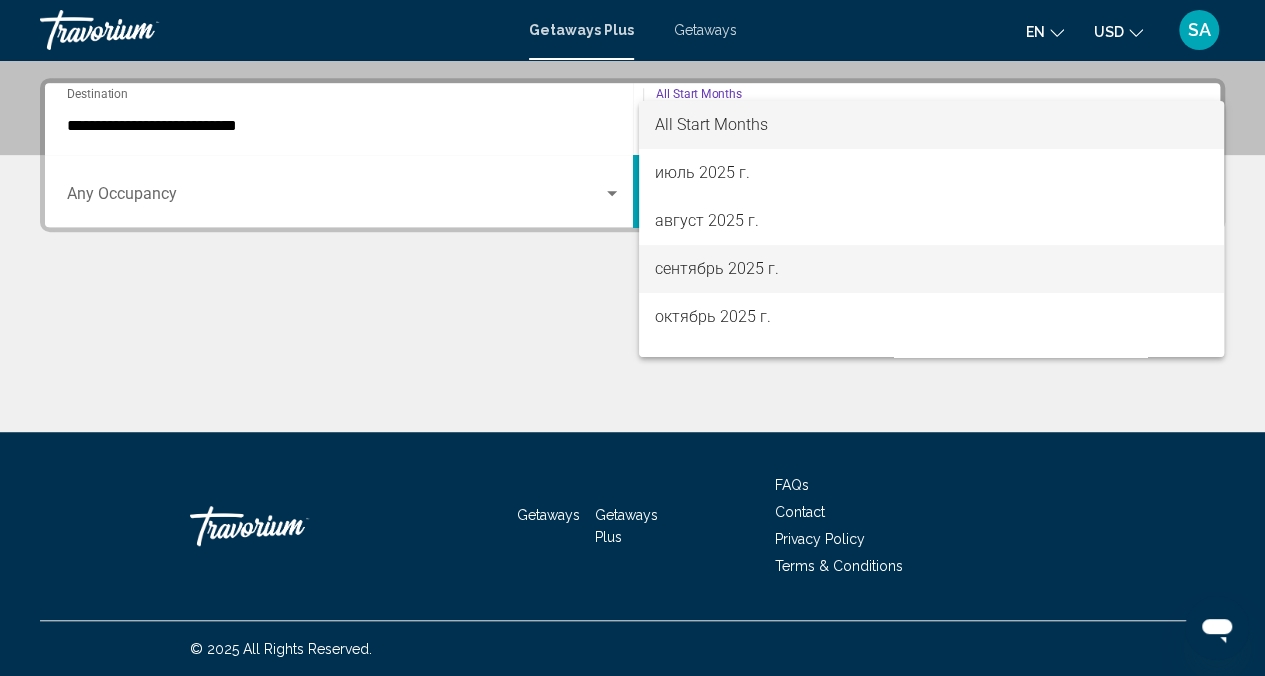 click on "сентябрь 2025 г." at bounding box center [931, 269] 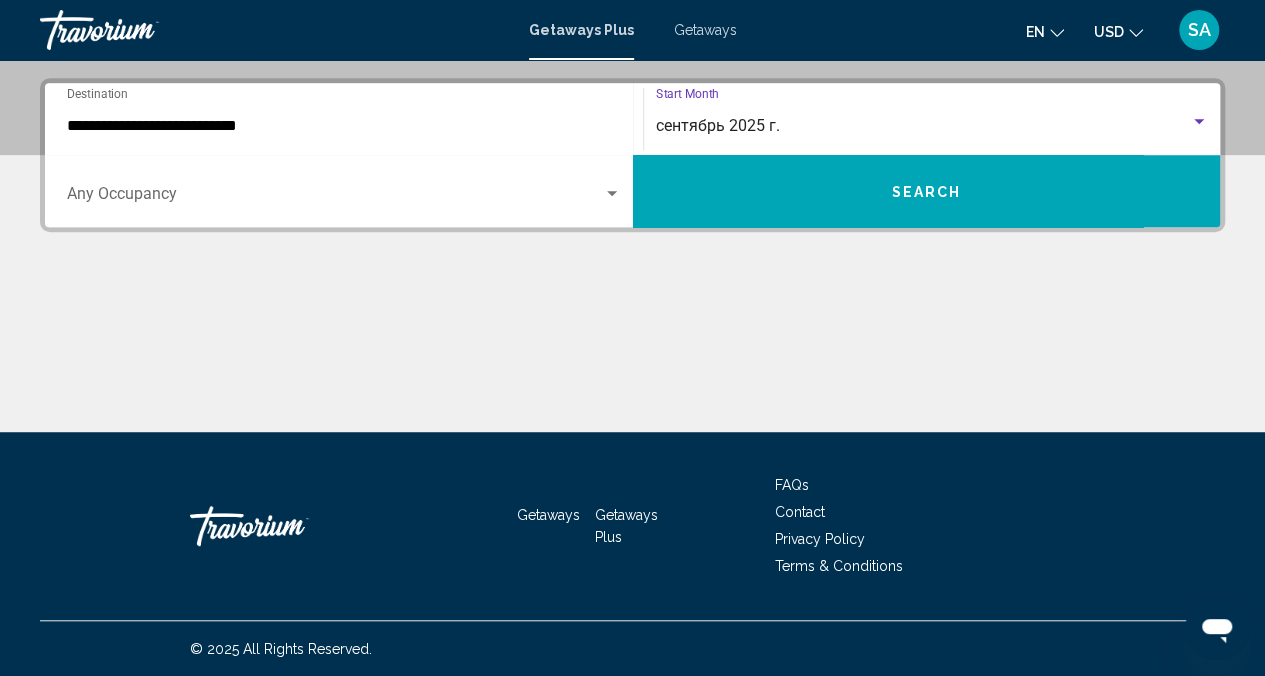 click at bounding box center (335, 198) 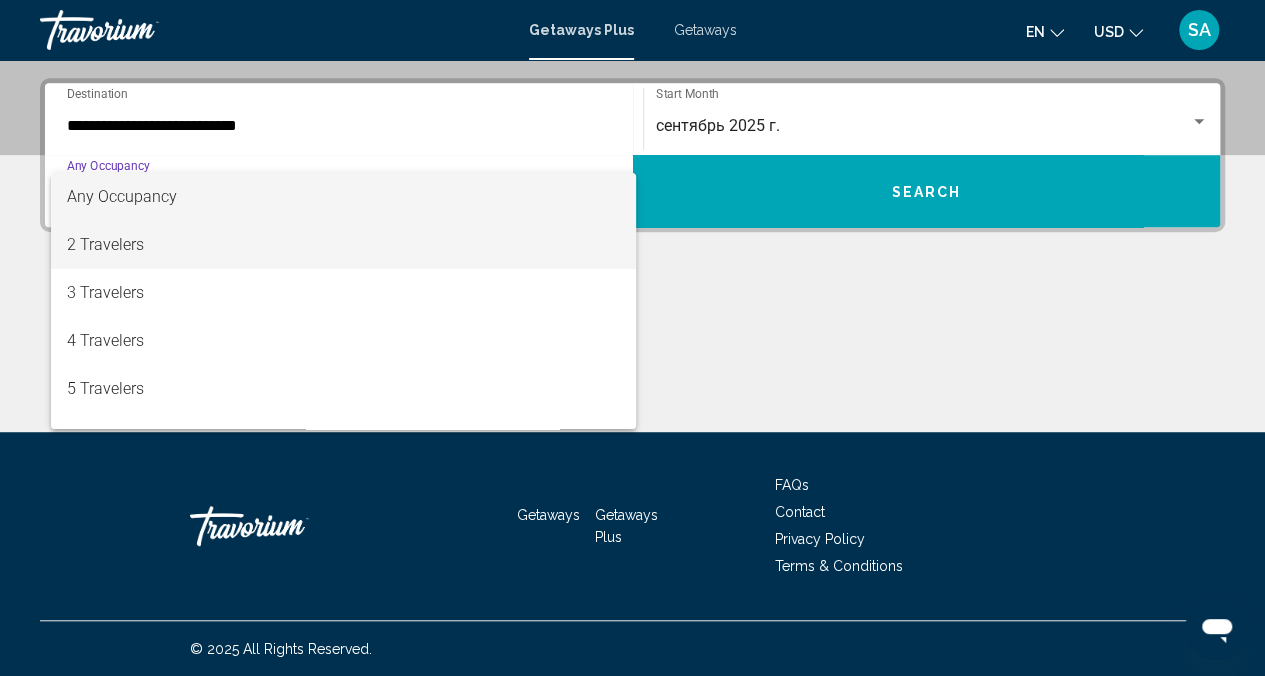 click on "2 Travelers" at bounding box center (344, 245) 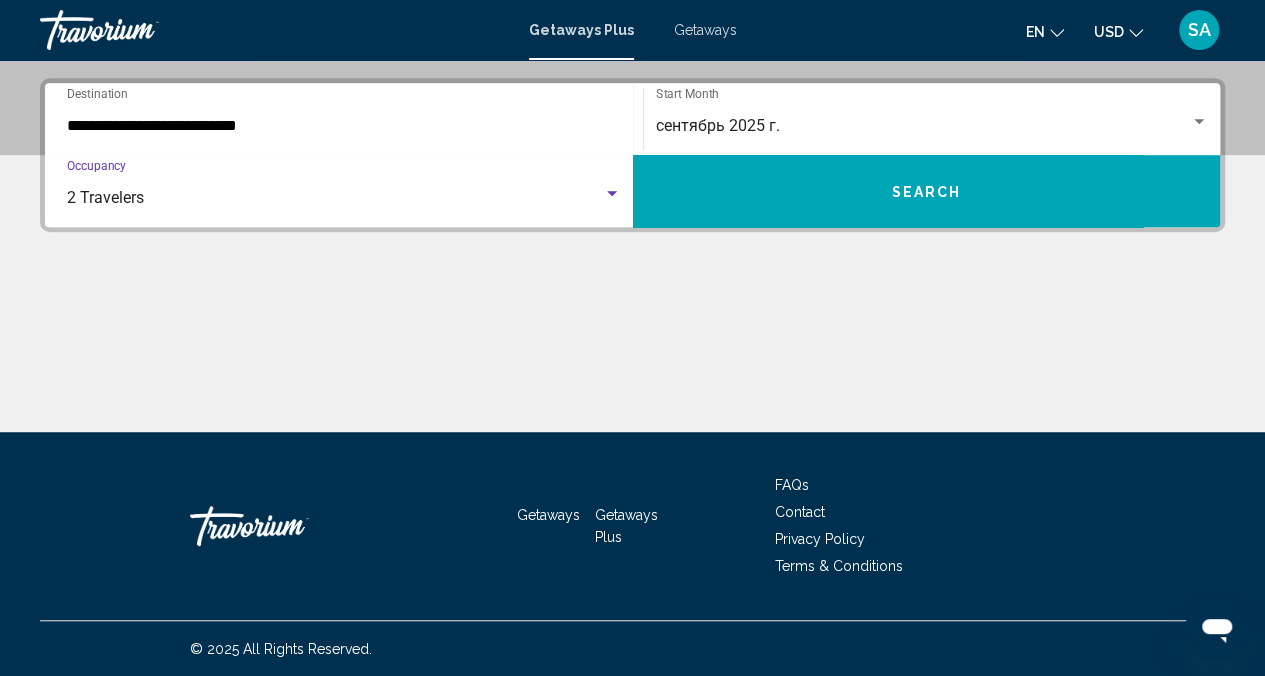 click on "Search" at bounding box center [927, 191] 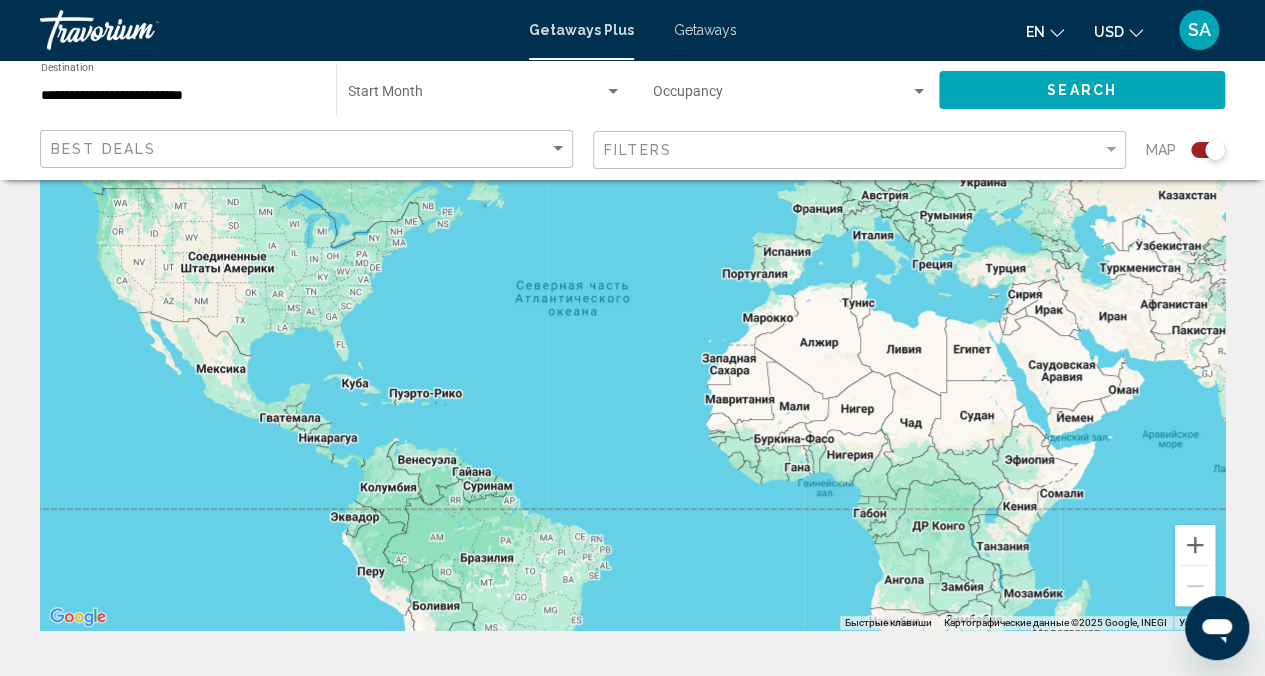 scroll, scrollTop: 154, scrollLeft: 0, axis: vertical 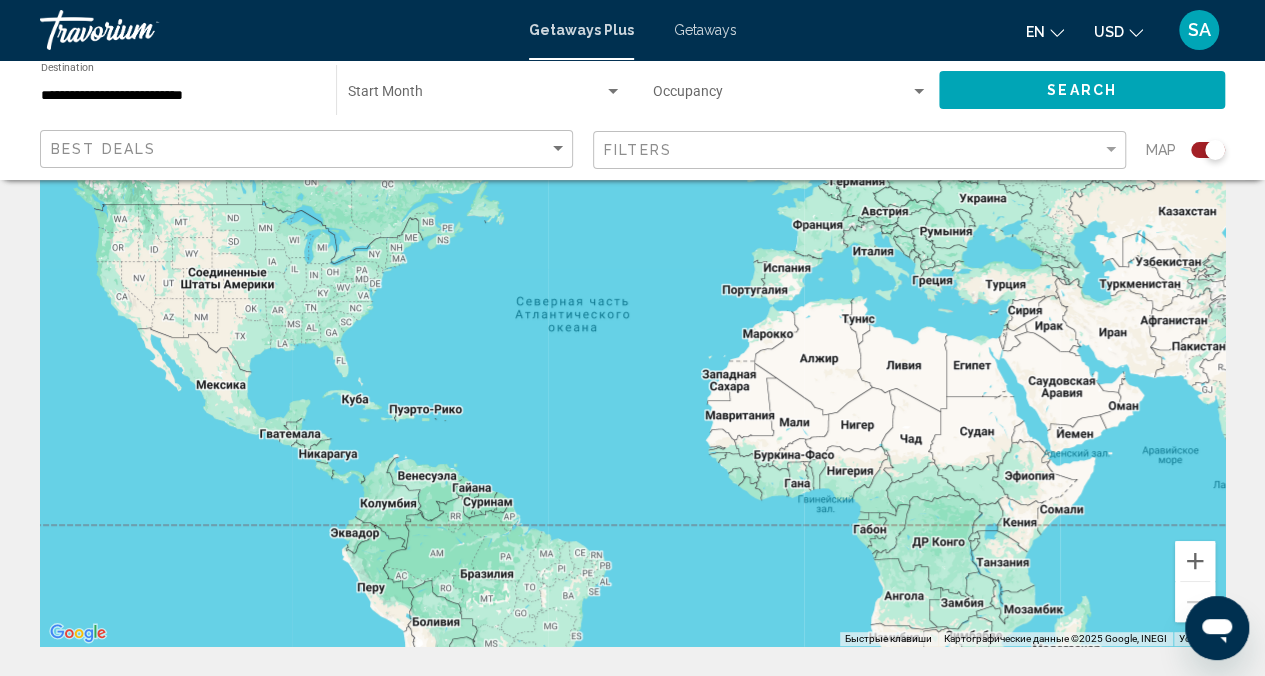 click on "Getaways" at bounding box center (705, 30) 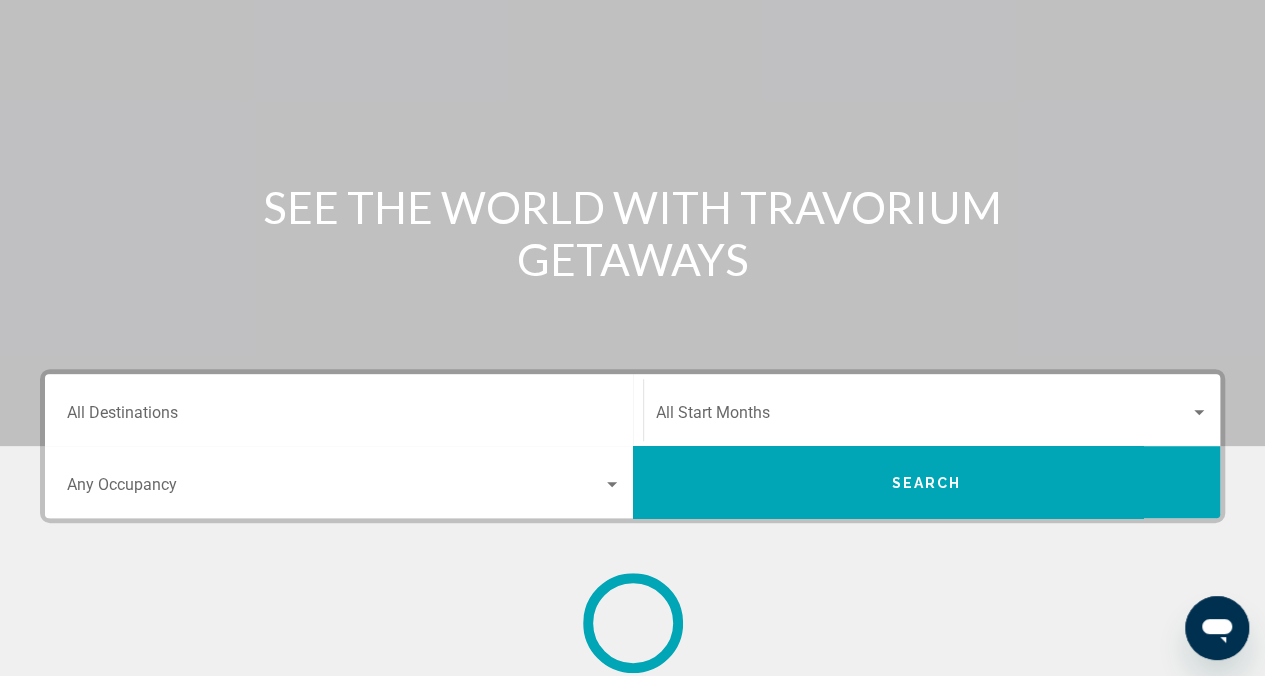 scroll, scrollTop: 0, scrollLeft: 0, axis: both 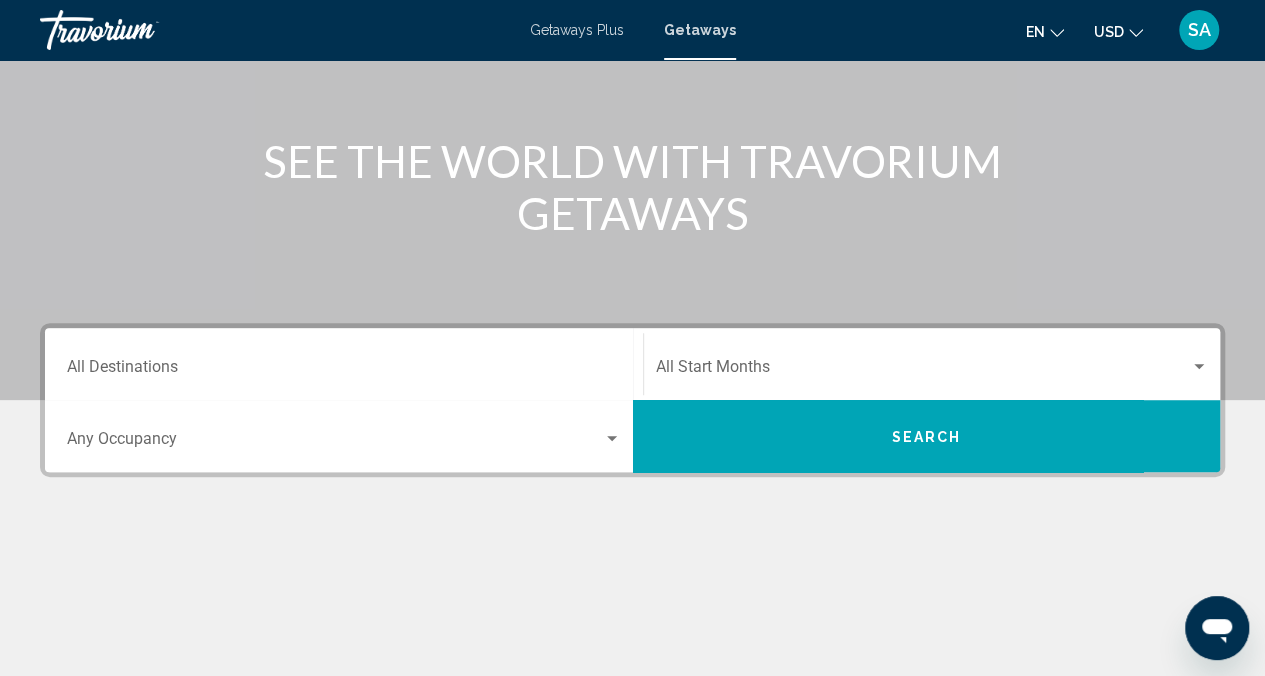 click on "Destination All Destinations" at bounding box center [344, 364] 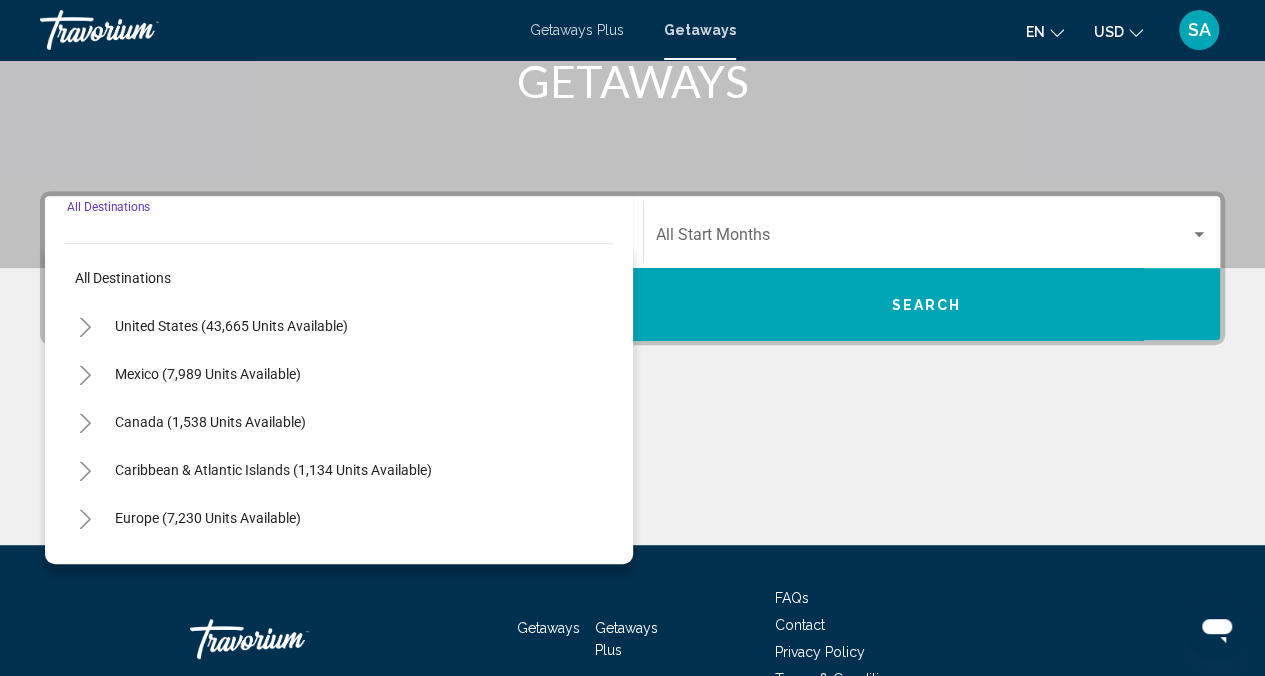 scroll, scrollTop: 445, scrollLeft: 0, axis: vertical 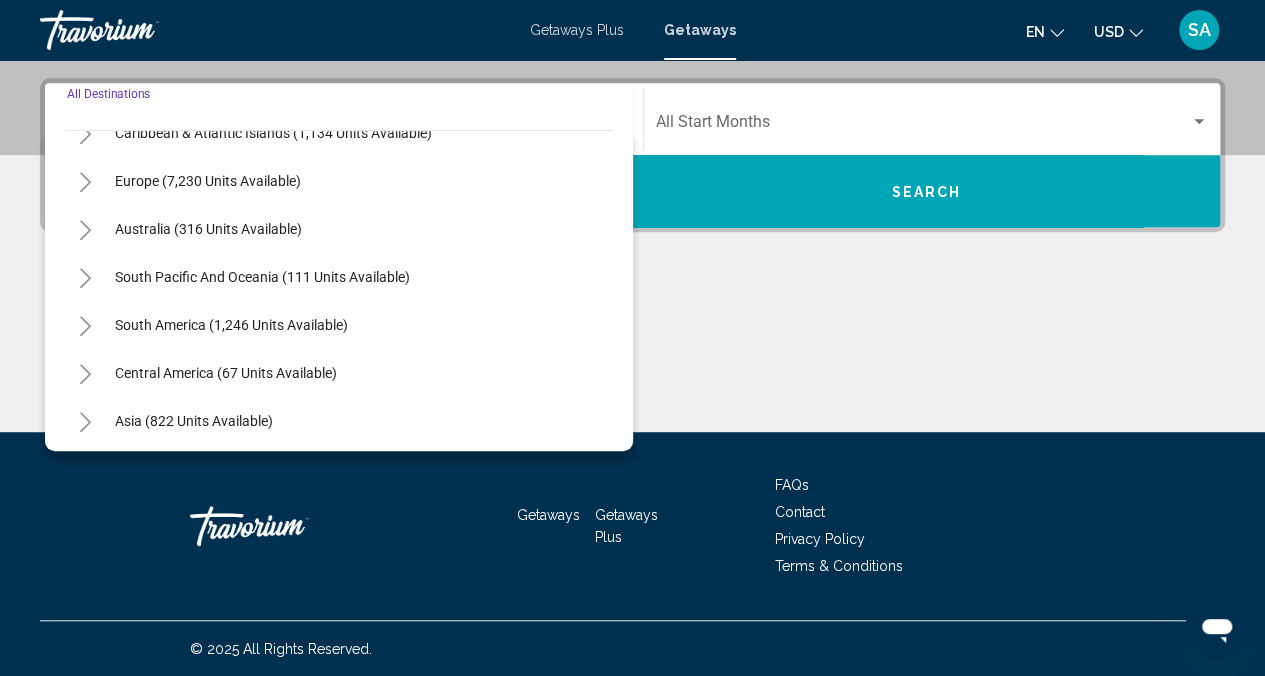 click 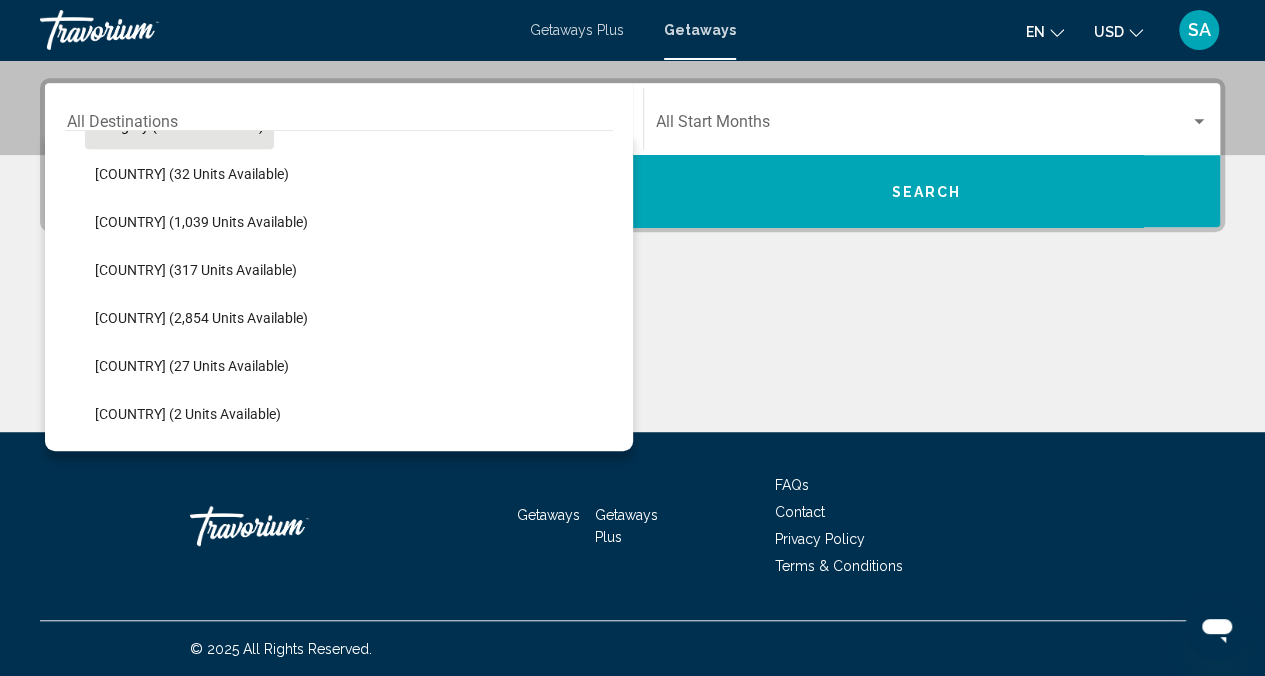 scroll, scrollTop: 724, scrollLeft: 0, axis: vertical 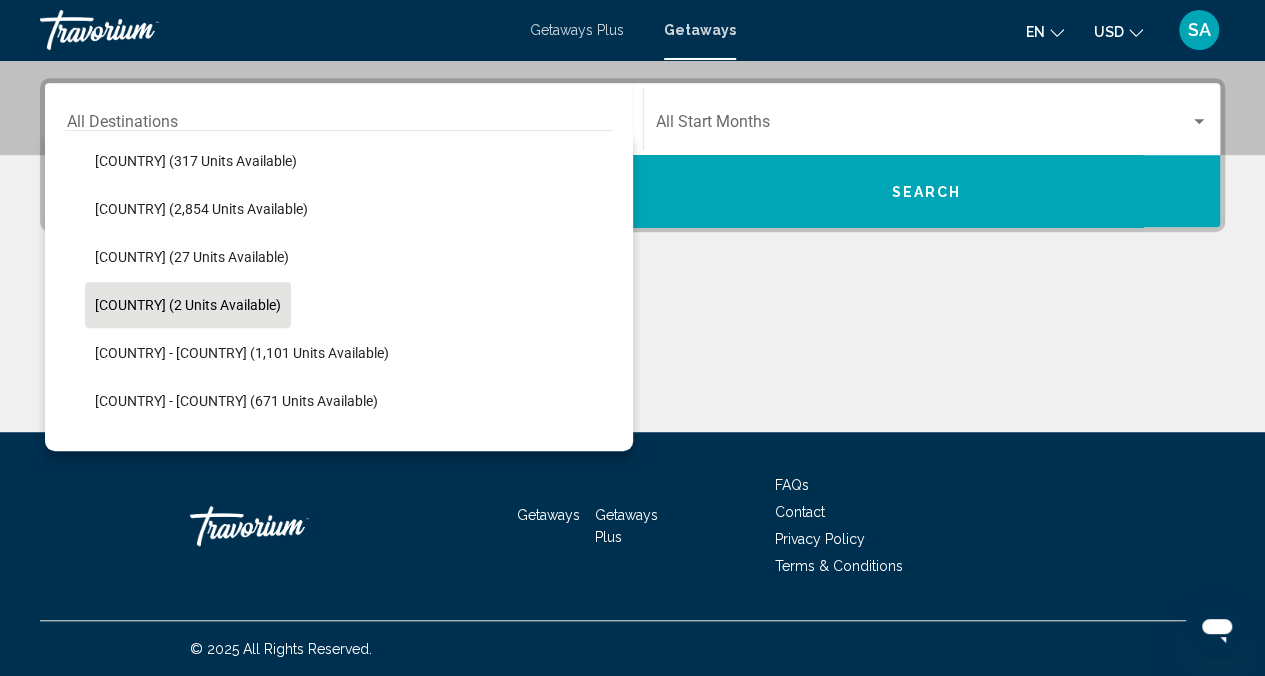 click on "[COUNTRY] (2 units available)" 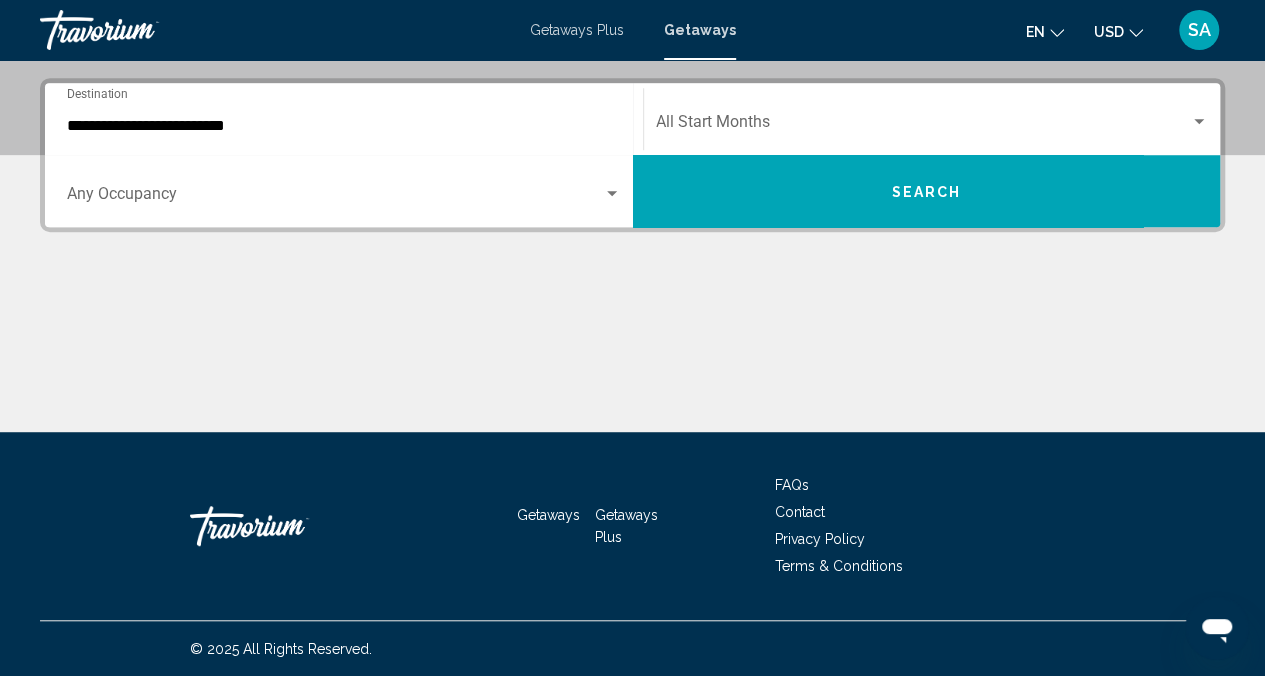 click on "Occupancy Any Occupancy" at bounding box center (344, 191) 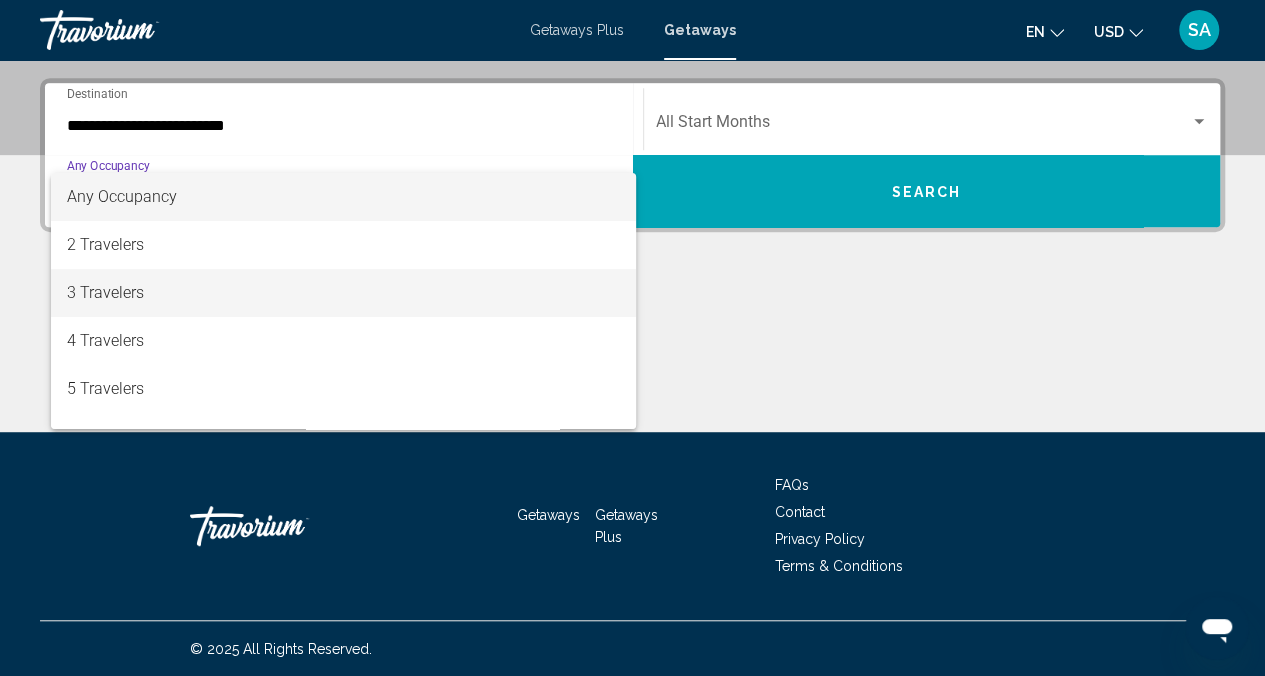 click on "3 Travelers" at bounding box center [344, 293] 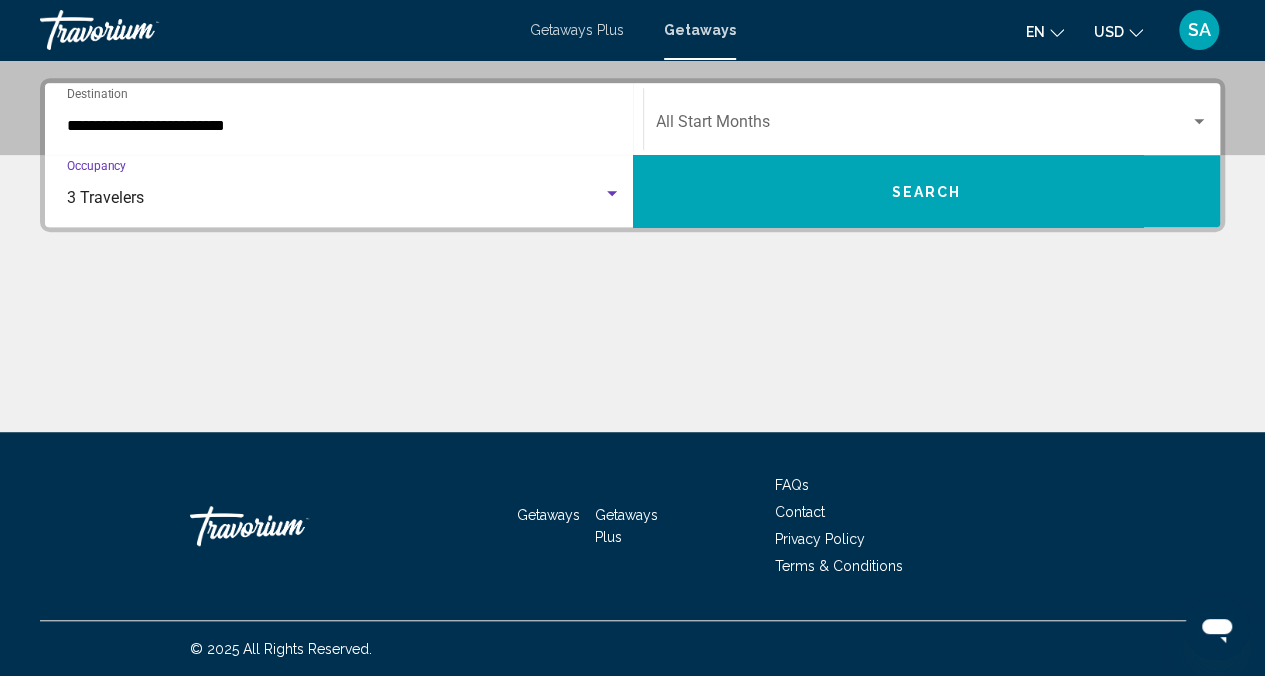 click at bounding box center (923, 126) 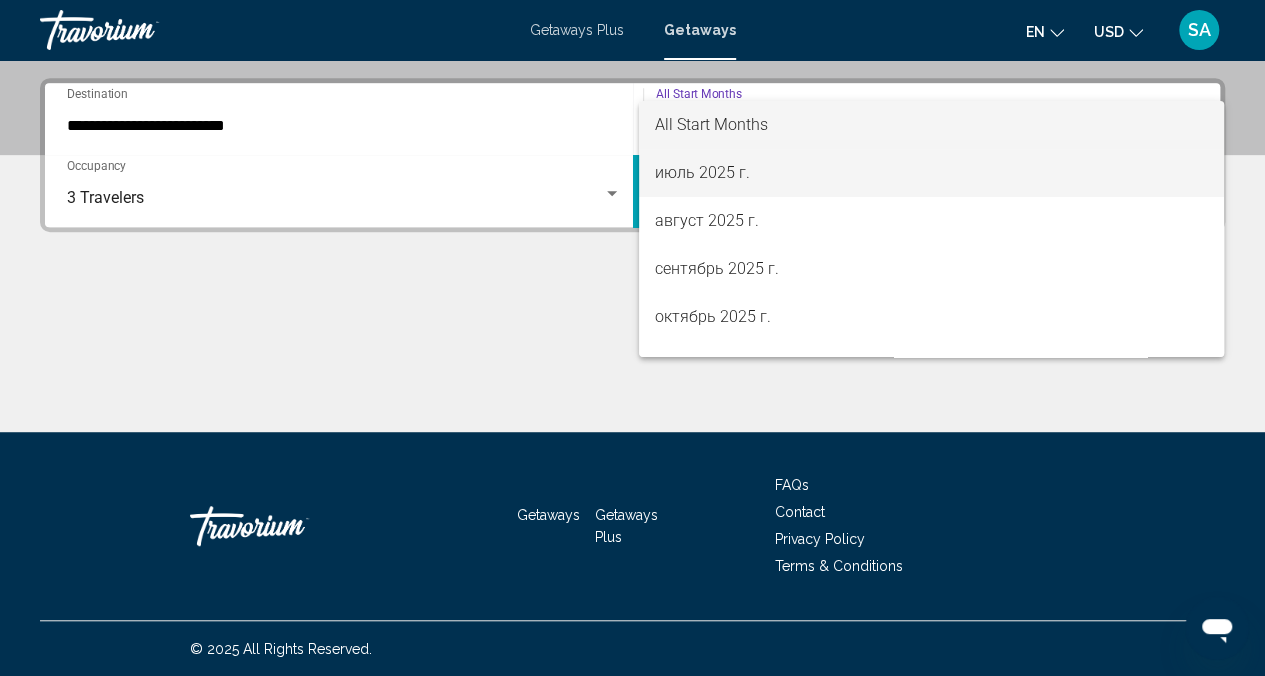 click on "июль 2025 г." at bounding box center (931, 173) 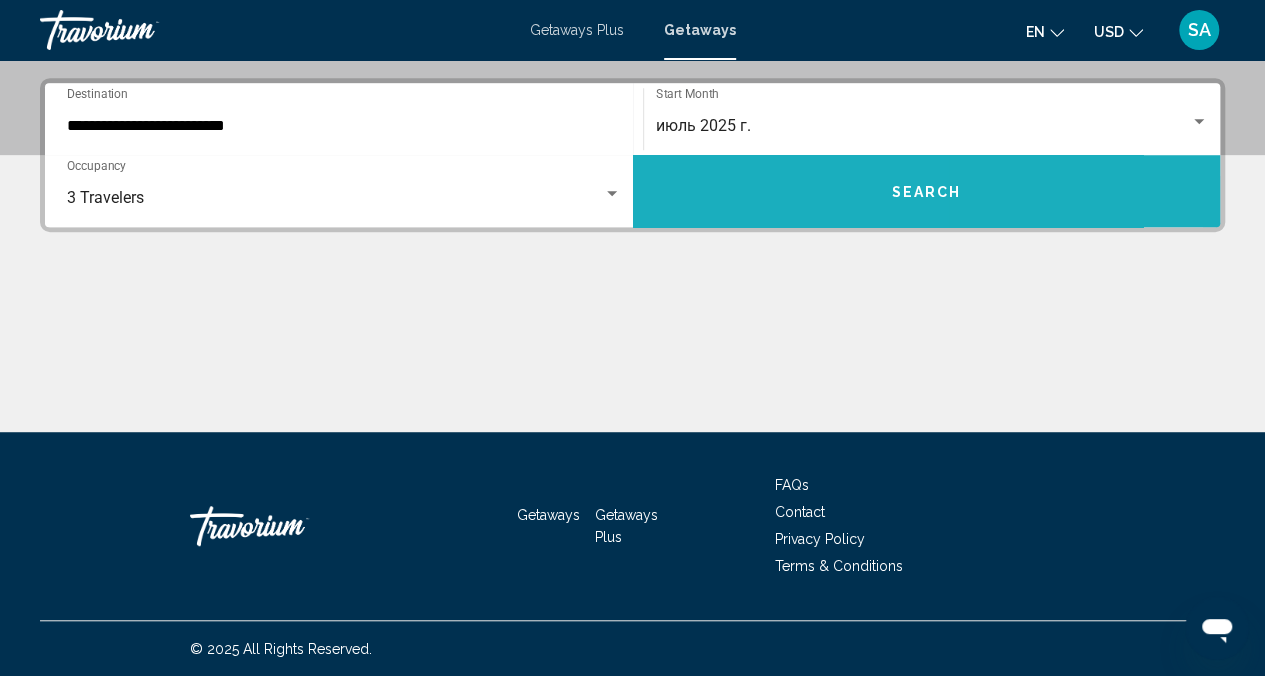 click on "Search" at bounding box center (927, 191) 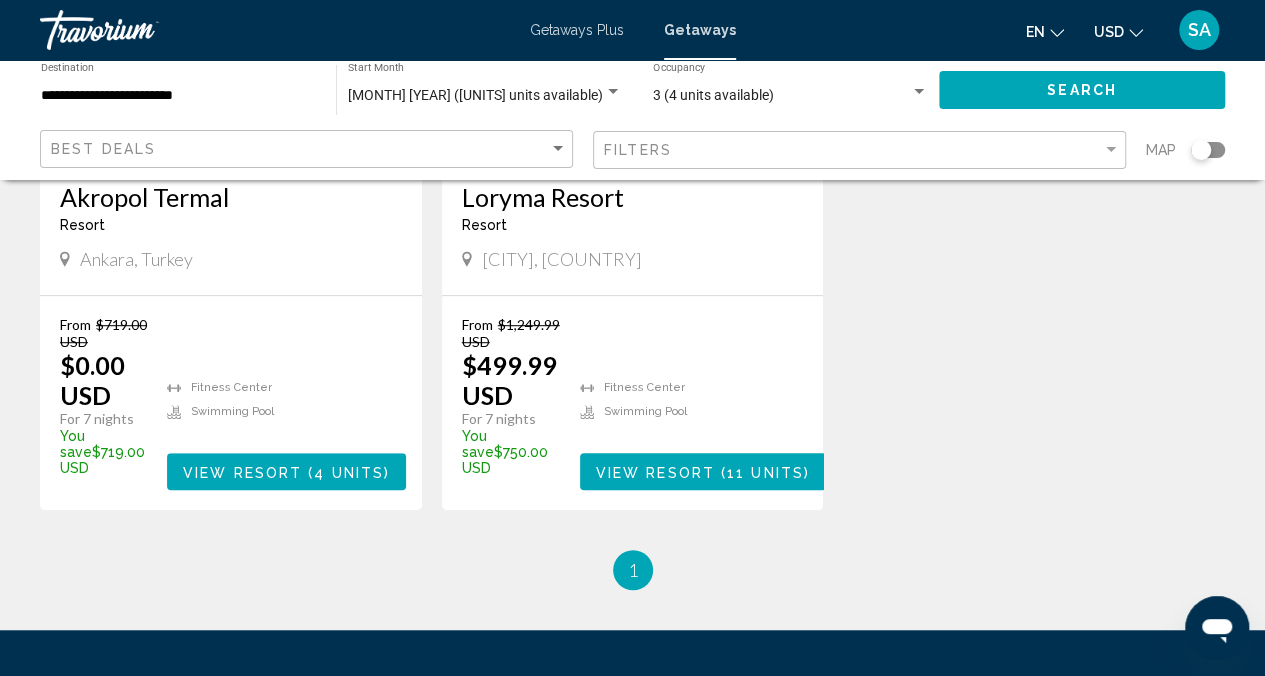 scroll, scrollTop: 500, scrollLeft: 0, axis: vertical 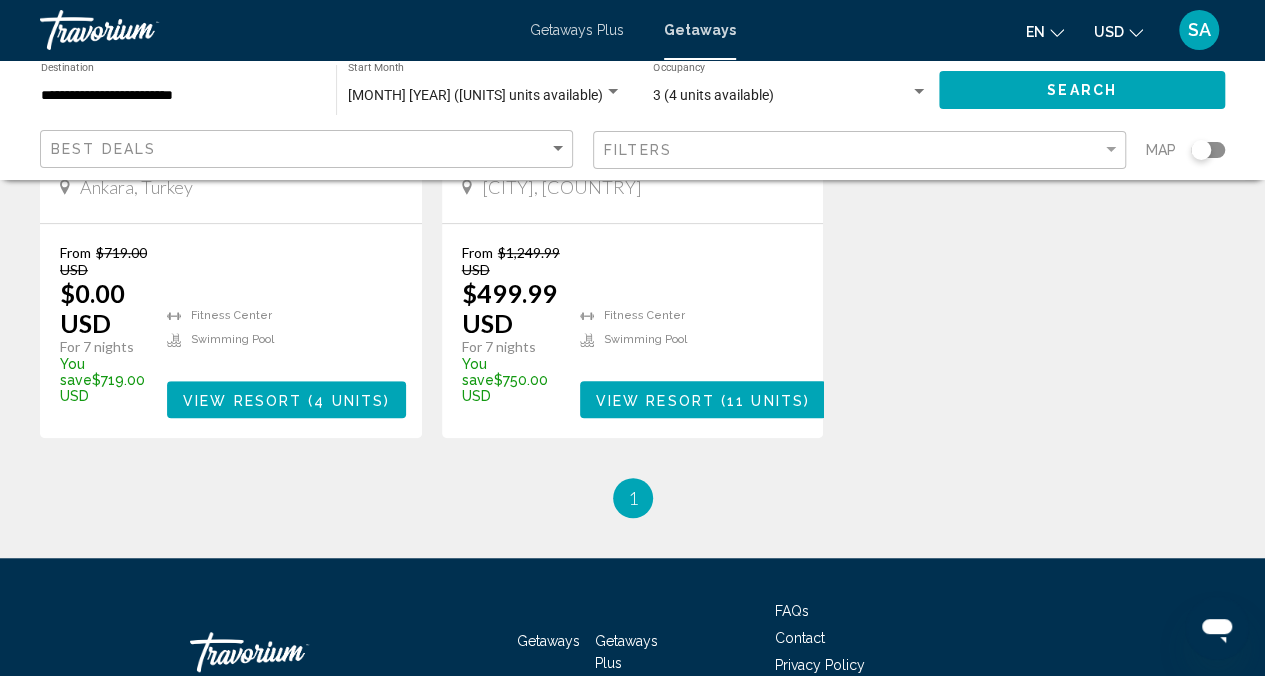 click on "View Resort" at bounding box center [655, 400] 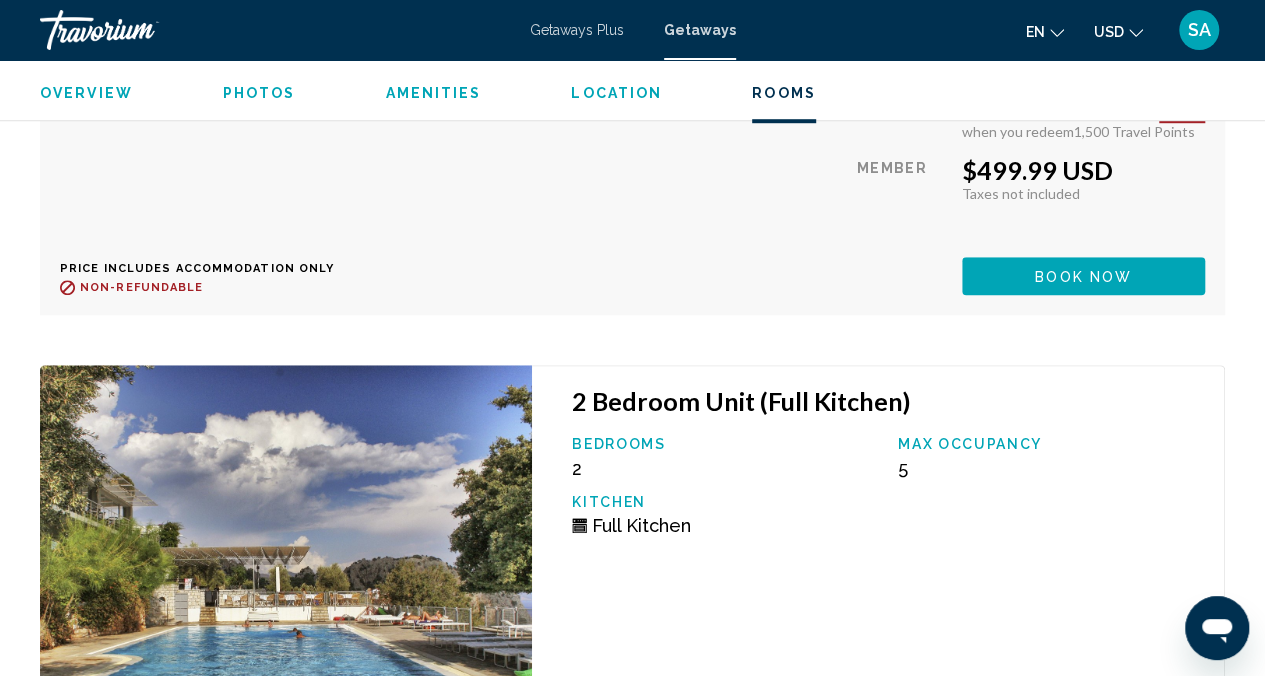 scroll, scrollTop: 4497, scrollLeft: 0, axis: vertical 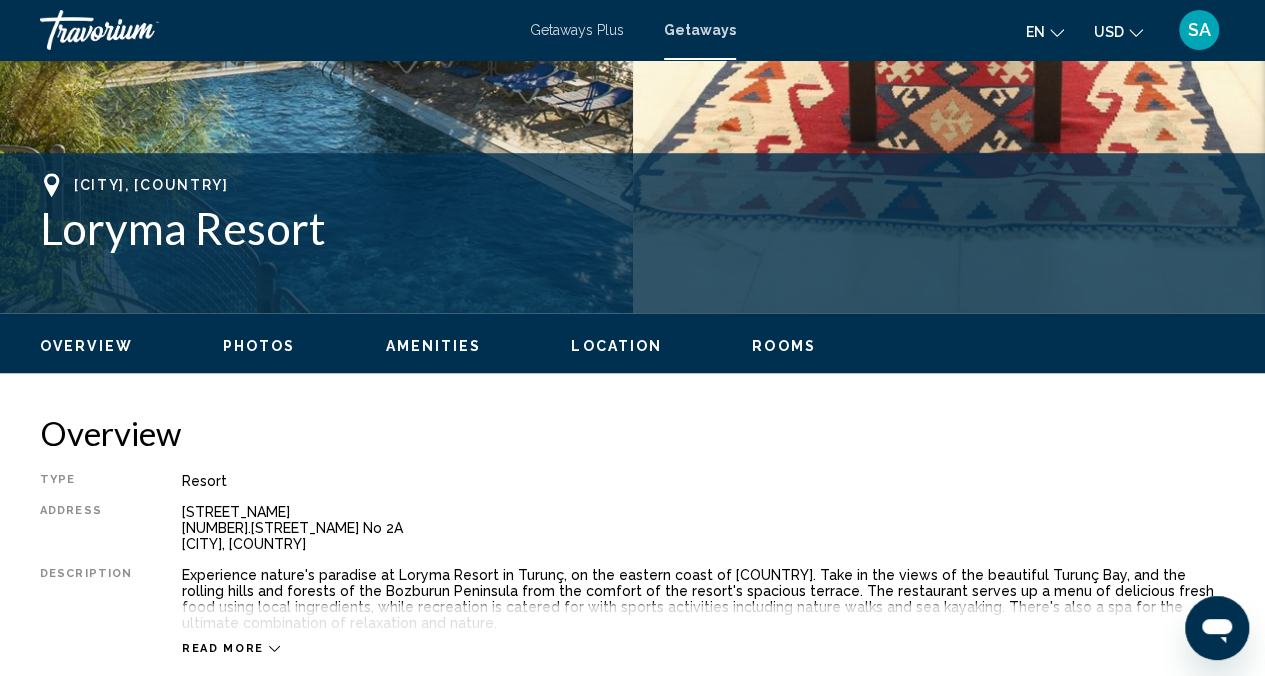 click on "Photos" at bounding box center (259, 346) 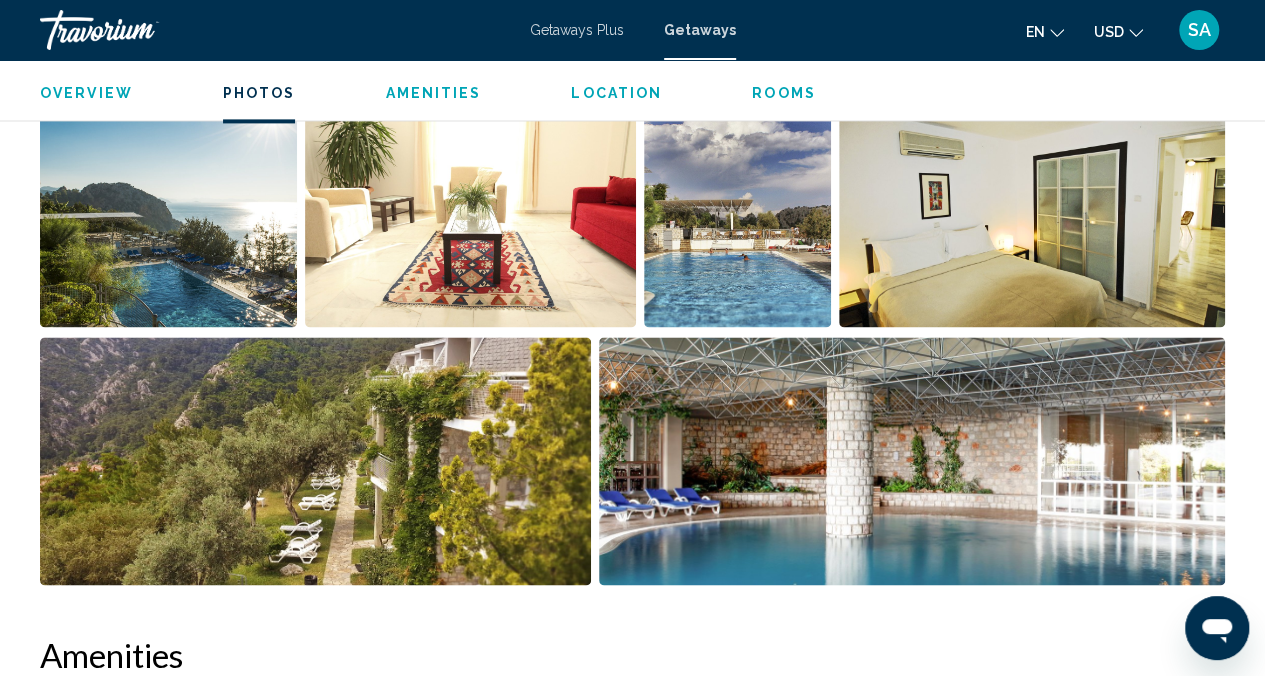 scroll, scrollTop: 1373, scrollLeft: 0, axis: vertical 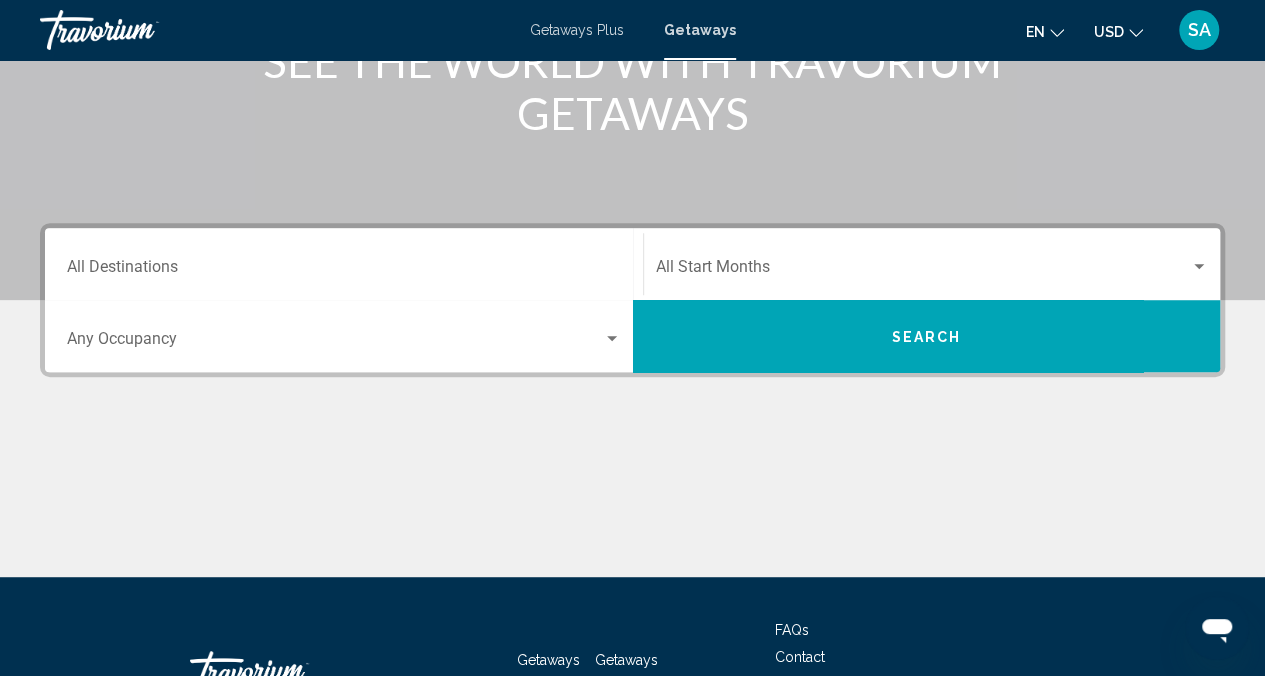 click on "Destination All Destinations" at bounding box center (344, 264) 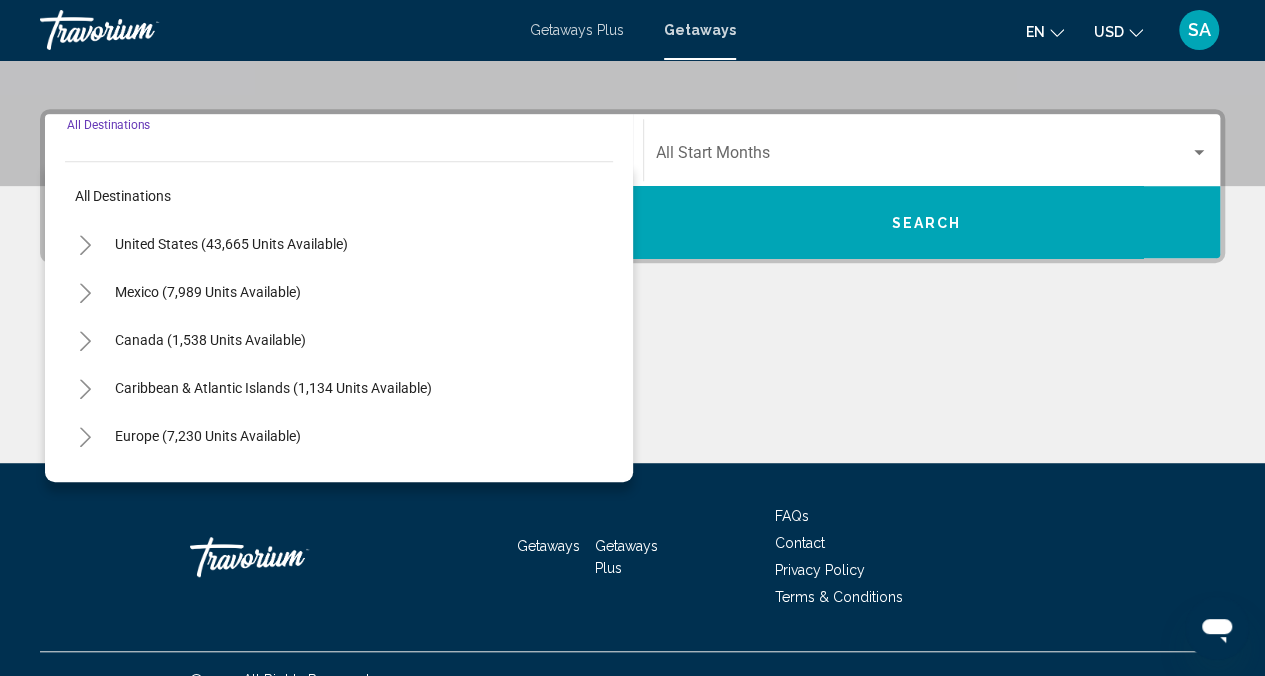 scroll, scrollTop: 445, scrollLeft: 0, axis: vertical 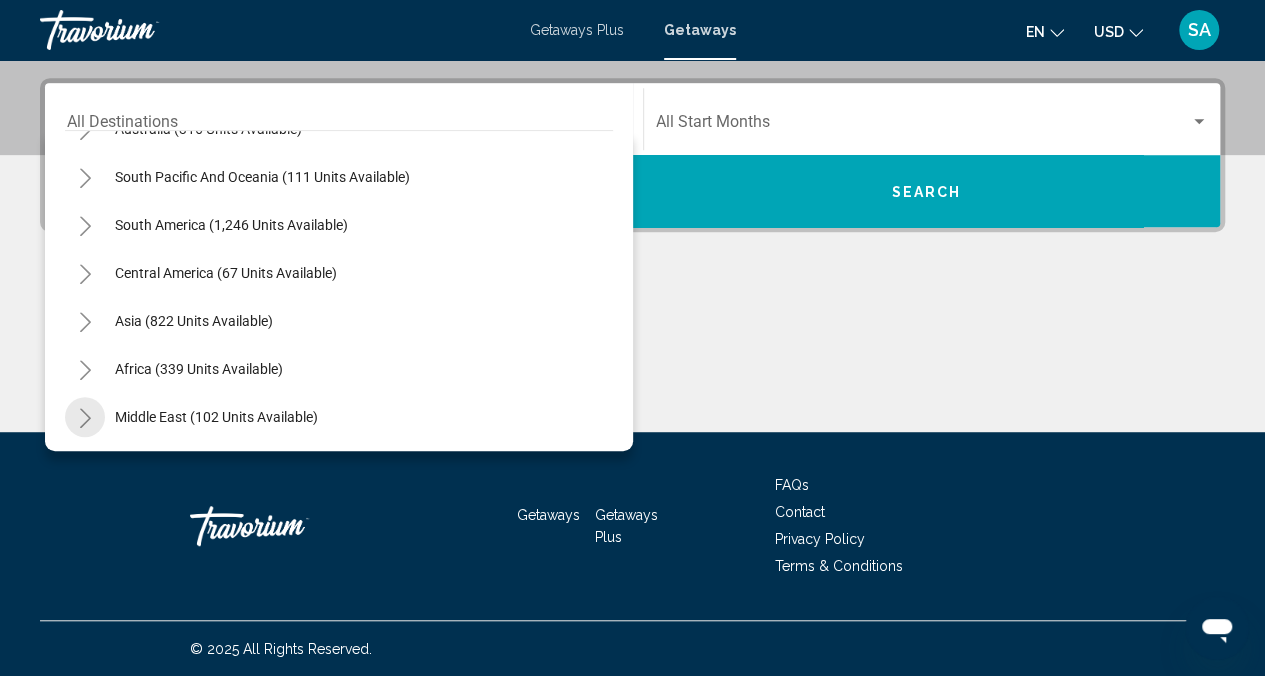 click 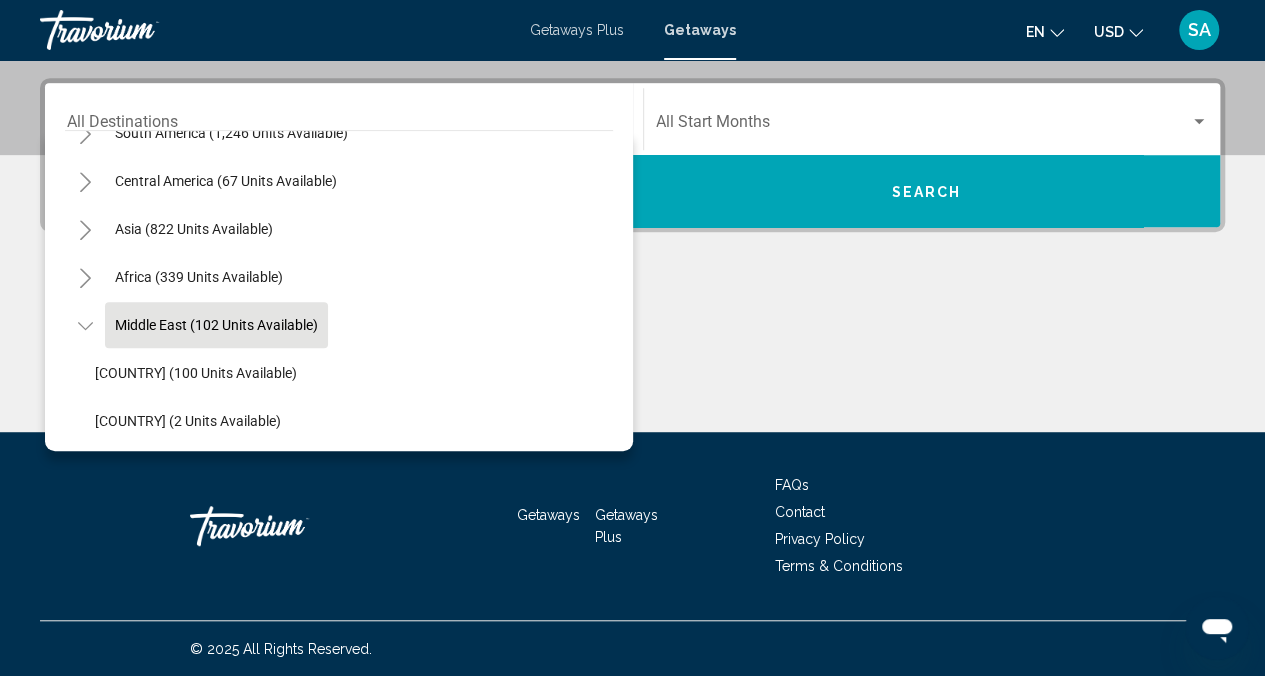 scroll, scrollTop: 420, scrollLeft: 0, axis: vertical 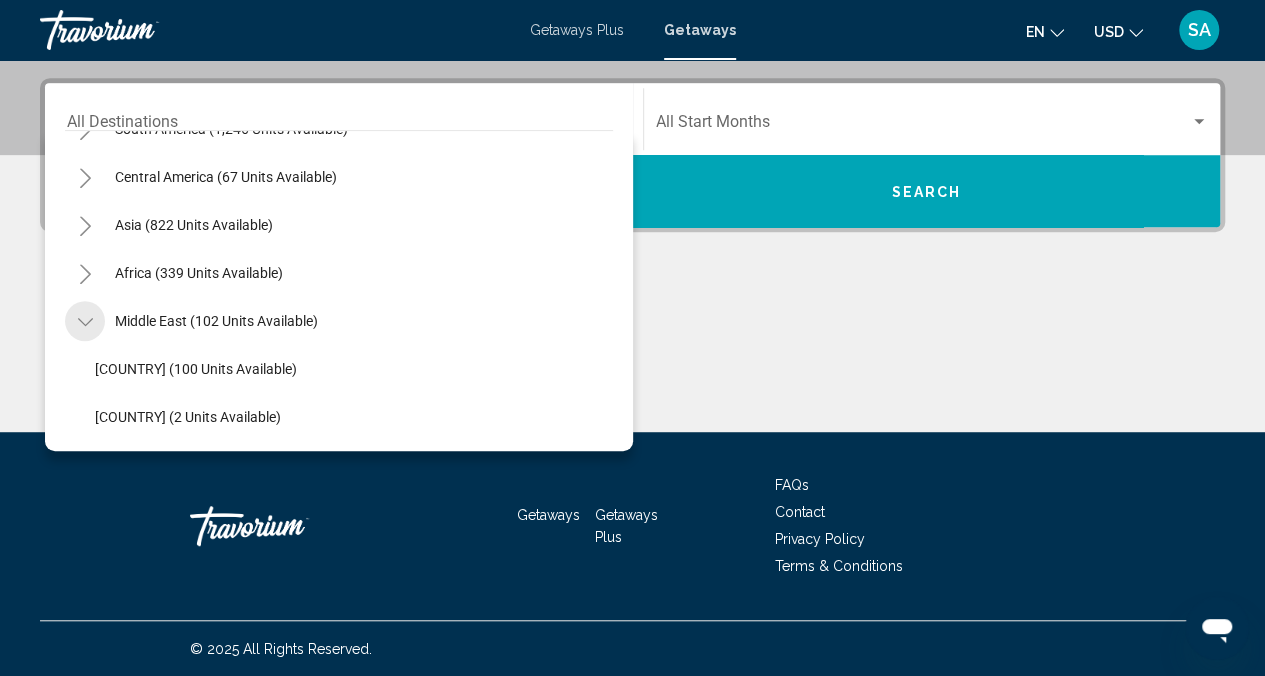 click 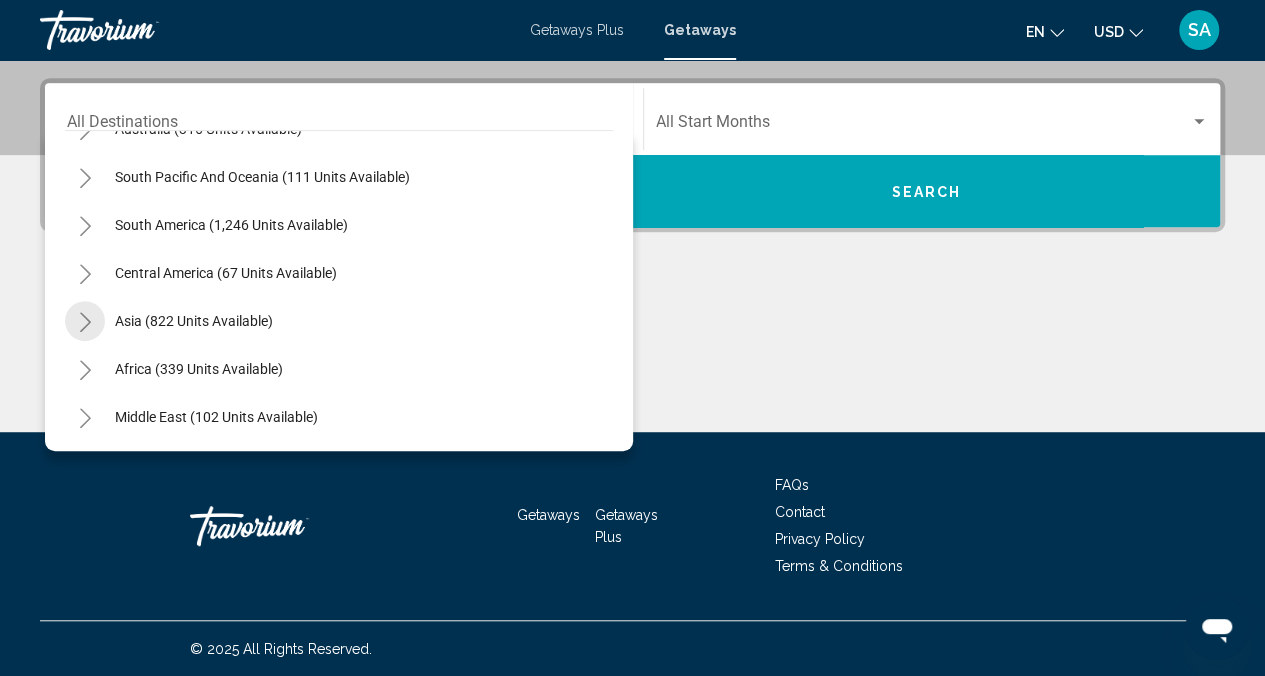 click 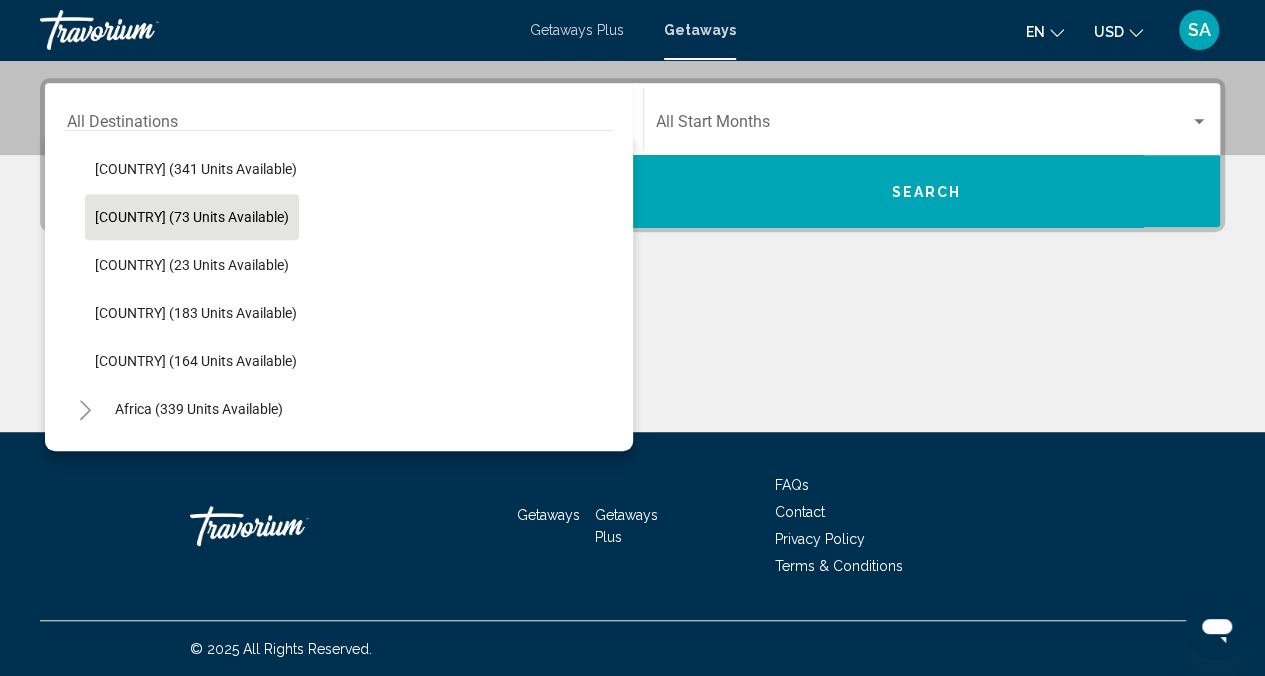 scroll, scrollTop: 624, scrollLeft: 0, axis: vertical 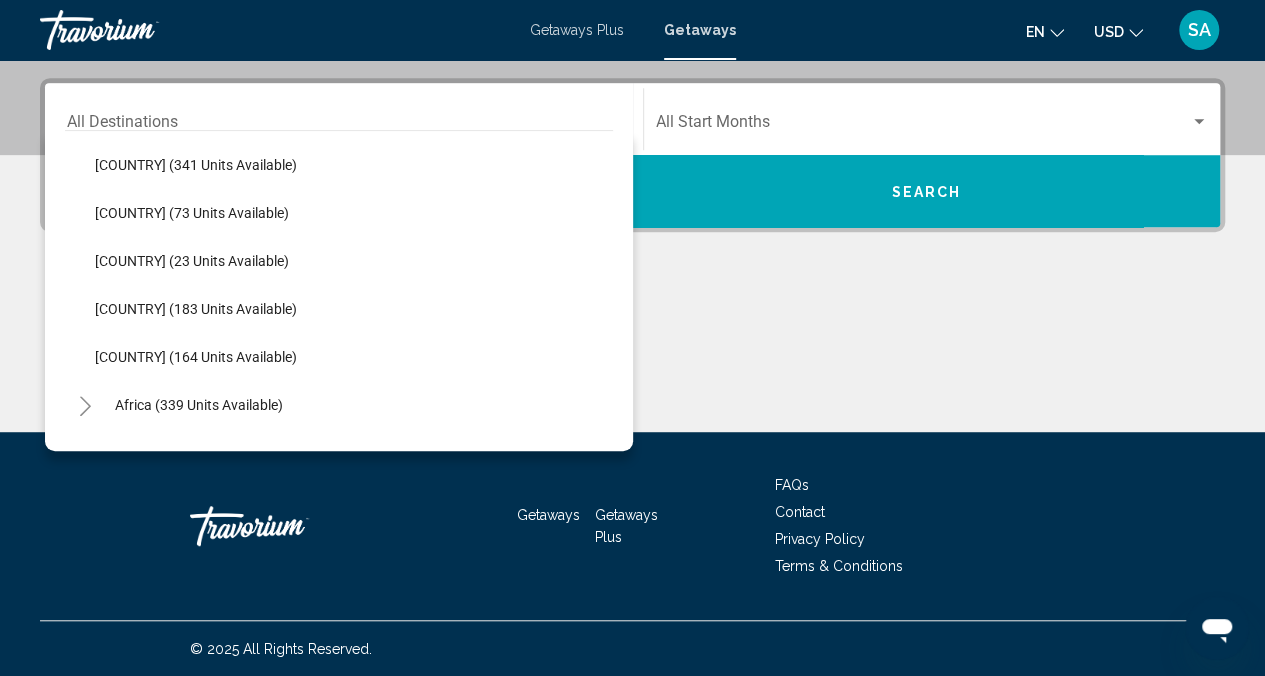 click on "Getaways Plus" at bounding box center (577, 30) 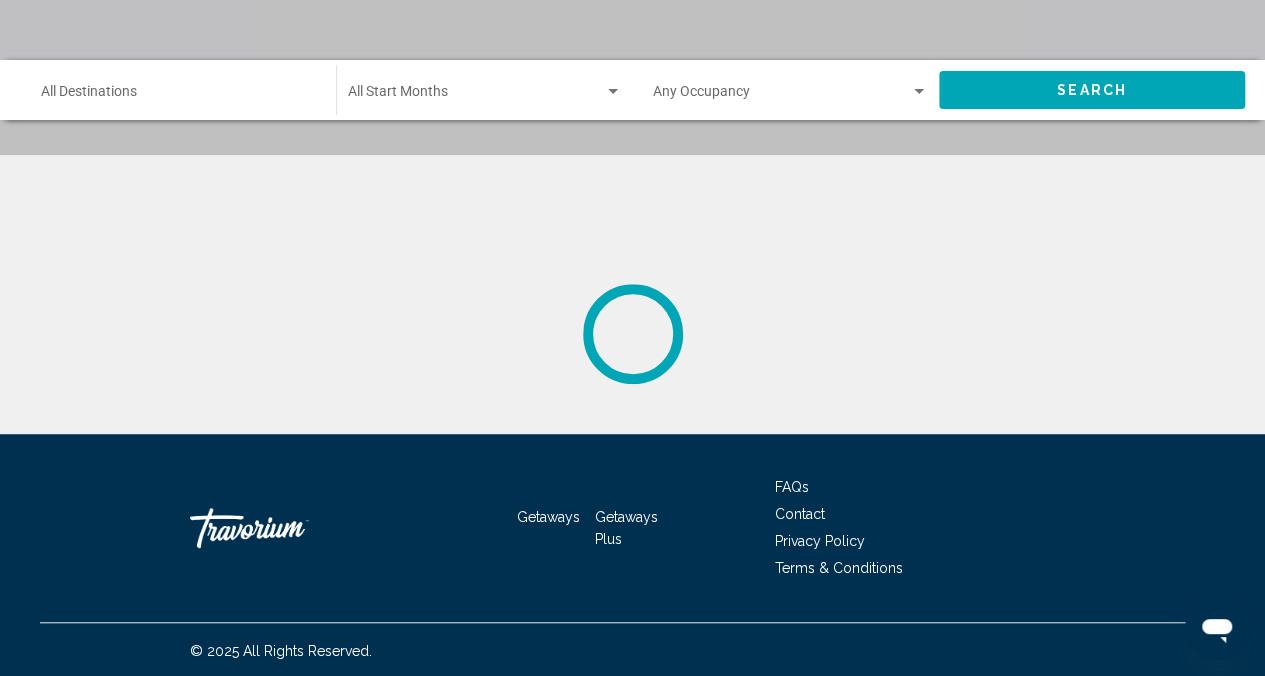 scroll, scrollTop: 0, scrollLeft: 0, axis: both 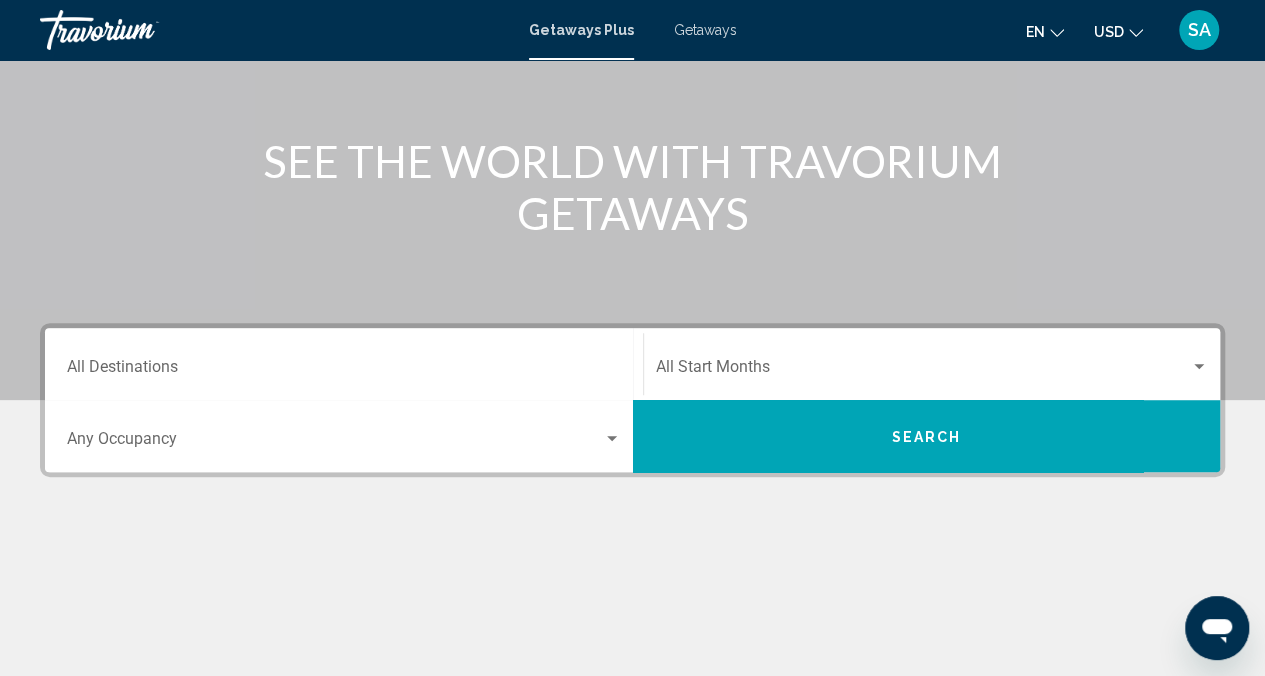 click on "Destination All Destinations" at bounding box center [344, 364] 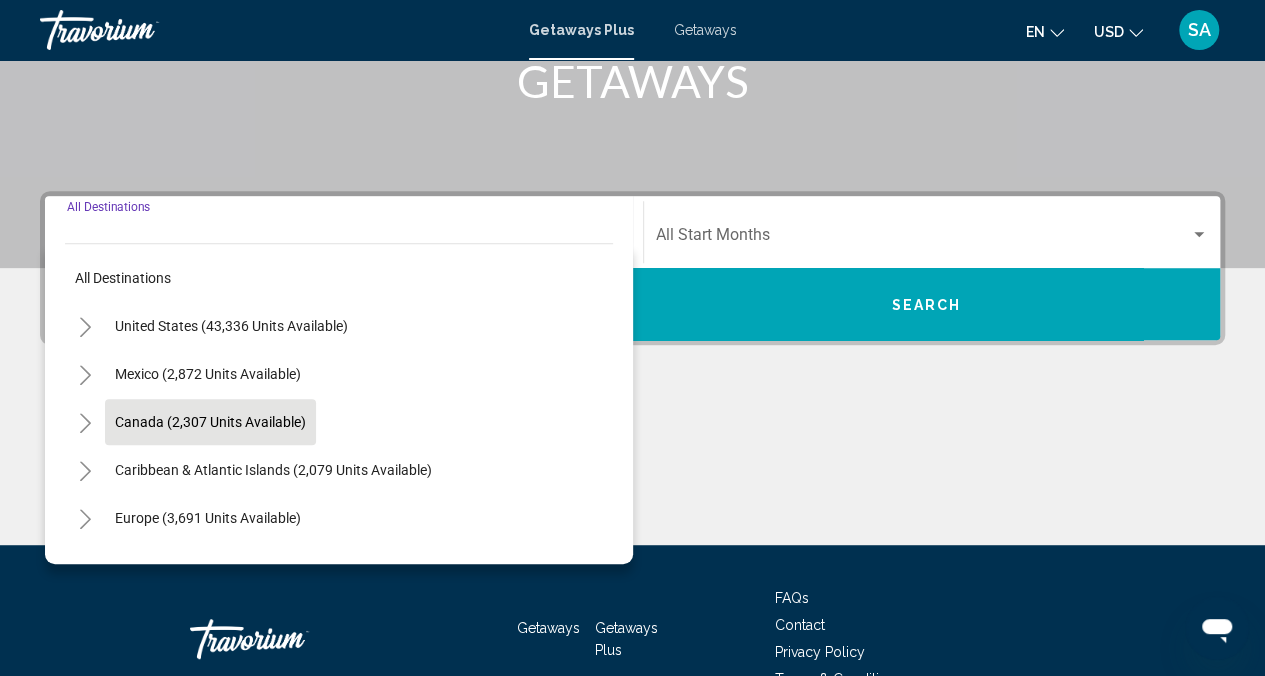 scroll, scrollTop: 445, scrollLeft: 0, axis: vertical 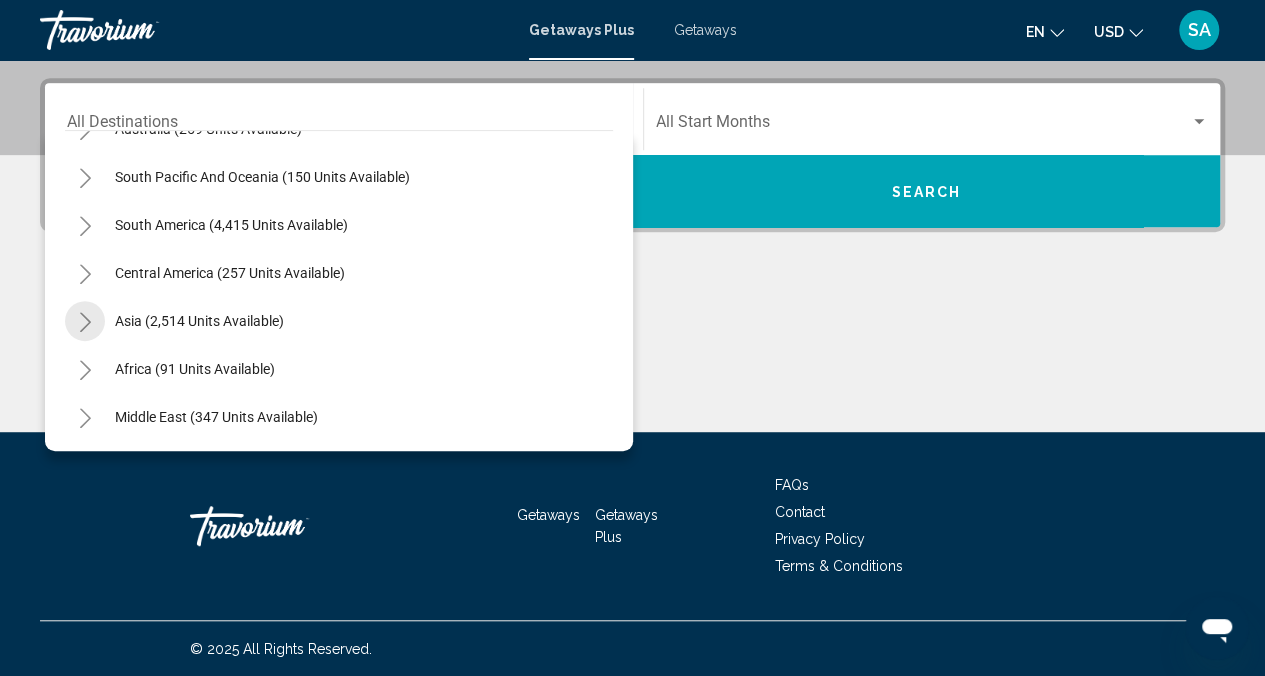 click 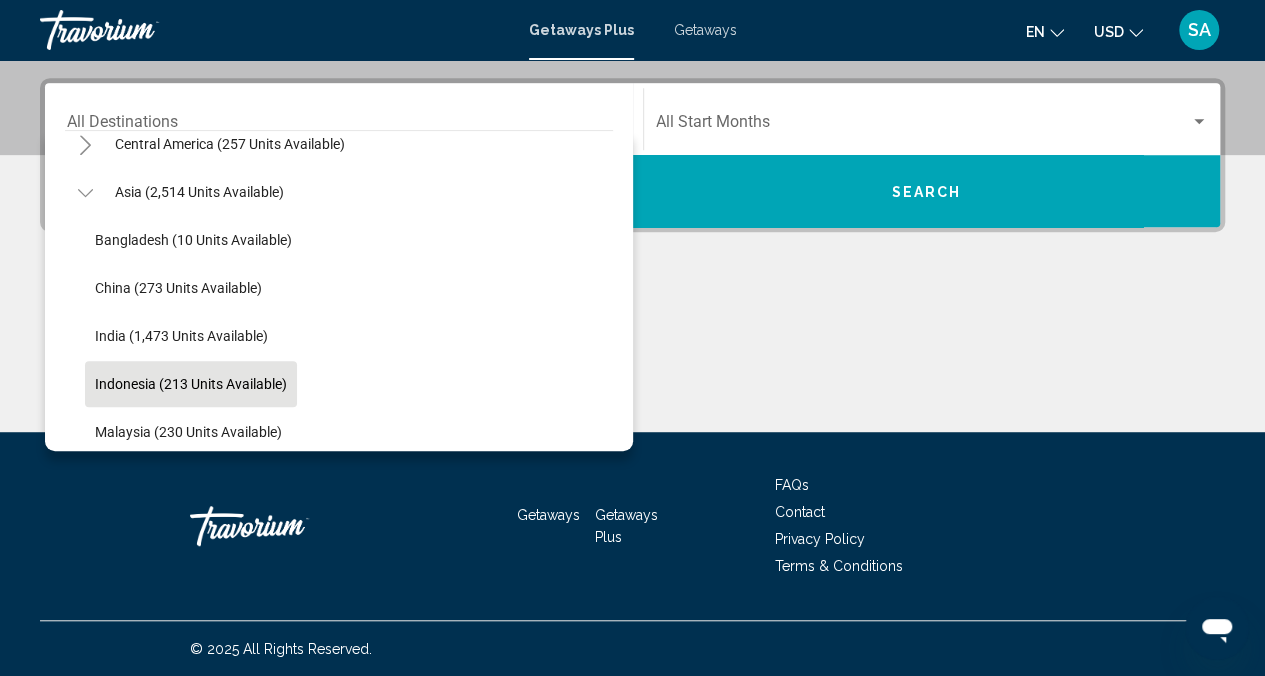 scroll, scrollTop: 524, scrollLeft: 0, axis: vertical 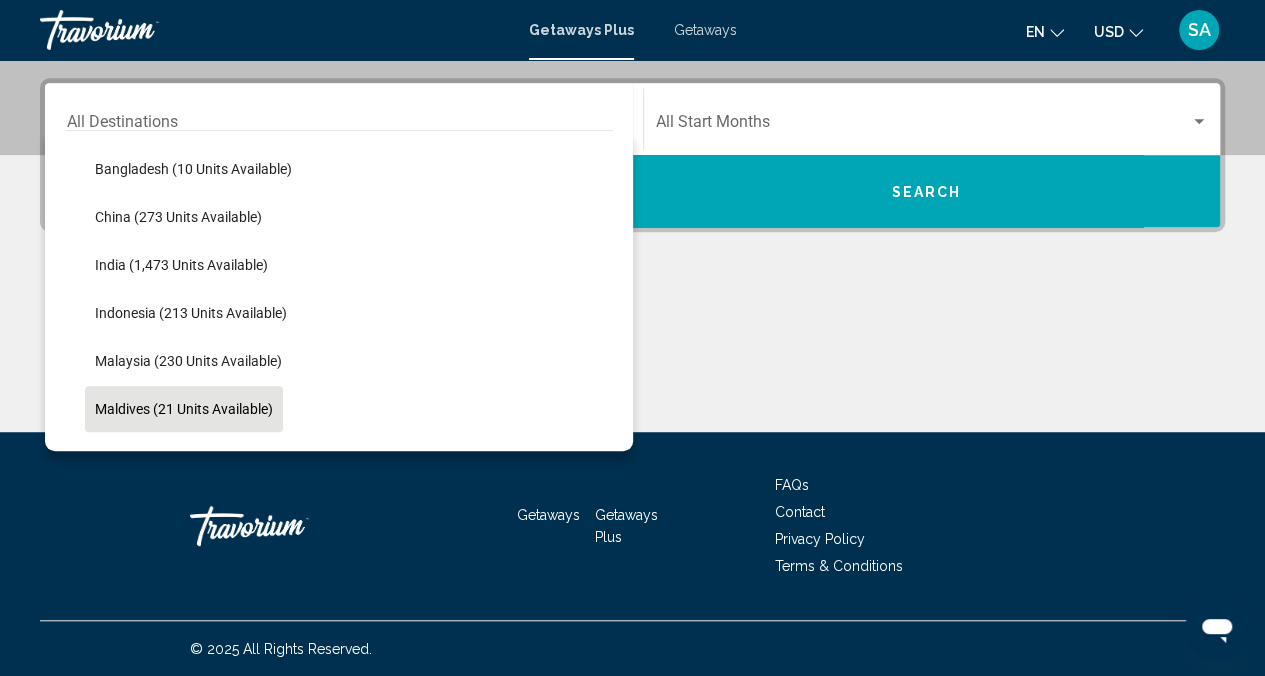 click on "Maldives (21 units available)" 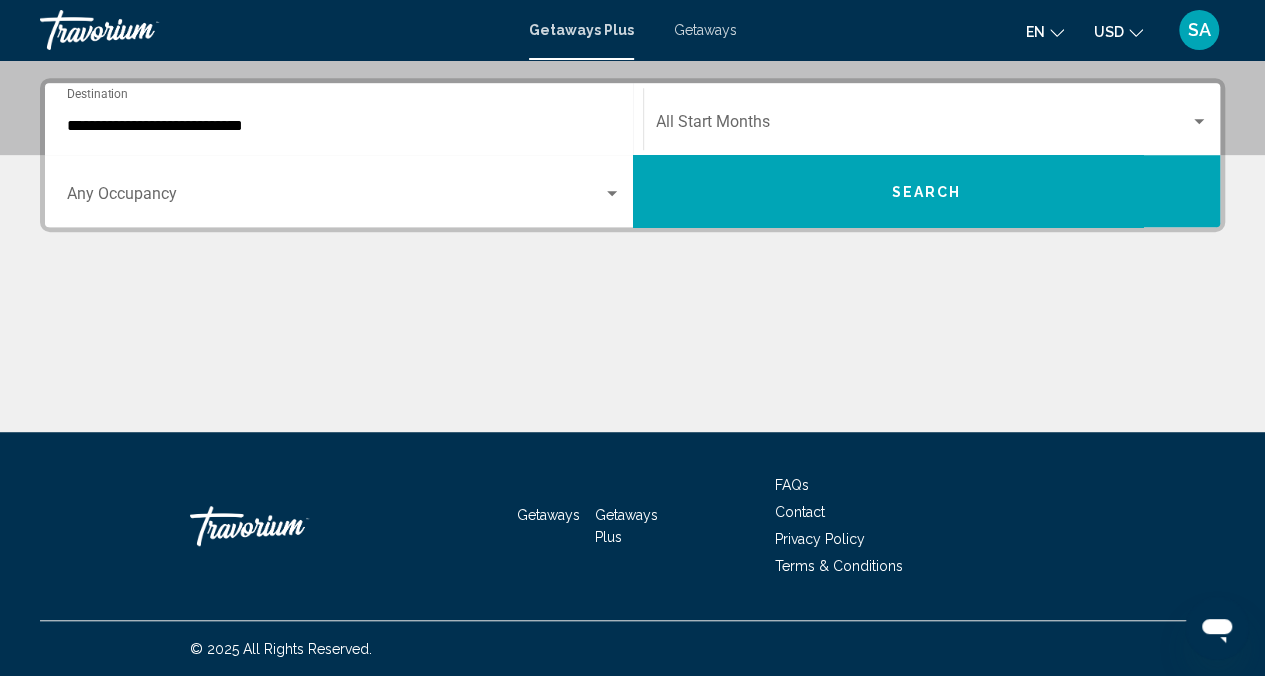click on "Start Month All Start Months" 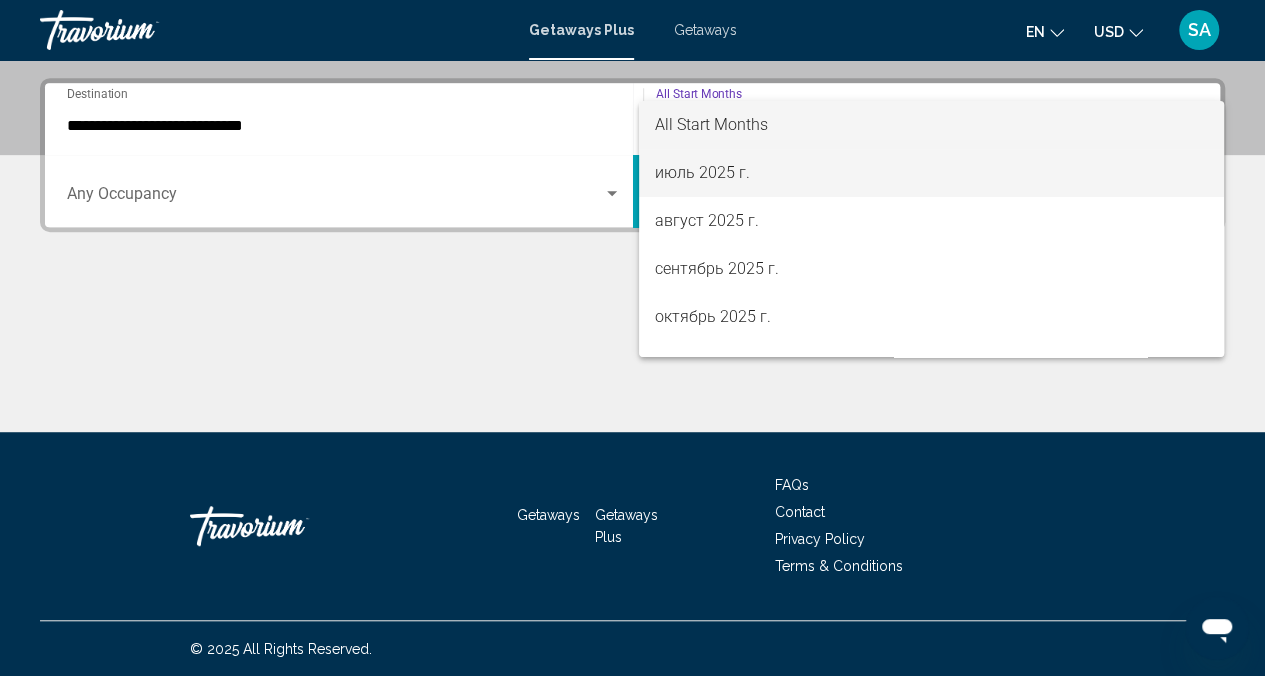 click on "июль 2025 г." at bounding box center [931, 173] 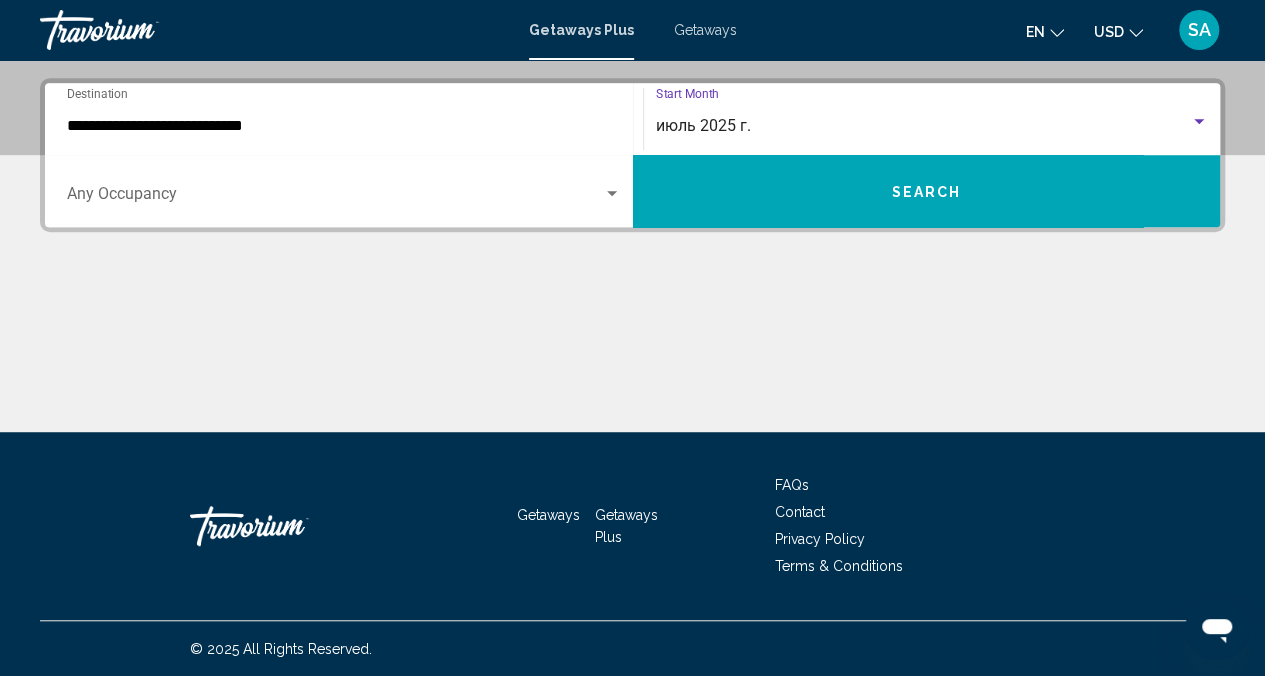 click at bounding box center (335, 198) 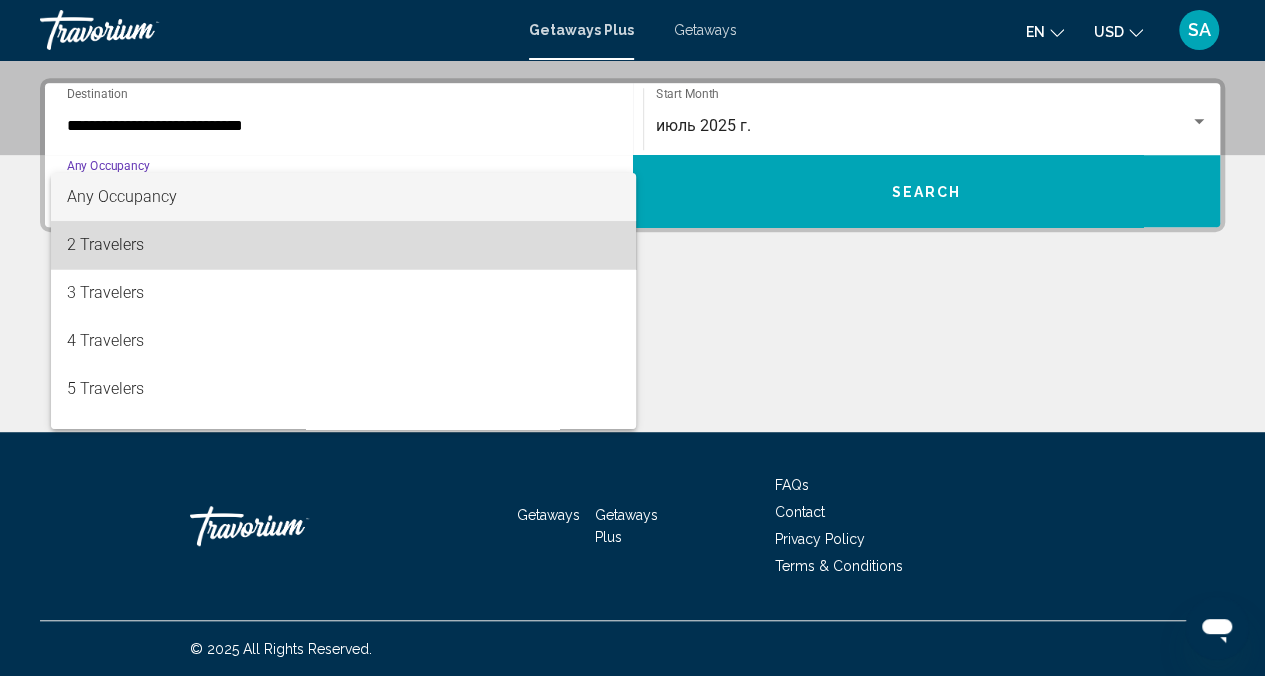 click on "2 Travelers" at bounding box center (344, 245) 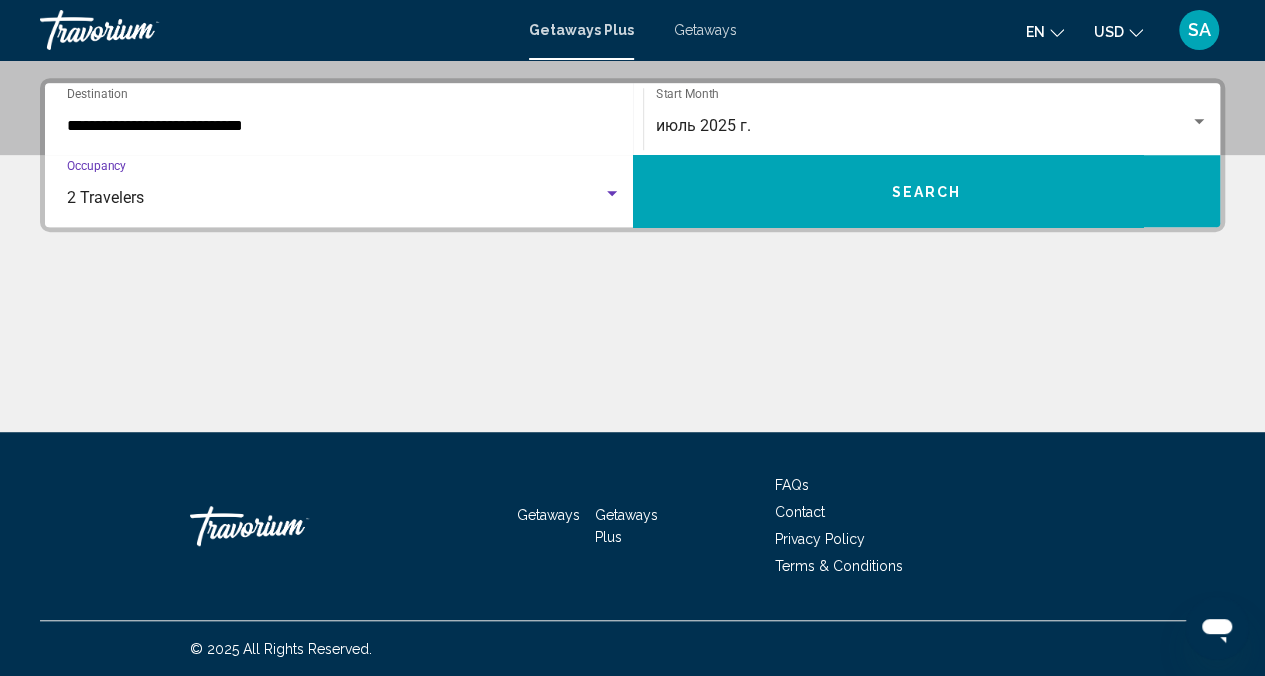 click on "Search" at bounding box center [927, 191] 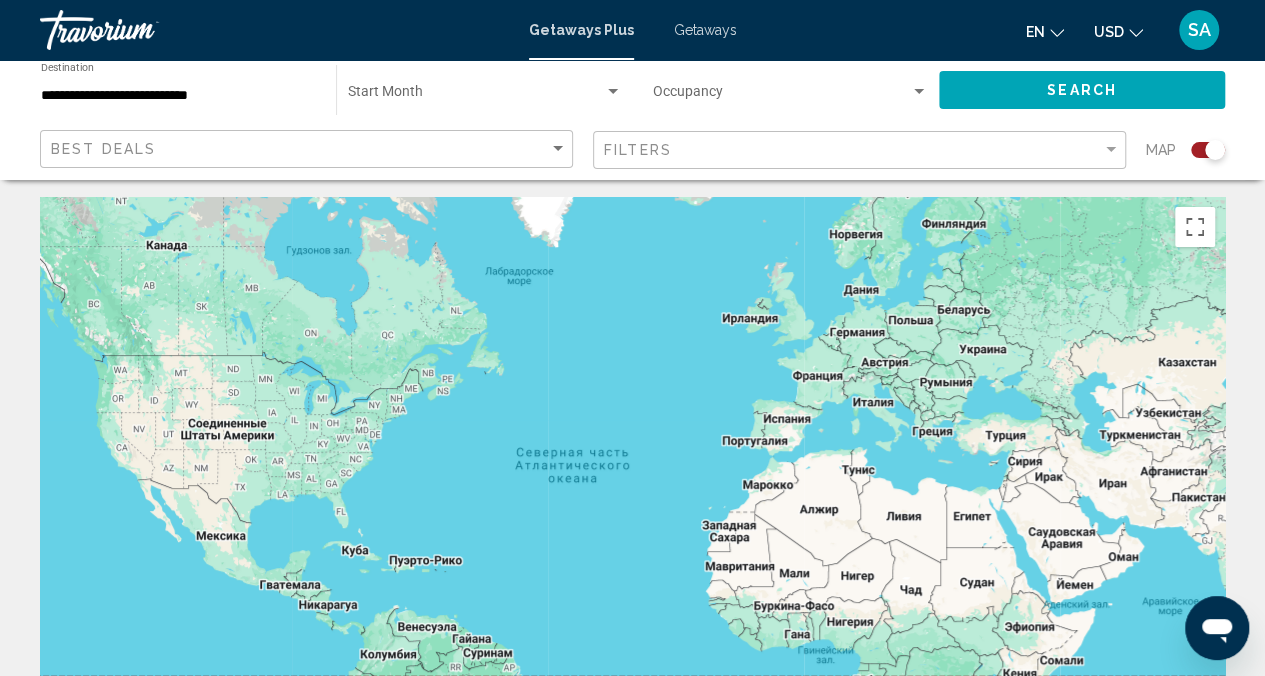 scroll, scrollTop: 0, scrollLeft: 0, axis: both 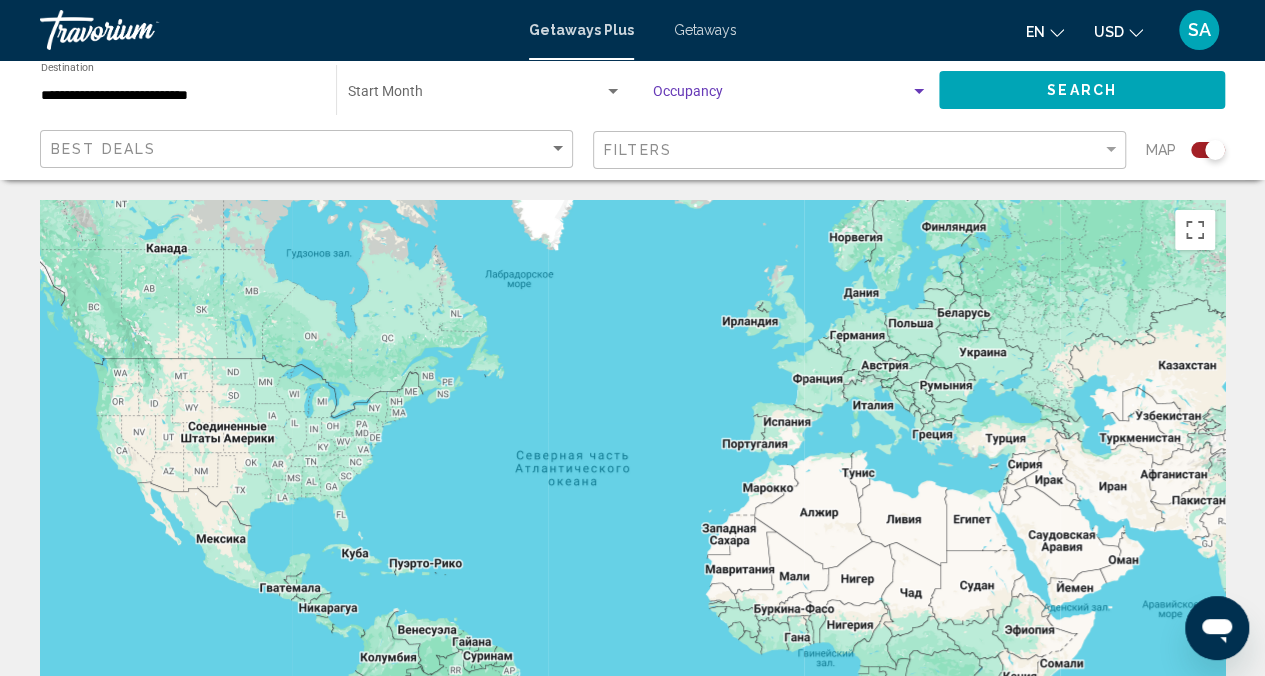 click at bounding box center [781, 96] 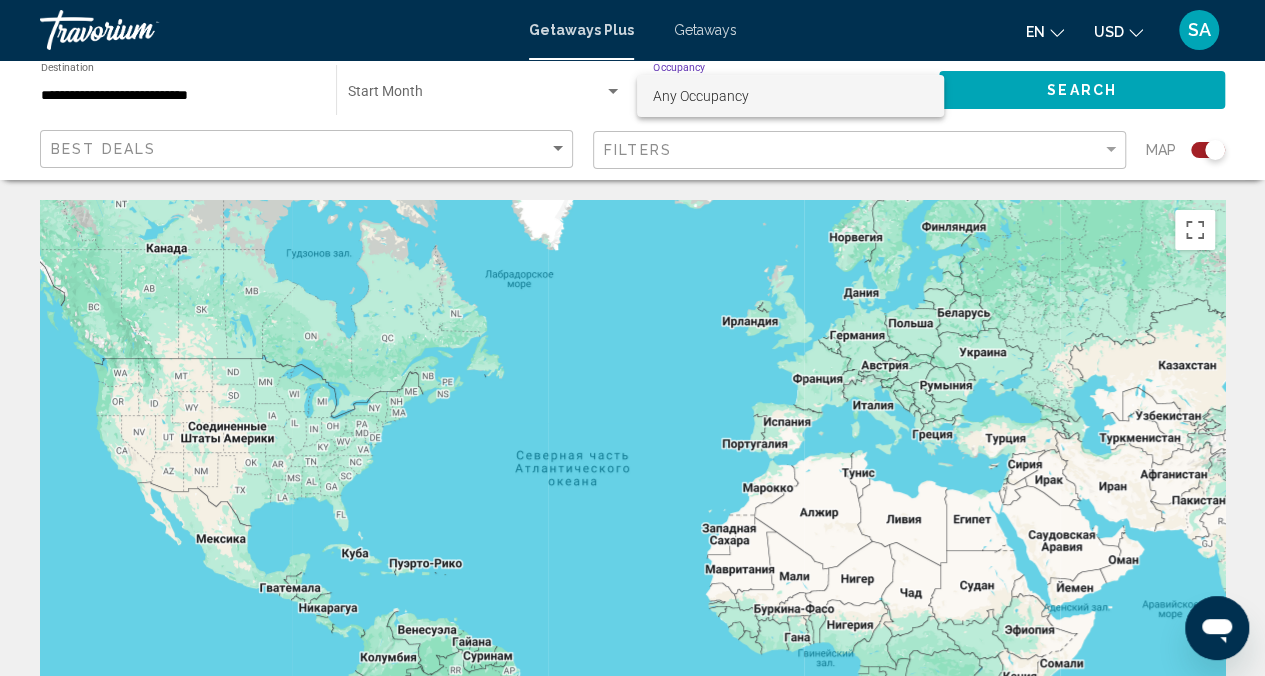 click on "Any Occupancy" at bounding box center (701, 96) 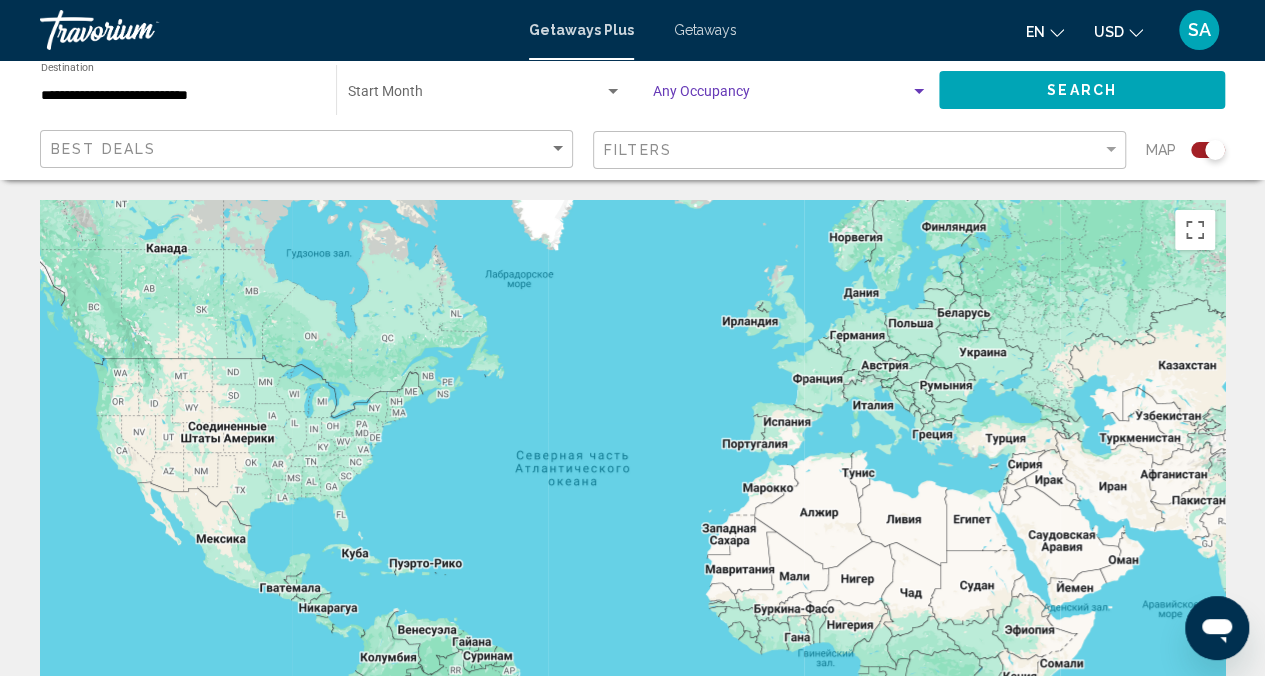 click at bounding box center (476, 96) 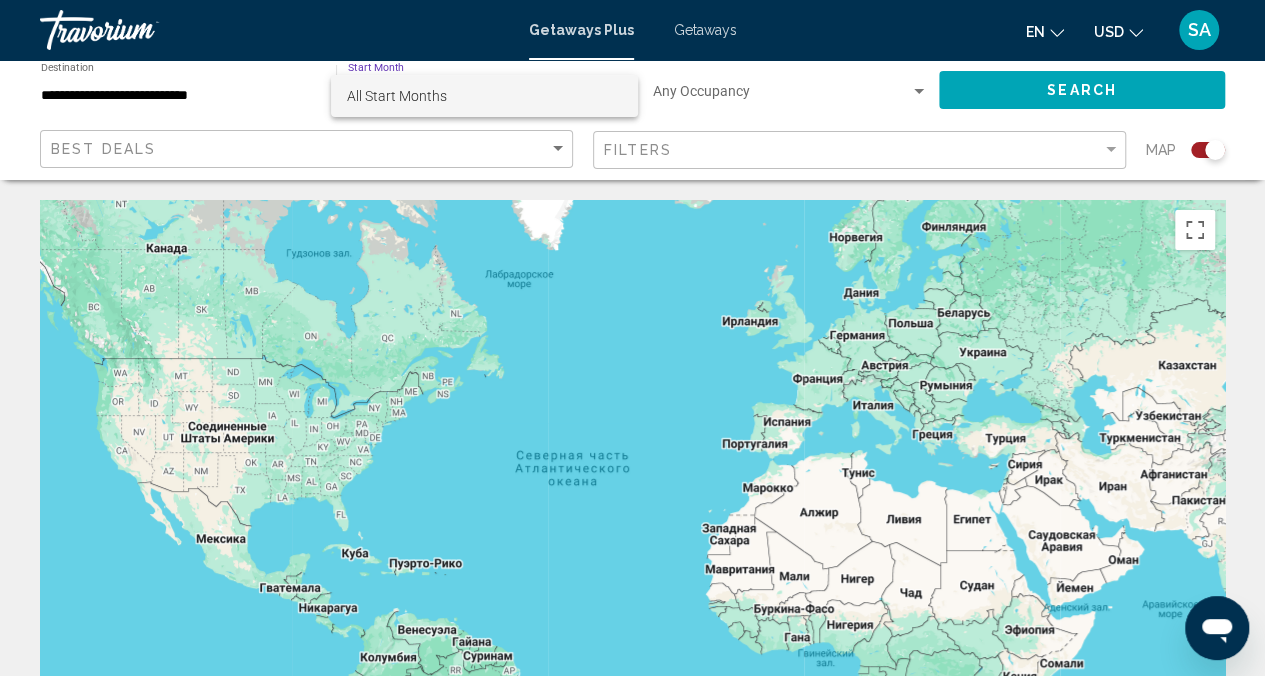 click on "All Start Months" at bounding box center [397, 96] 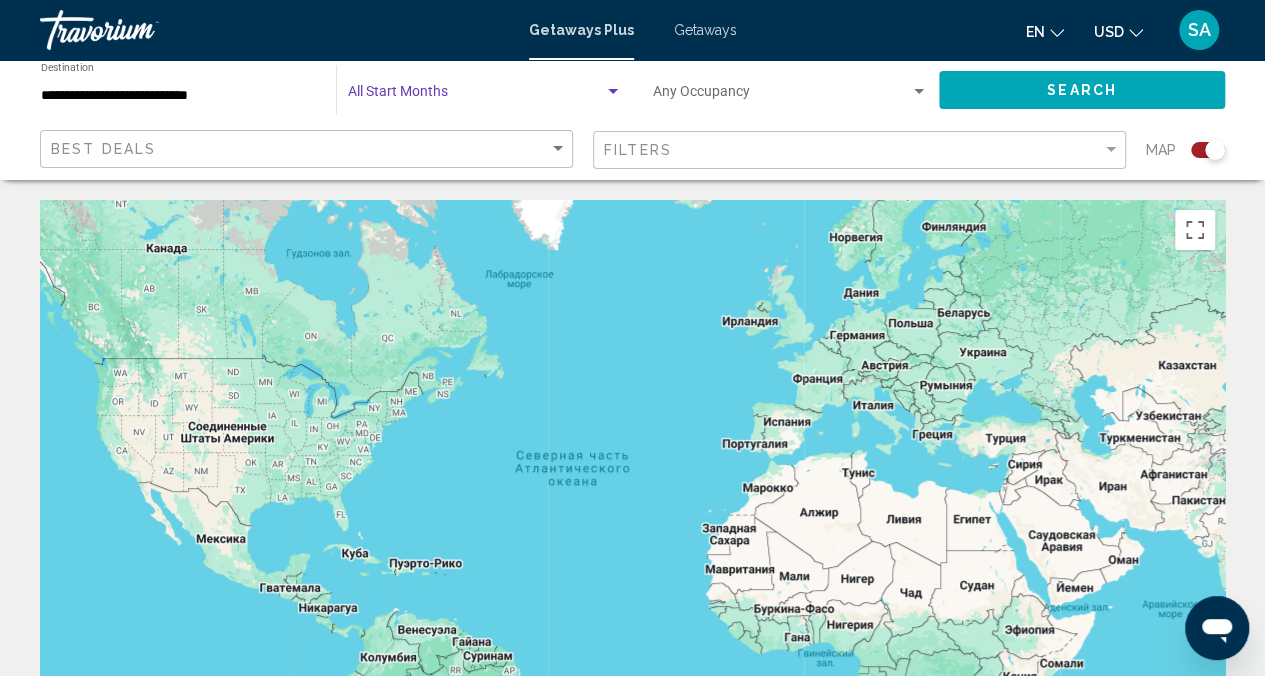 click on "Search" 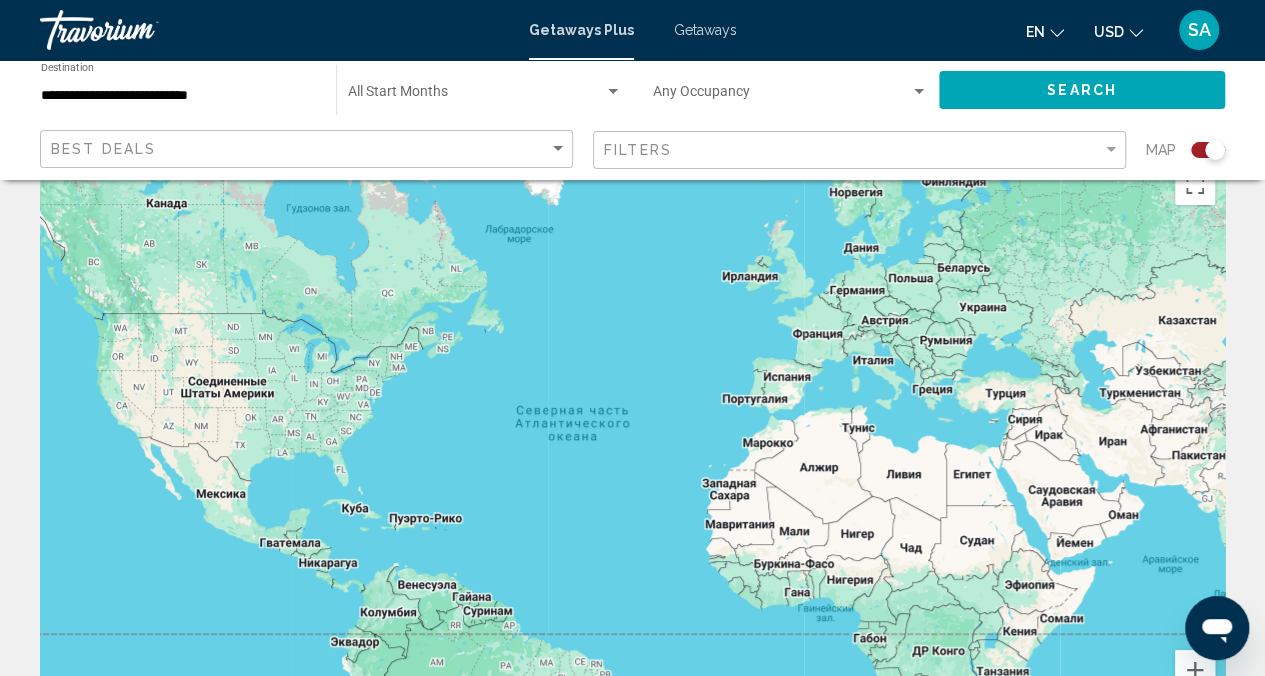 scroll, scrollTop: 0, scrollLeft: 0, axis: both 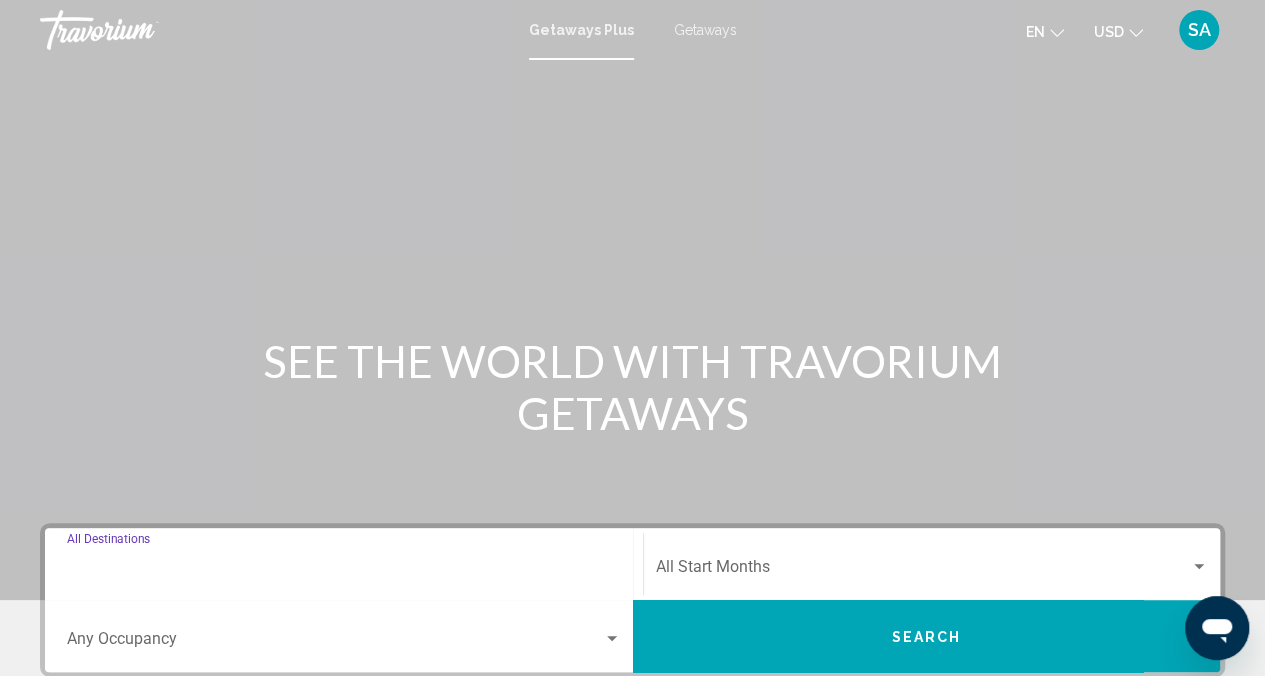 click on "Destination All Destinations" at bounding box center (344, 571) 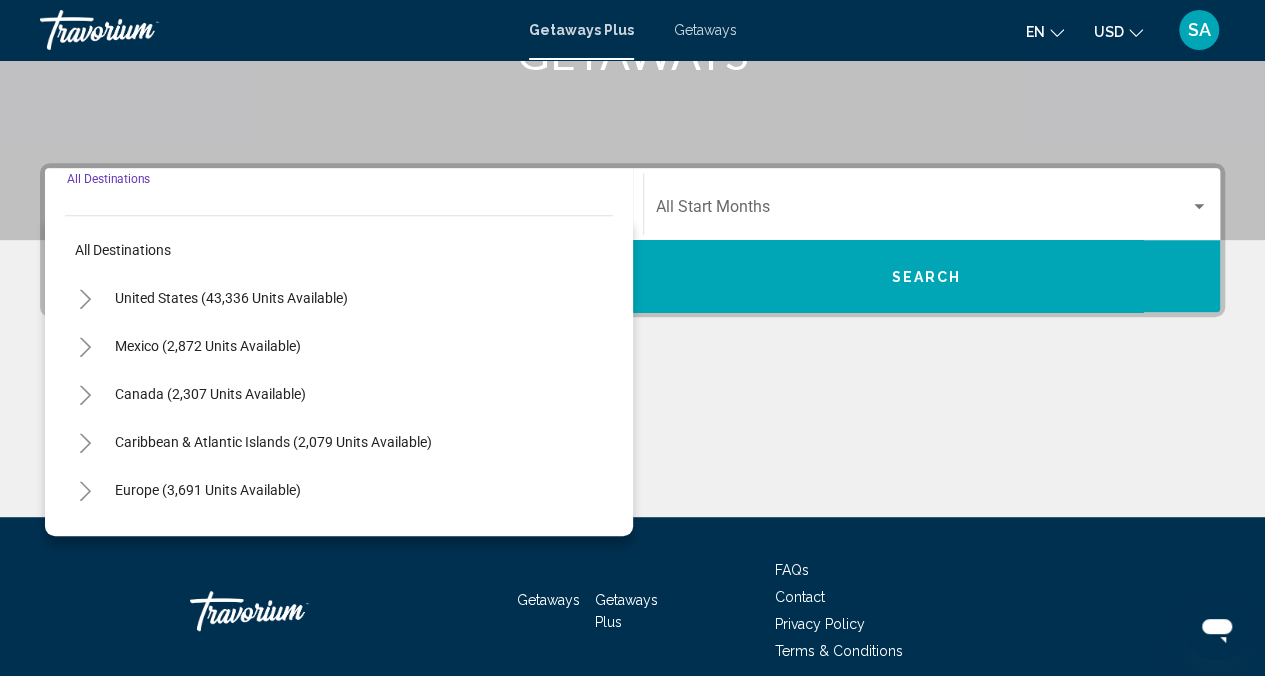 scroll, scrollTop: 445, scrollLeft: 0, axis: vertical 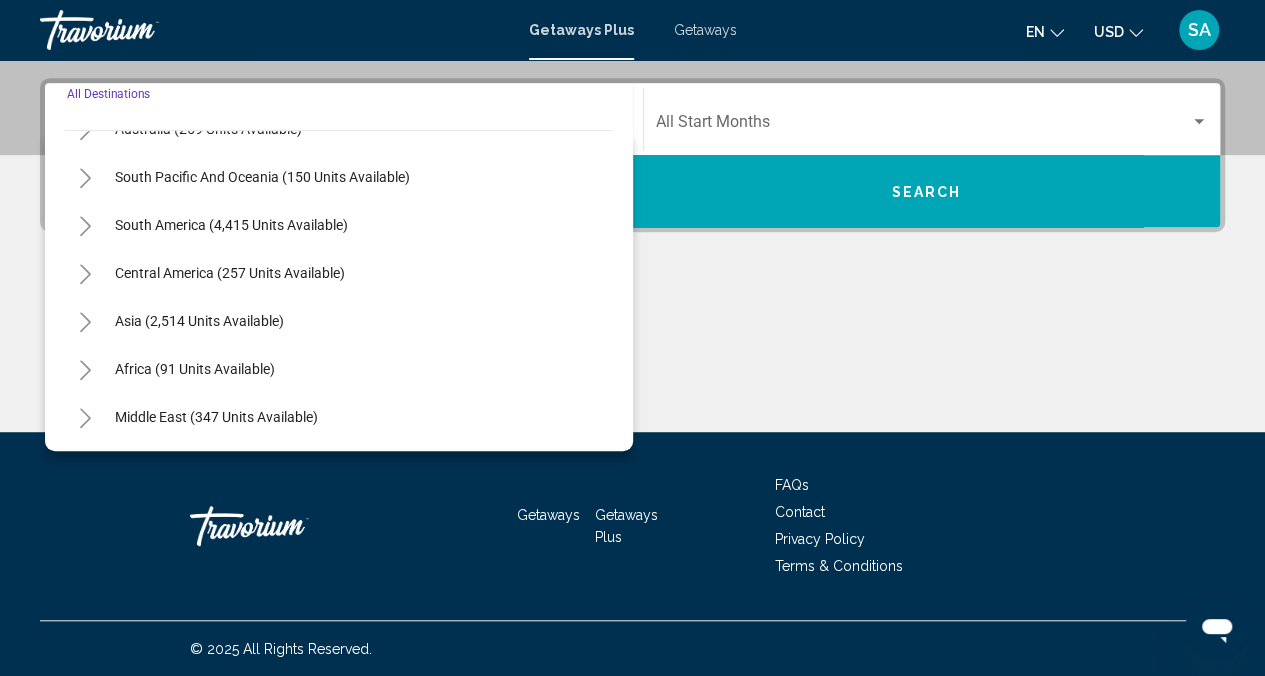 click 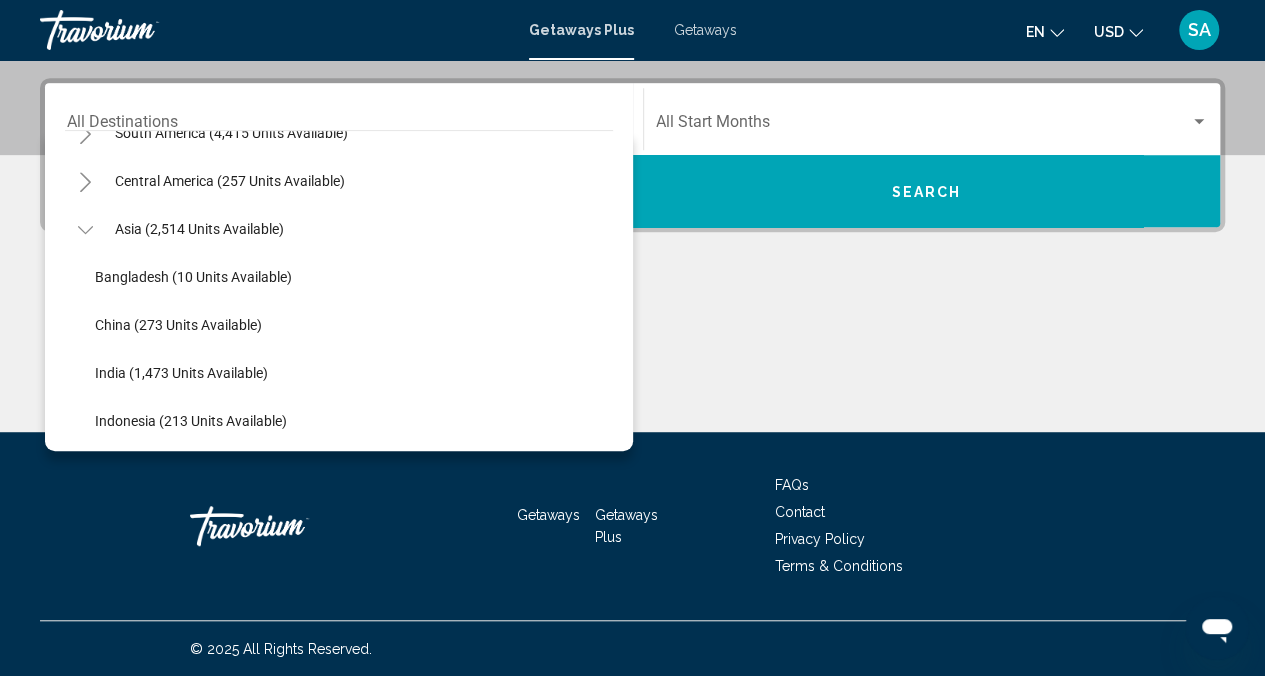 scroll, scrollTop: 624, scrollLeft: 0, axis: vertical 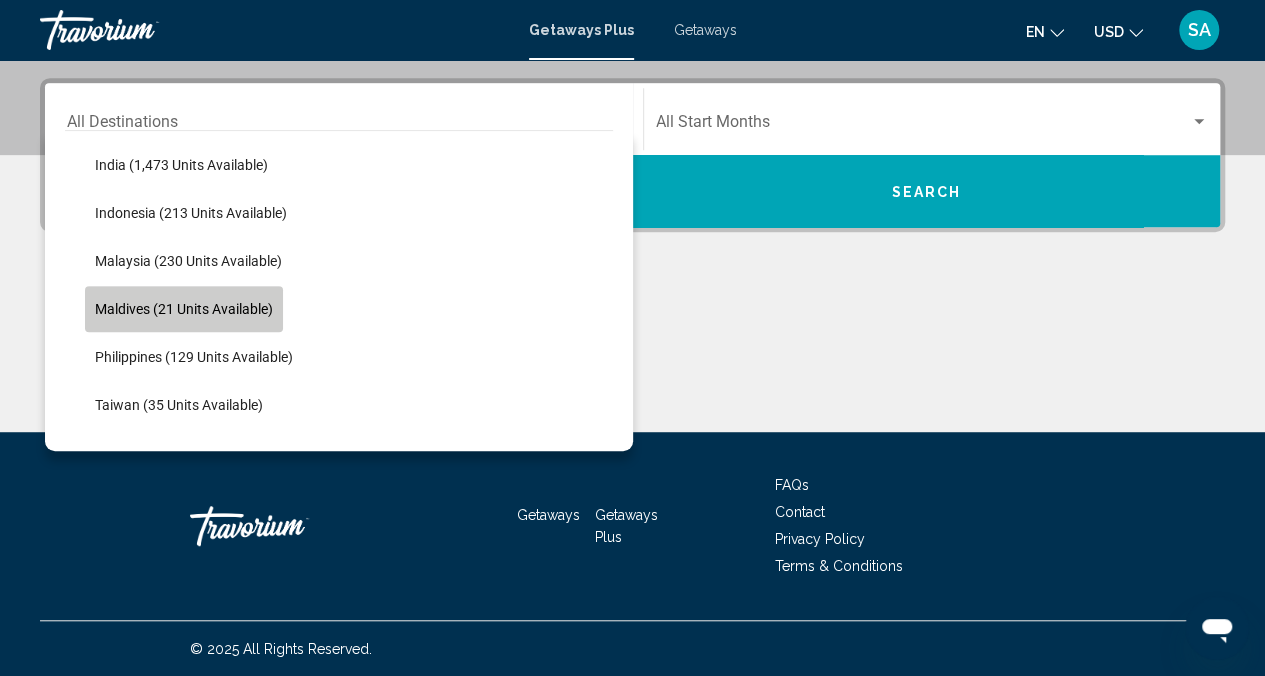click on "Maldives (21 units available)" 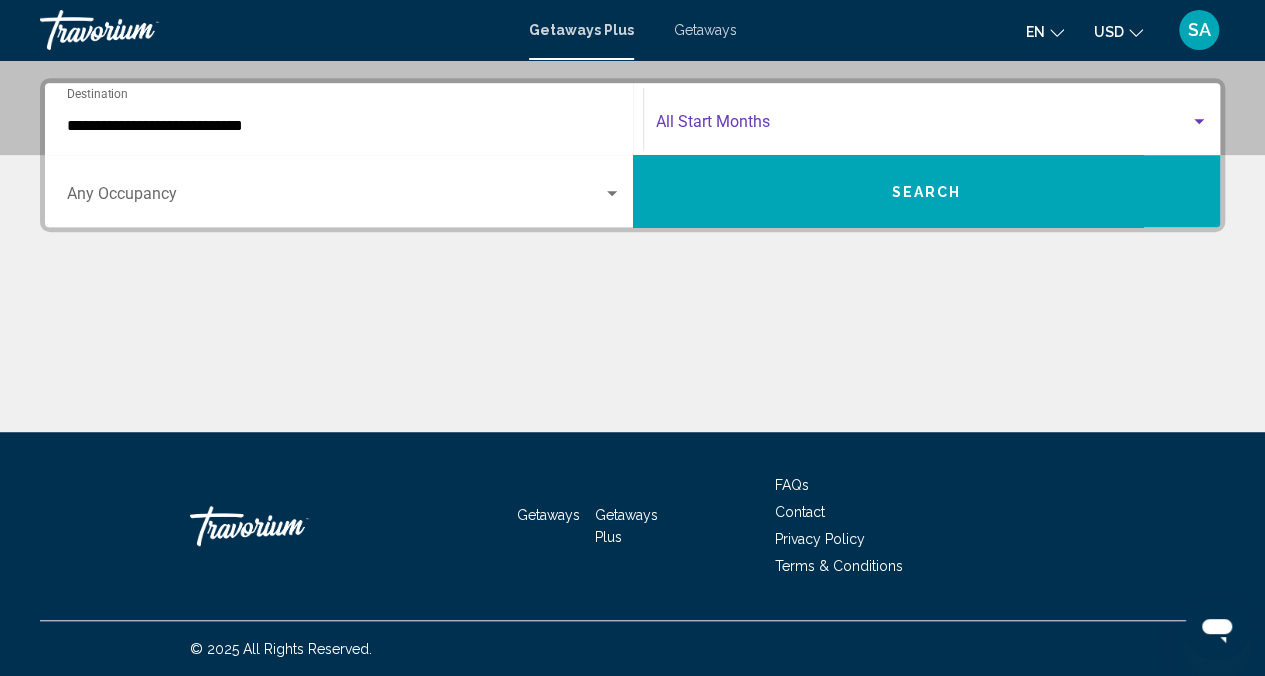 click at bounding box center (923, 126) 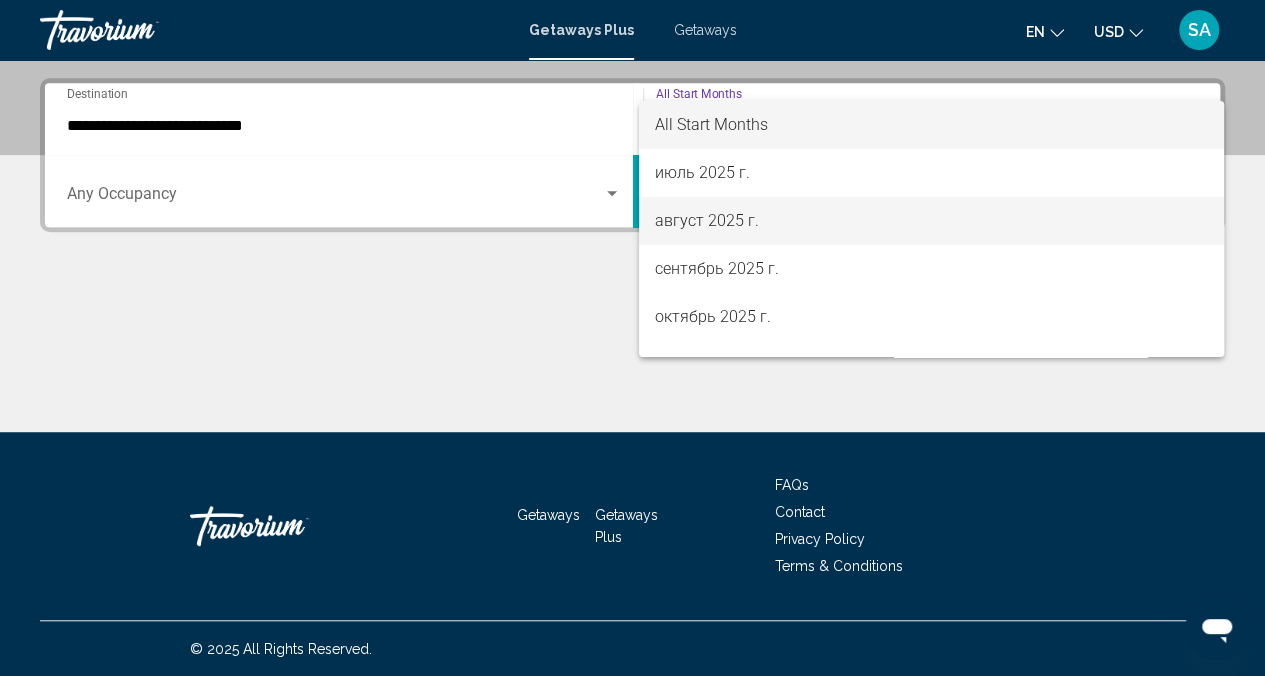 click on "август 2025 г." at bounding box center [931, 221] 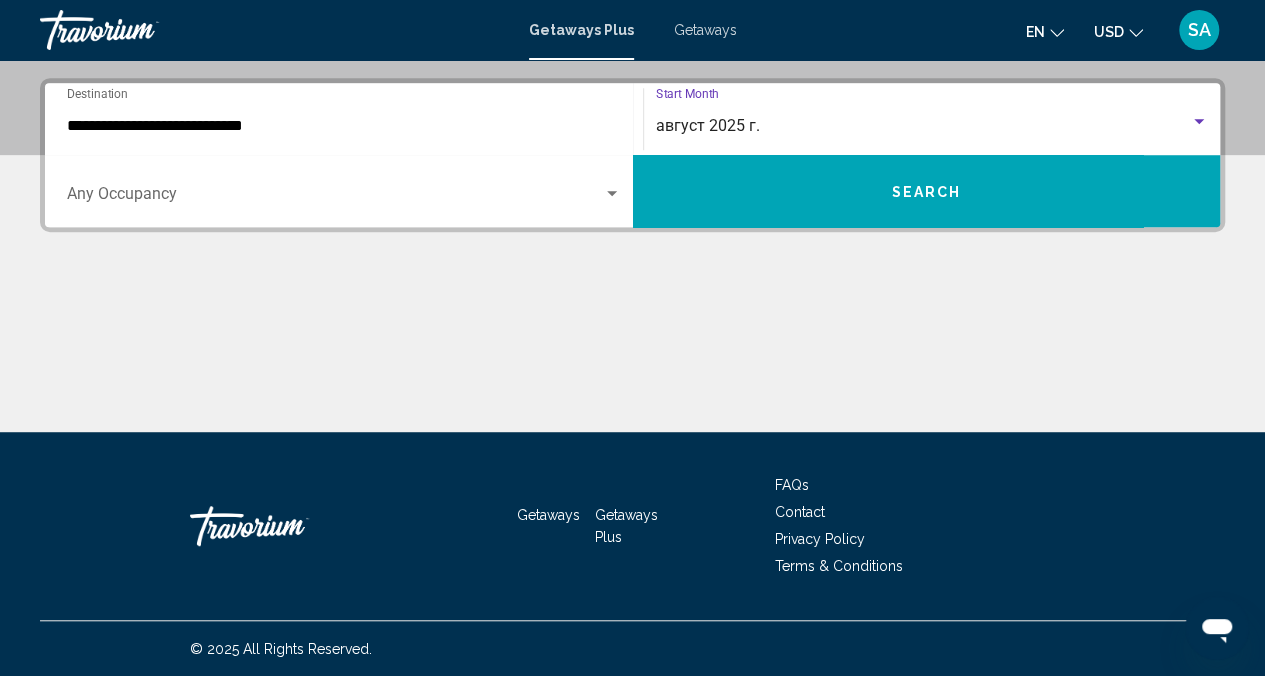 click on "Occupancy Any Occupancy" at bounding box center [344, 191] 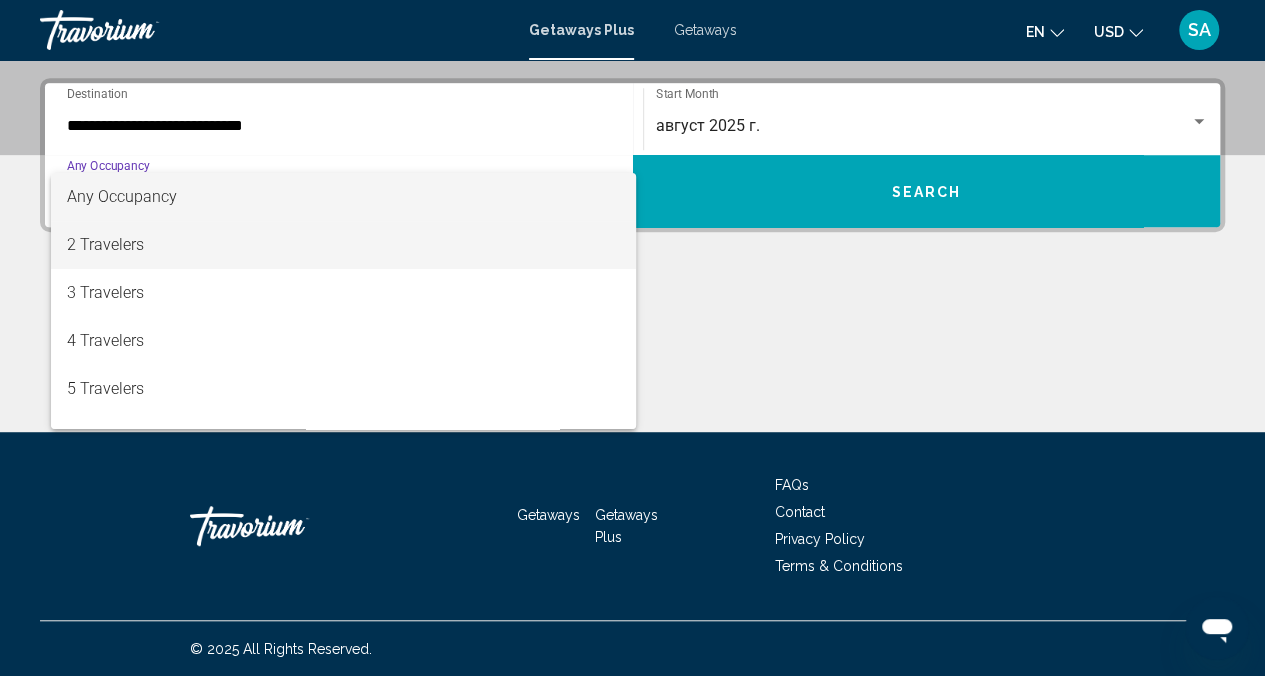 click on "2 Travelers" at bounding box center (344, 245) 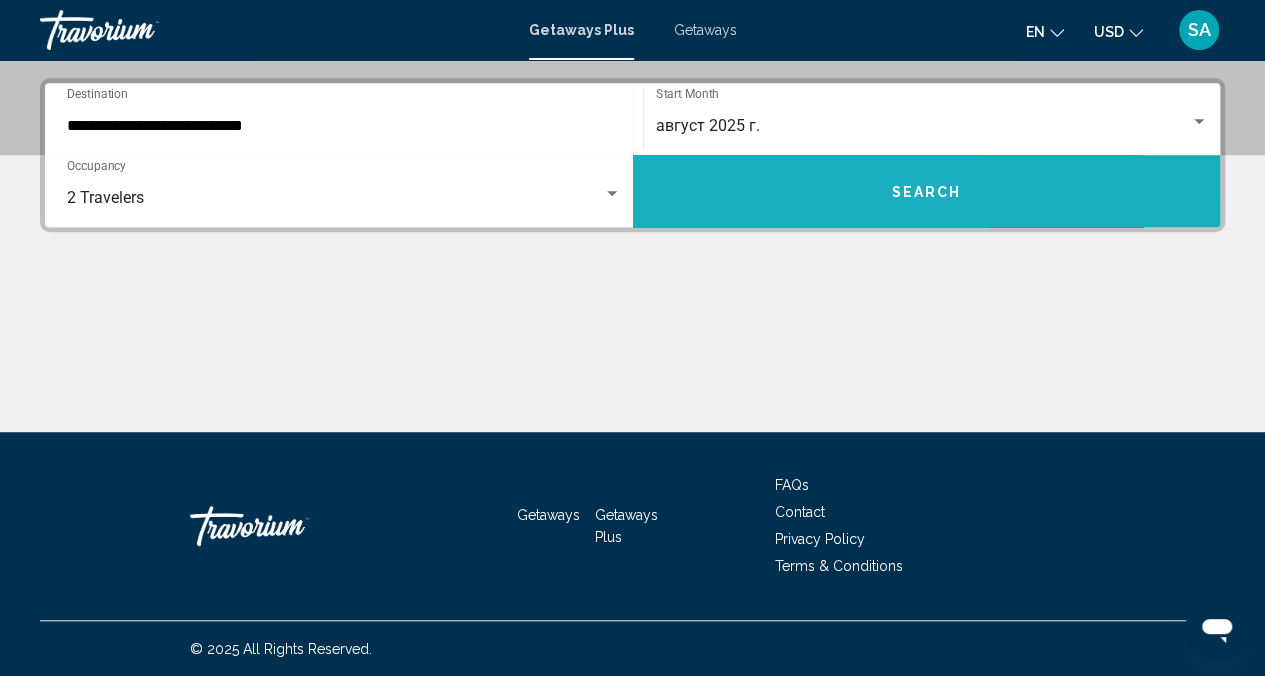click on "Search" at bounding box center (927, 191) 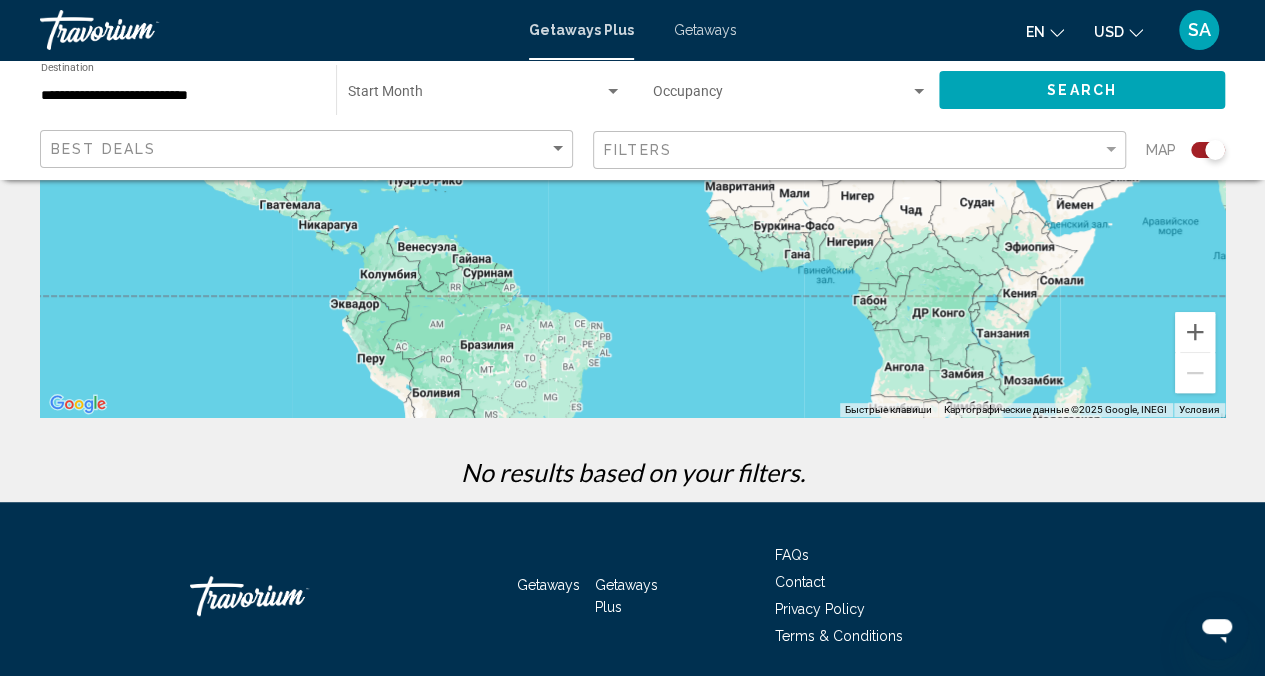scroll, scrollTop: 400, scrollLeft: 0, axis: vertical 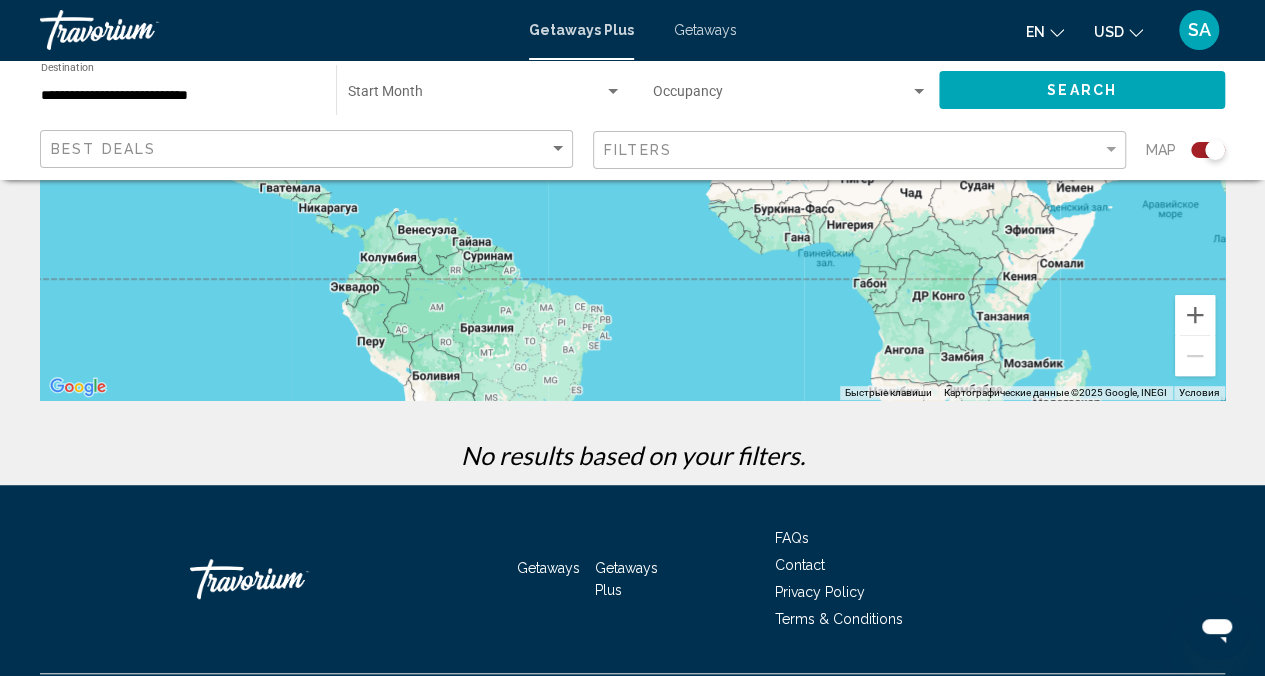 click on "Getaways" at bounding box center (705, 30) 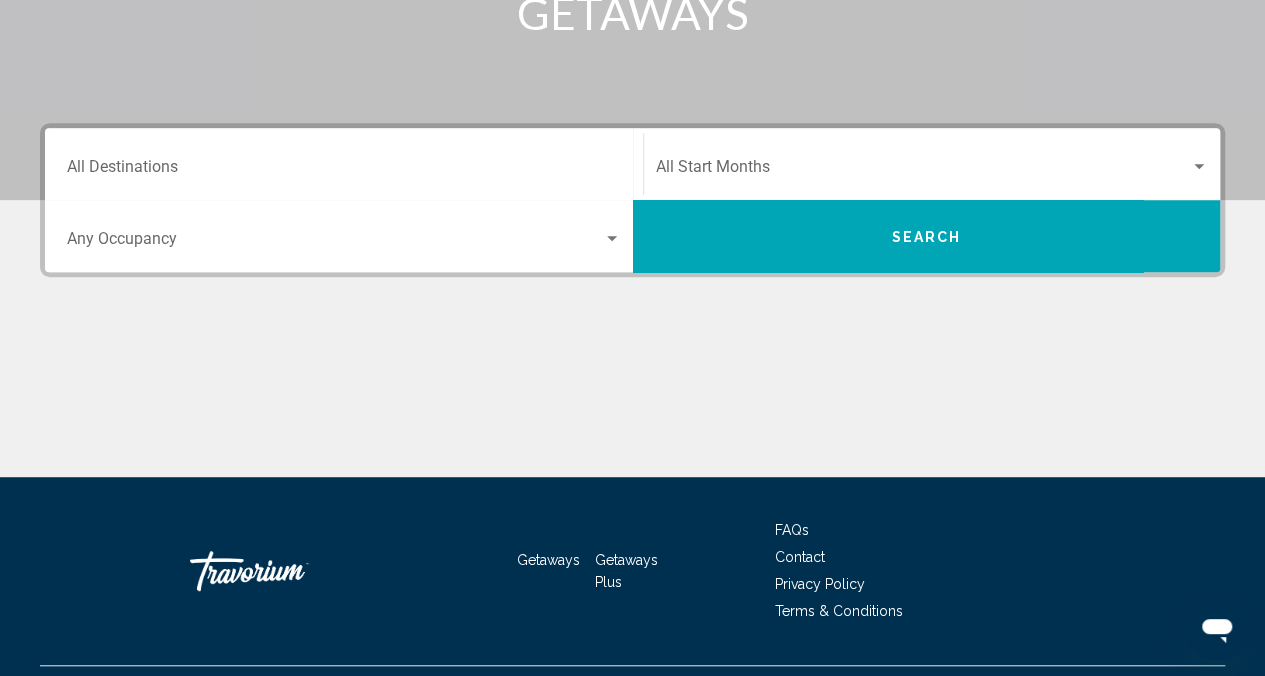 scroll, scrollTop: 0, scrollLeft: 0, axis: both 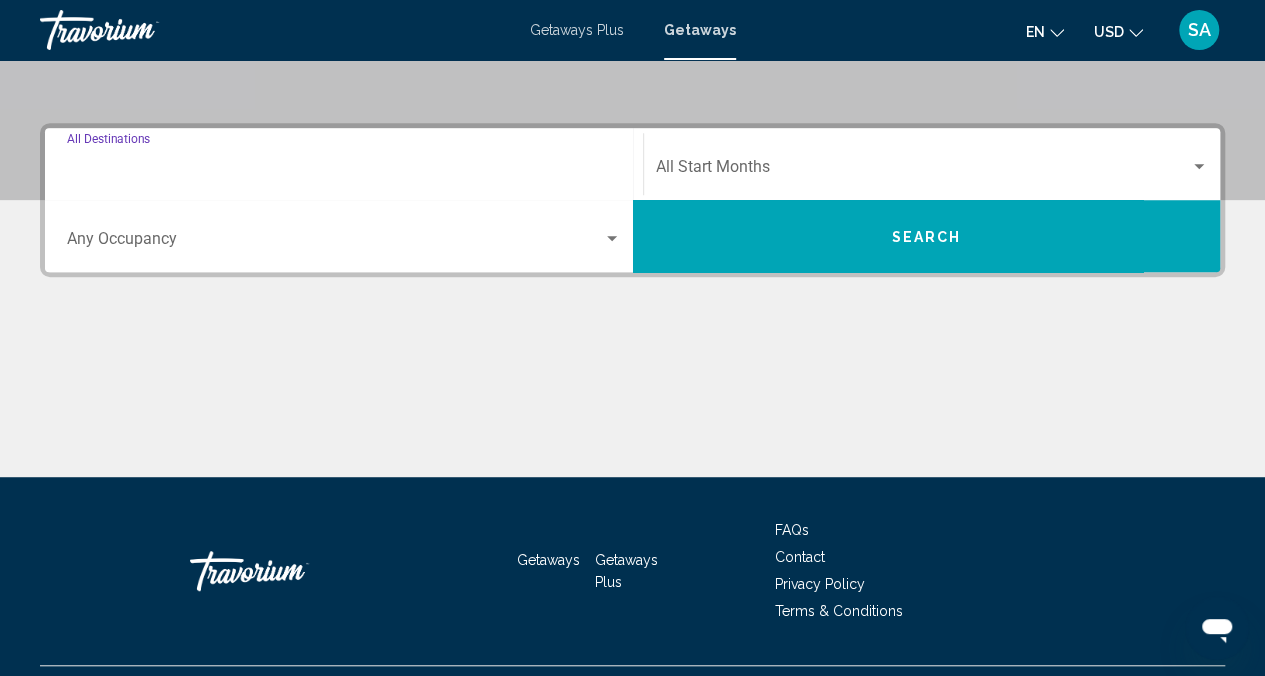 click on "Destination All Destinations" at bounding box center [344, 171] 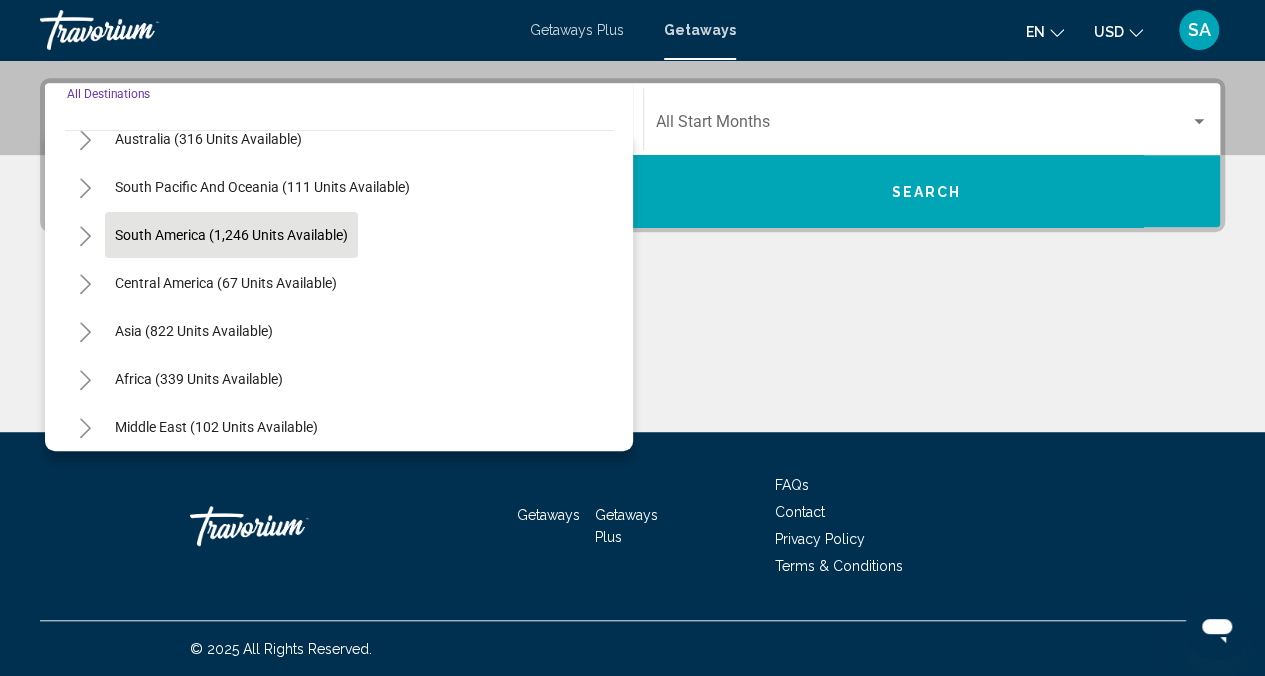 scroll, scrollTop: 324, scrollLeft: 0, axis: vertical 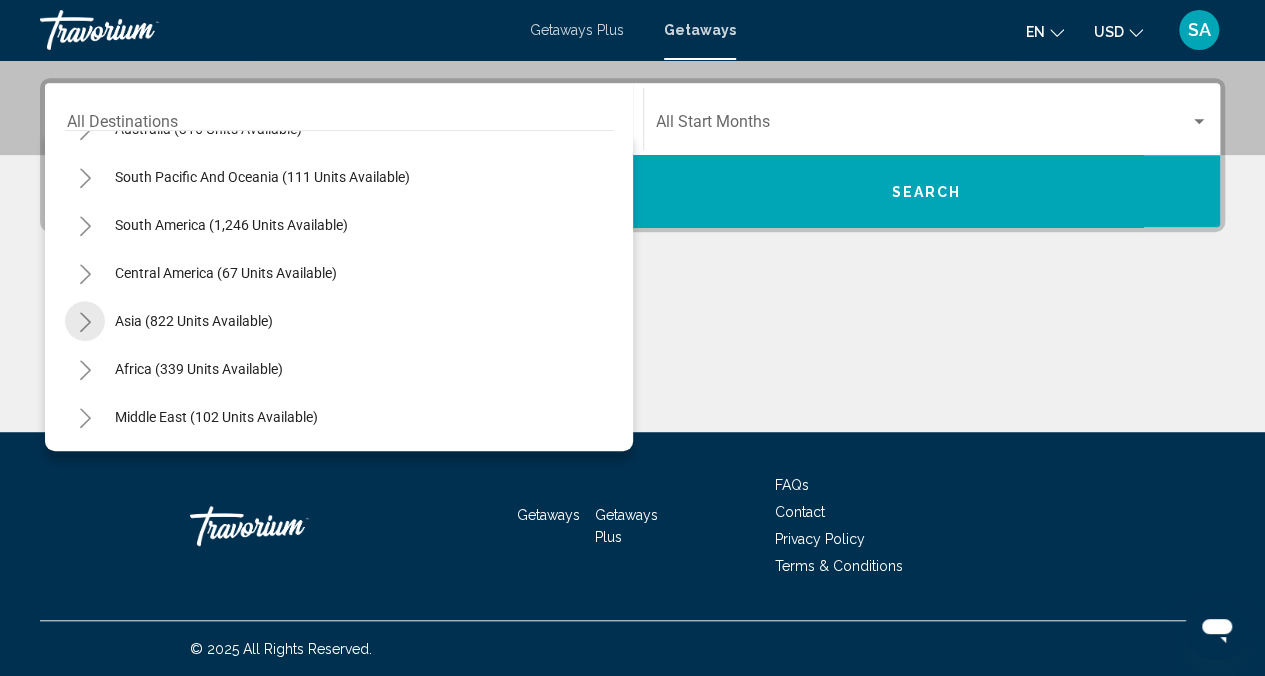 click 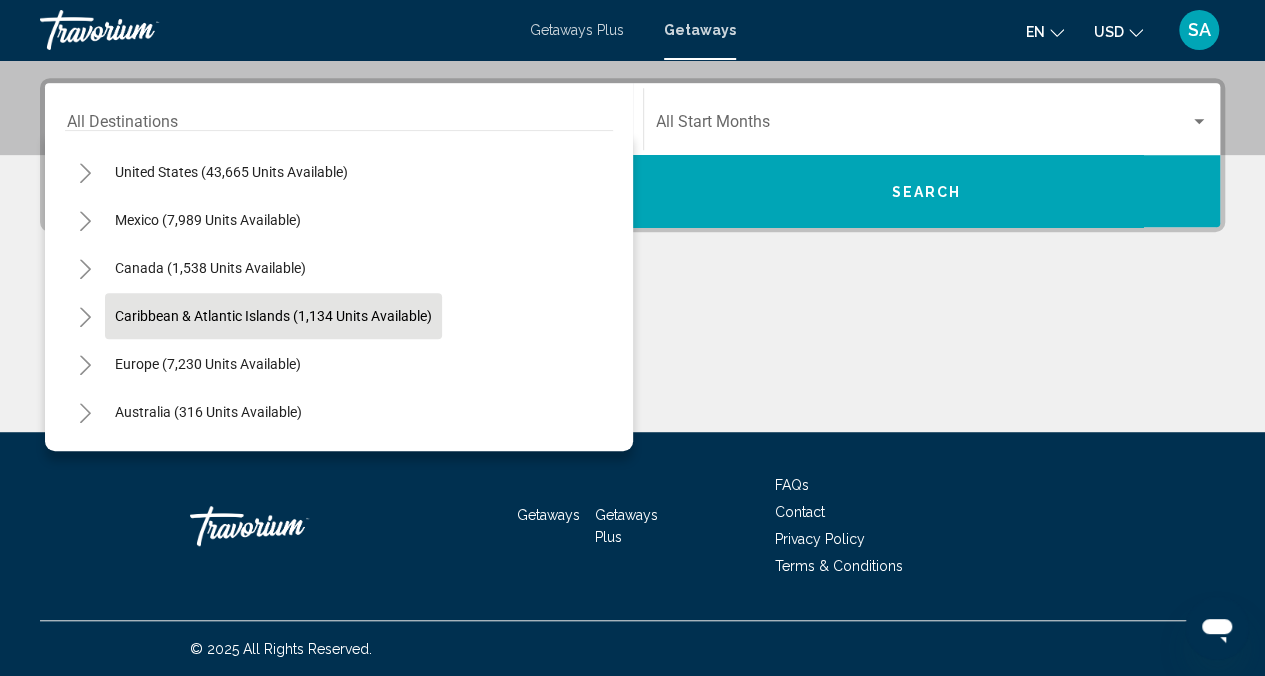 scroll, scrollTop: 0, scrollLeft: 0, axis: both 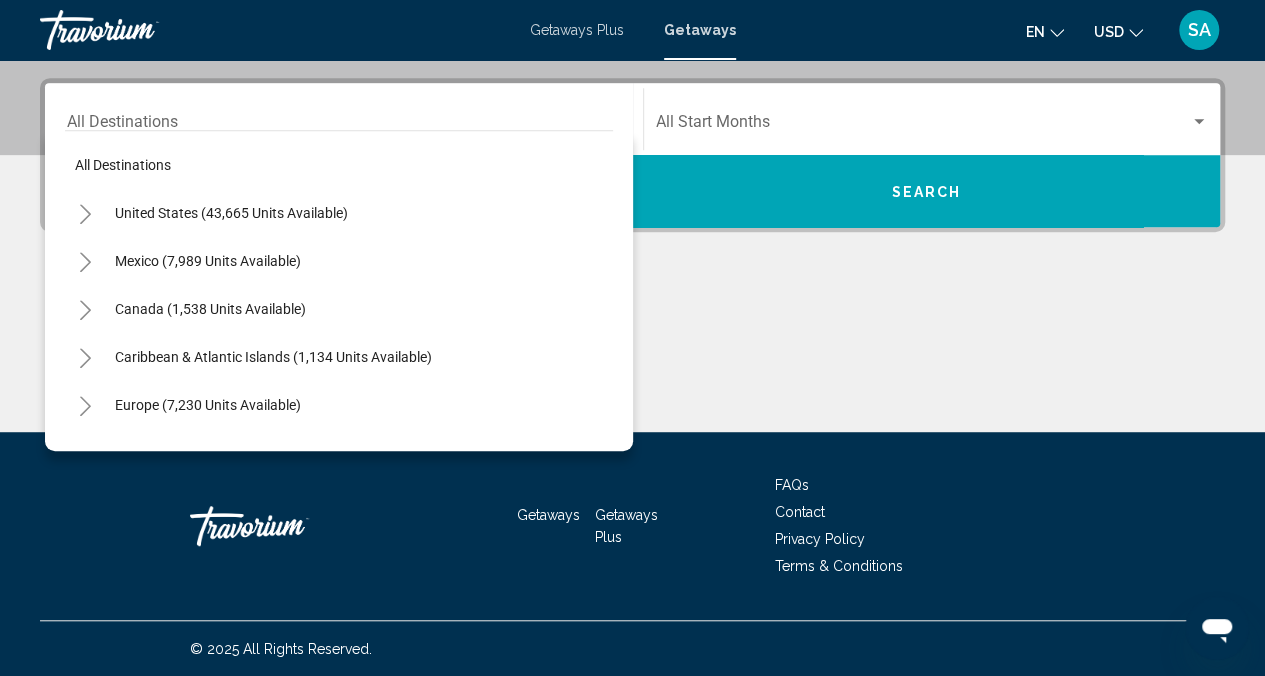 click on "Destination All Destinations  All destinations
United States (43,665 units available)
Mexico (7,989 units available)
Canada (1,538 units available)
Caribbean & Atlantic Islands (1,134 units available)
Europe (7,230 units available)
Australia (316 units available)
South Pacific and Oceania (111 units available)
South America (1,246 units available)
Central America (67 units available)
Asia (822 units available)   Bangladesh (23 units available)   China (15 units available)   Indonesia (341 units available)   Malaysia (73 units available)   Philippines (23 units available)   Thailand (183 units available)   Vietnam (164 units available)
Africa (339 units available)
Middle East (102 units available)  Start Month All Start Months Occupancy" at bounding box center (632, 155) 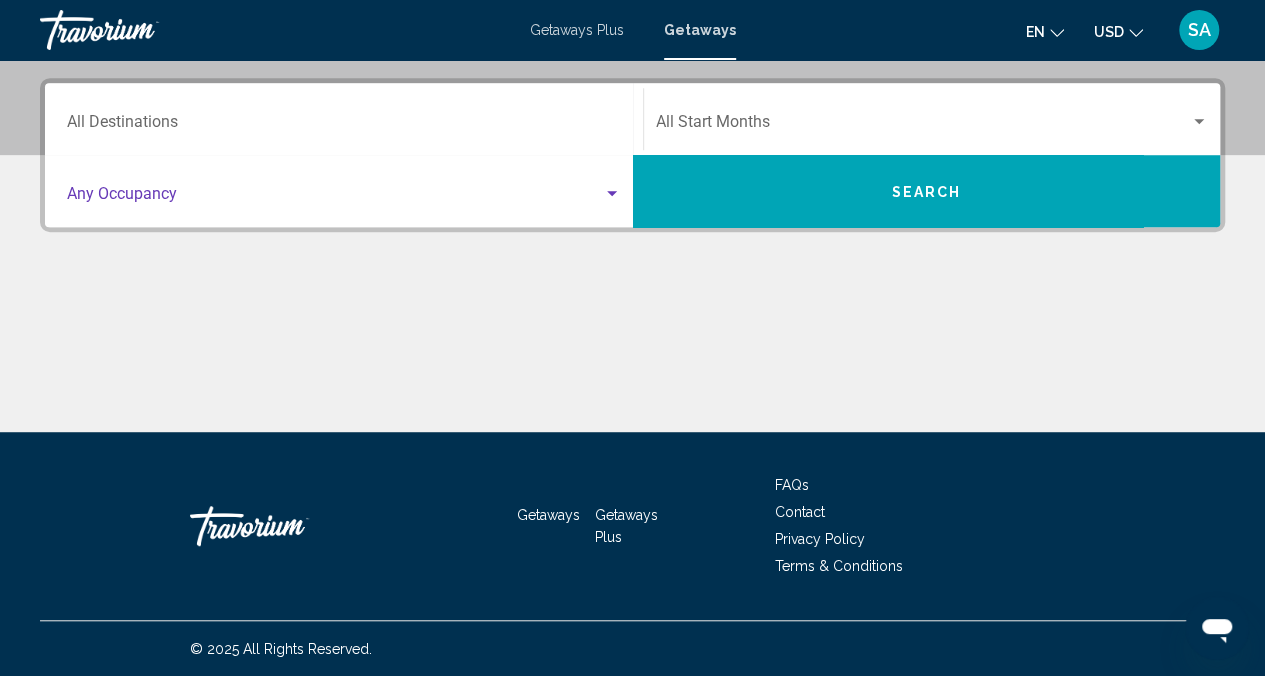 click at bounding box center (335, 198) 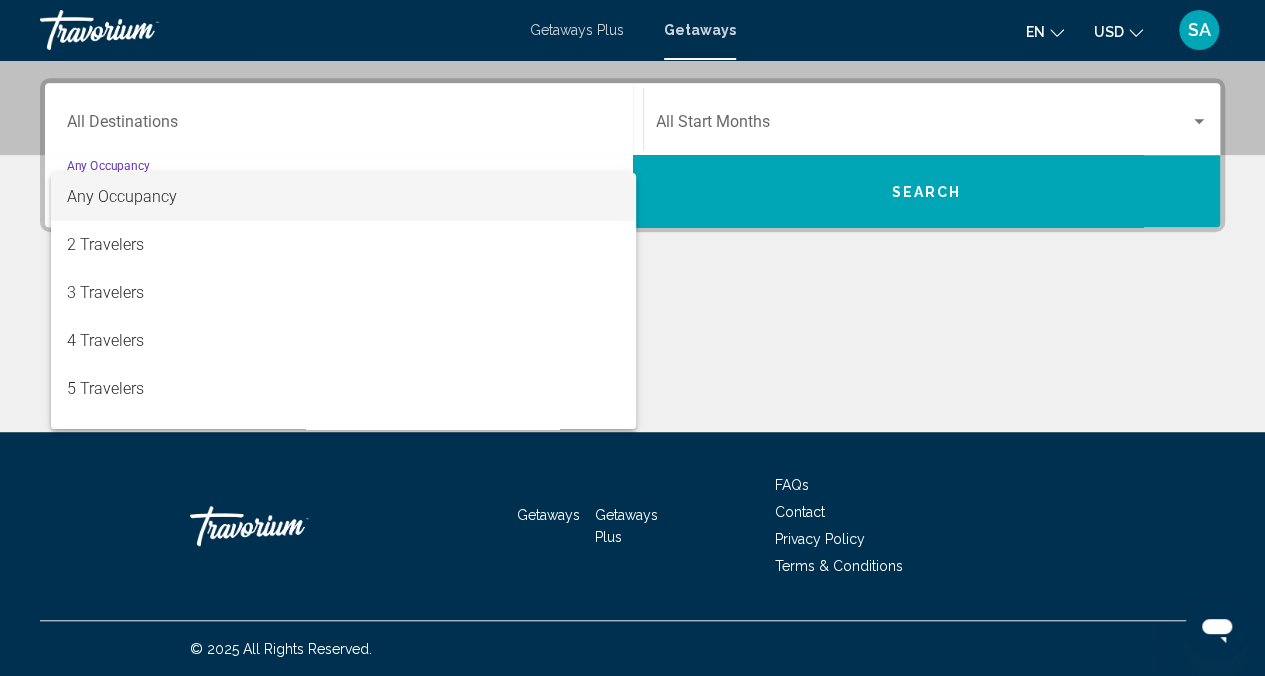 click at bounding box center [632, 338] 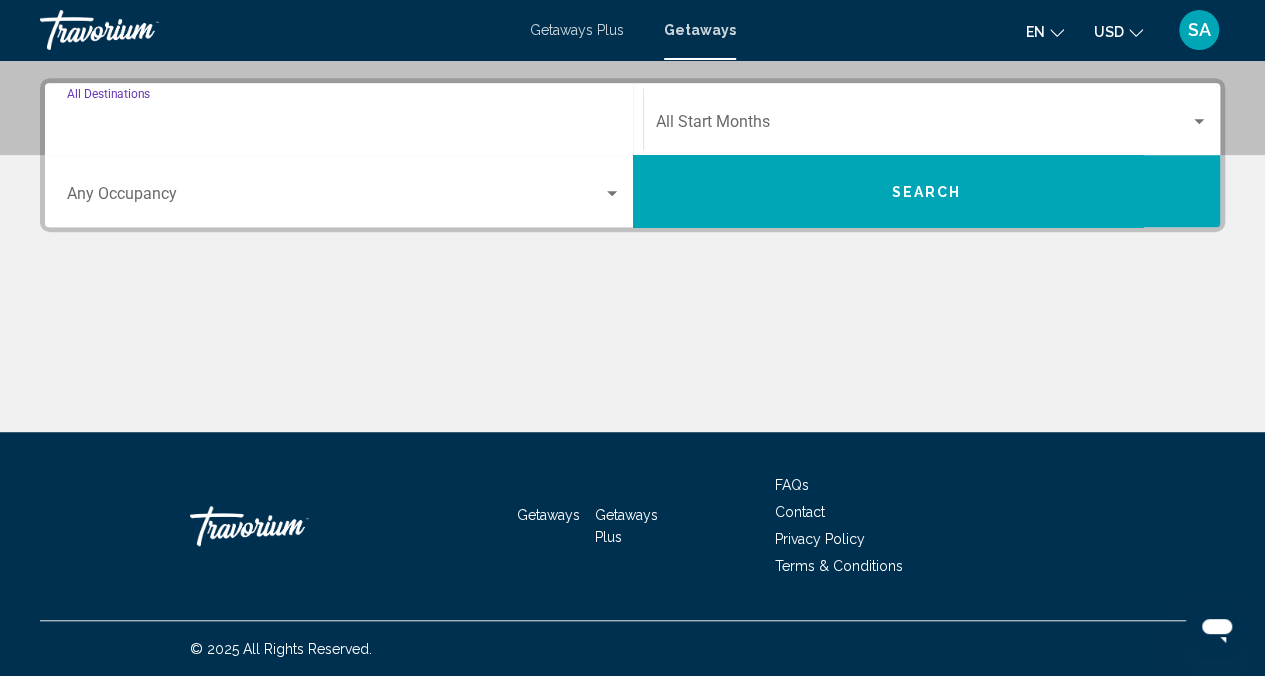 click on "Destination All Destinations" at bounding box center [344, 126] 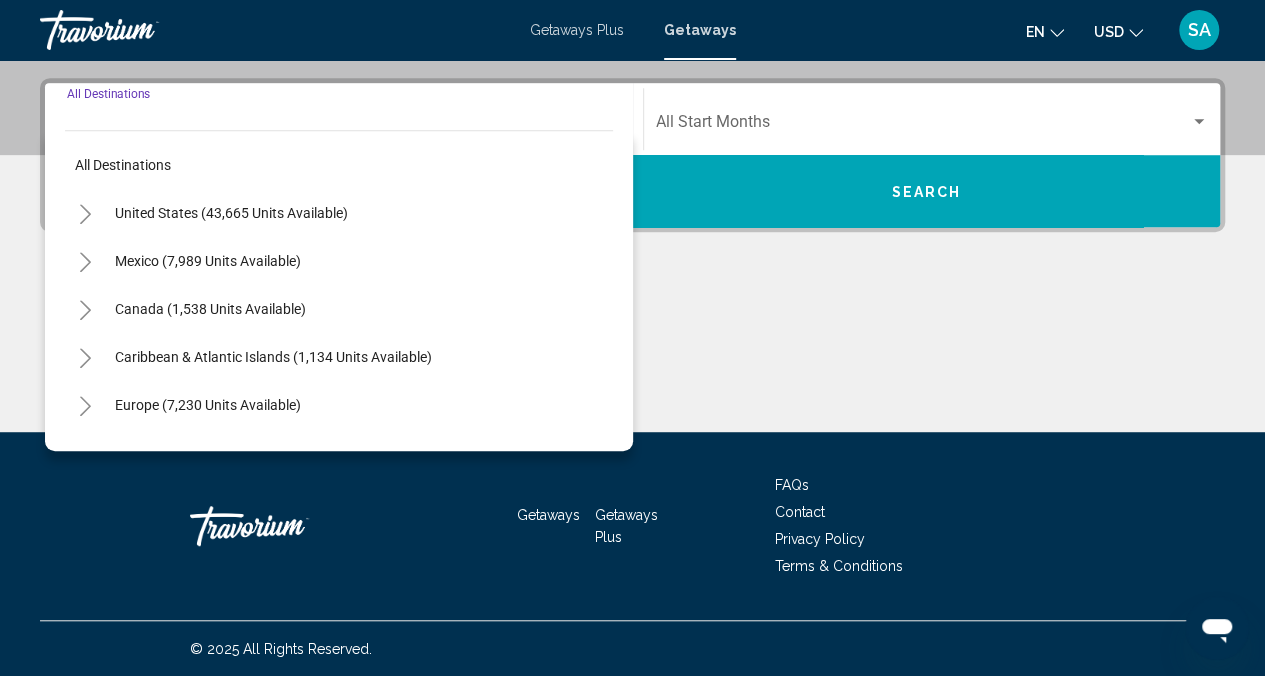 click on "Destination All Destinations" at bounding box center (344, 126) 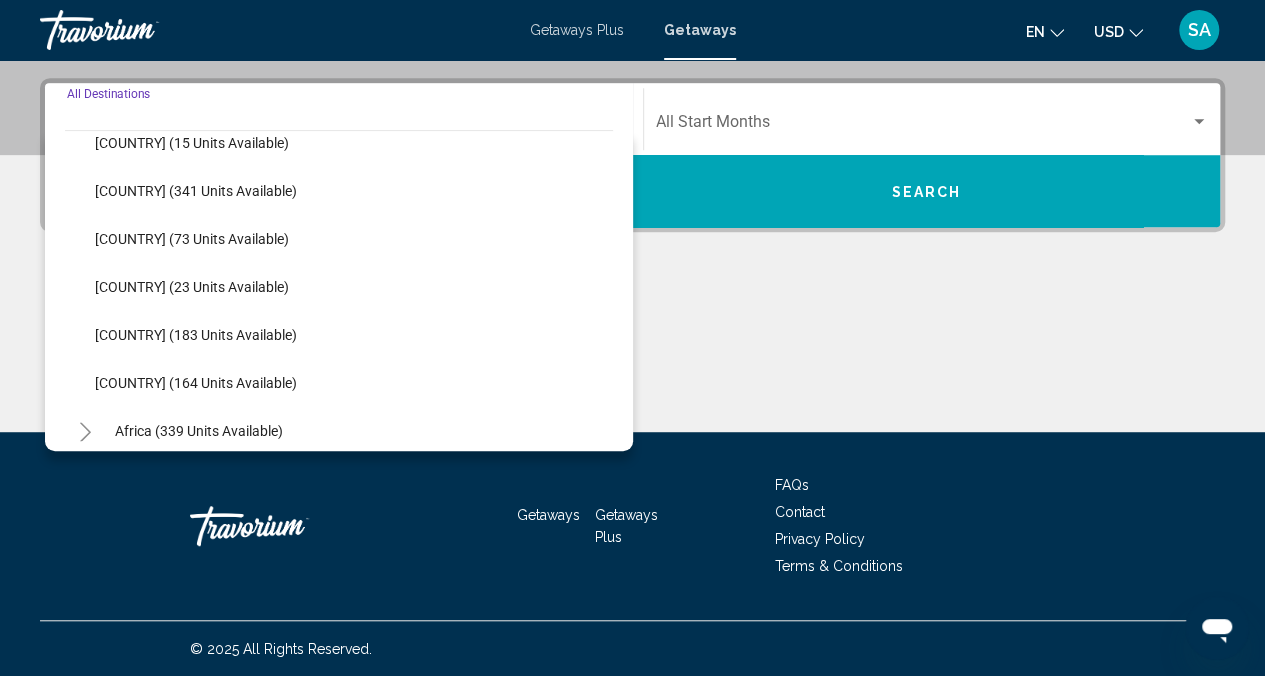 scroll, scrollTop: 600, scrollLeft: 0, axis: vertical 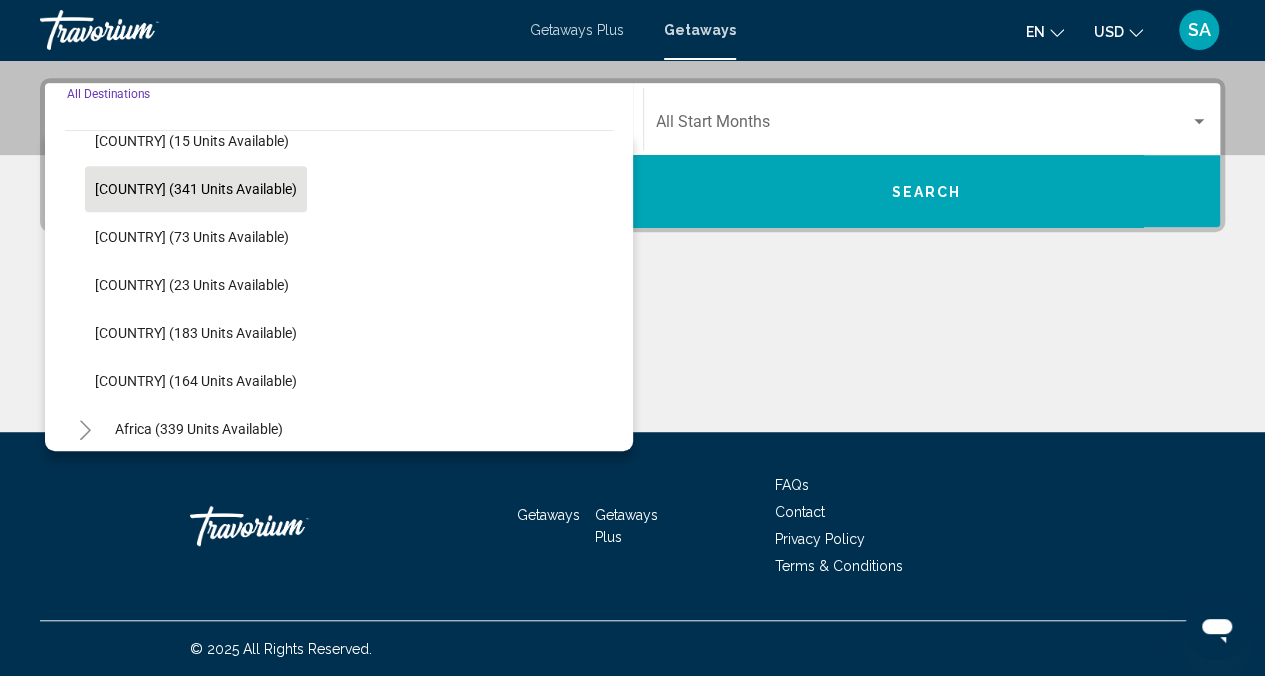 click on "[COUNTRY] (341 units available)" 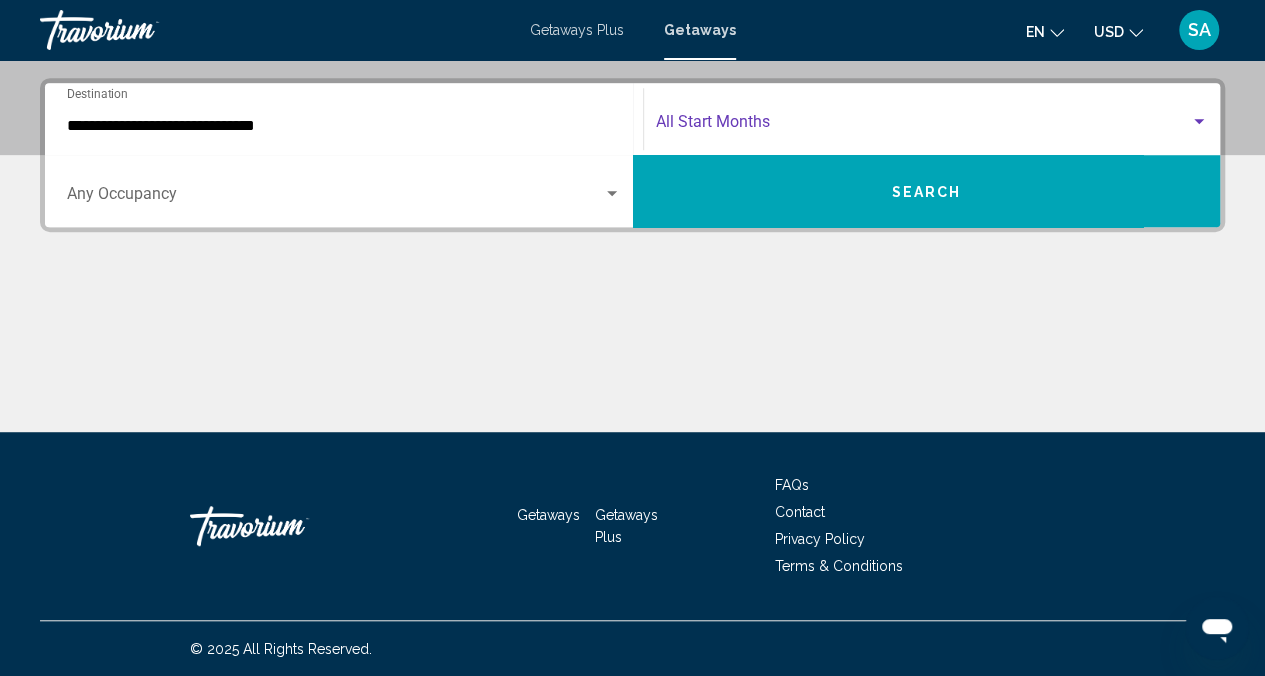 click at bounding box center (923, 126) 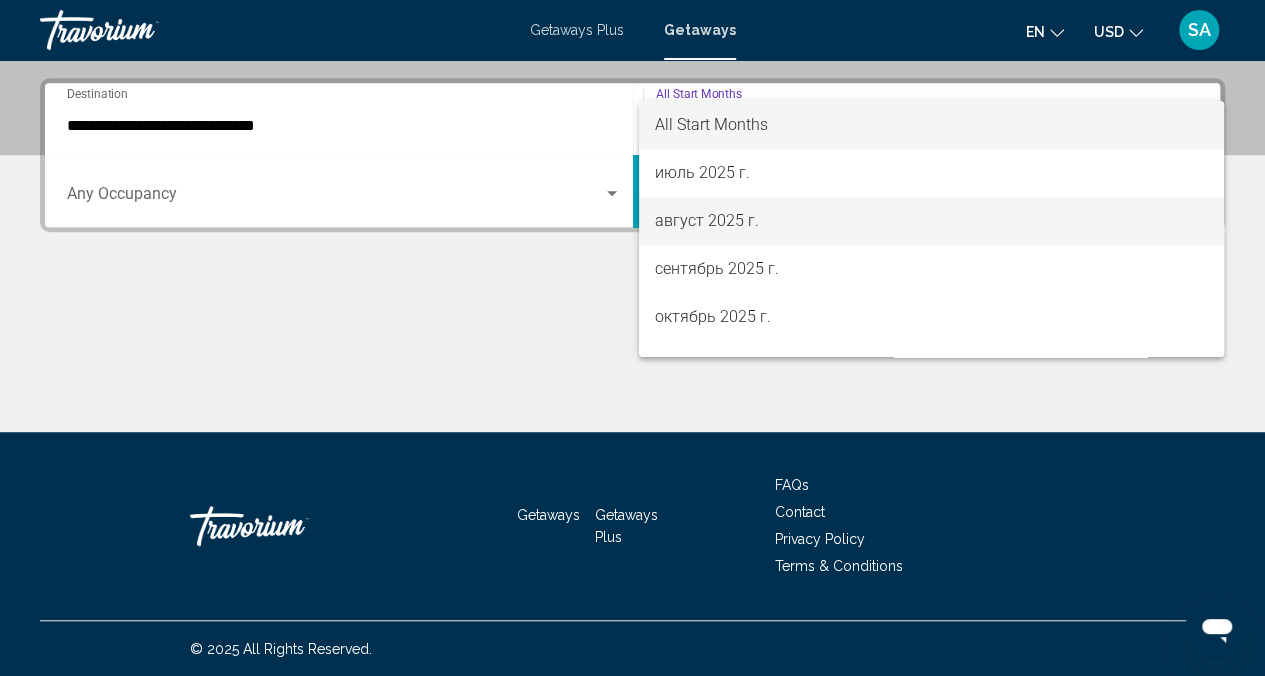 click on "август 2025 г." at bounding box center (931, 221) 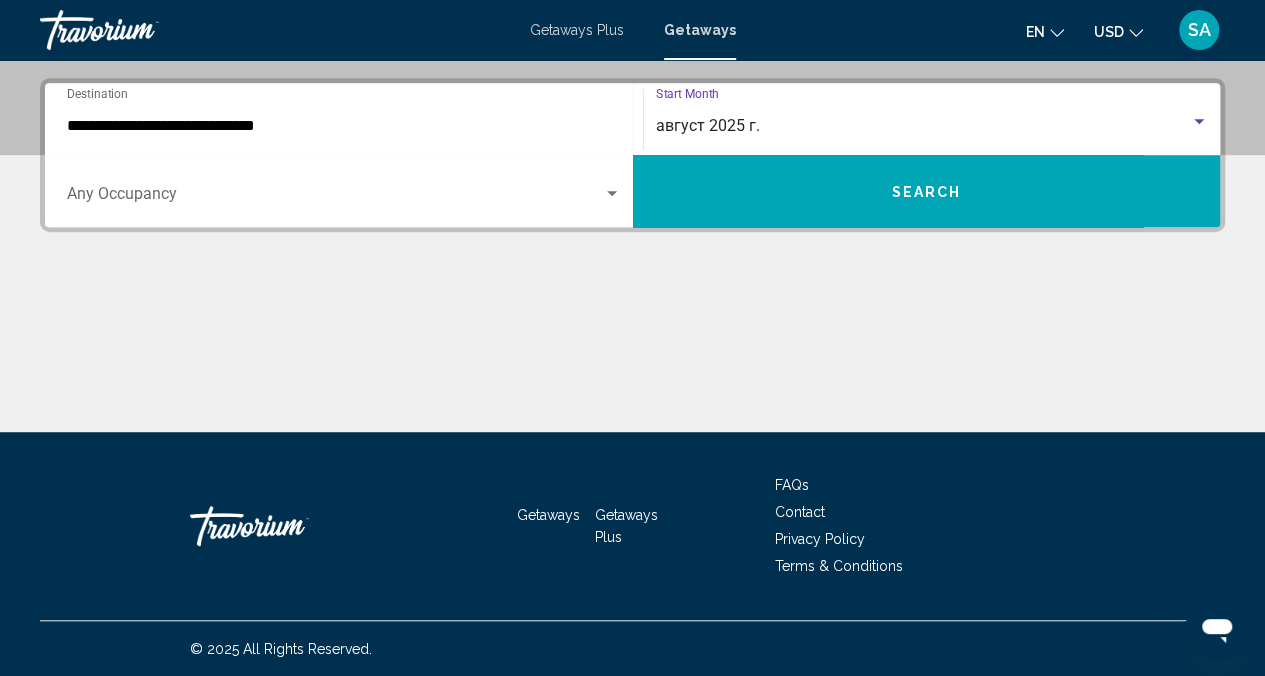 click on "Search" at bounding box center [927, 191] 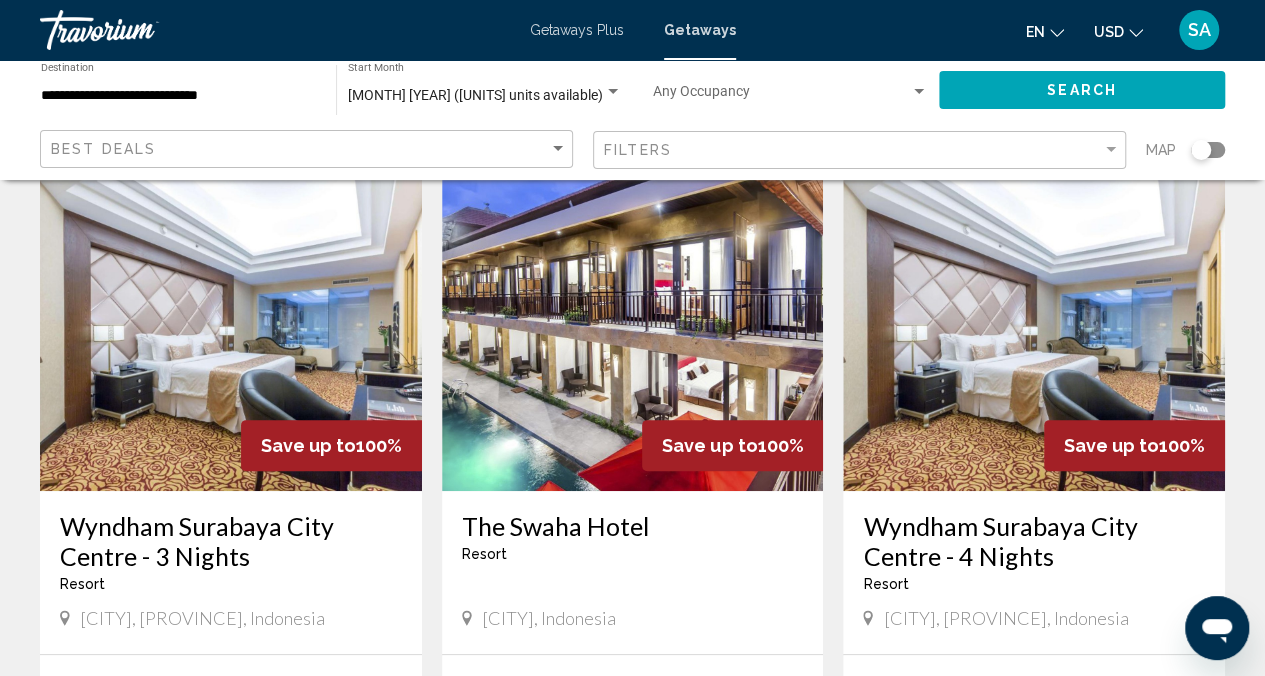scroll, scrollTop: 100, scrollLeft: 0, axis: vertical 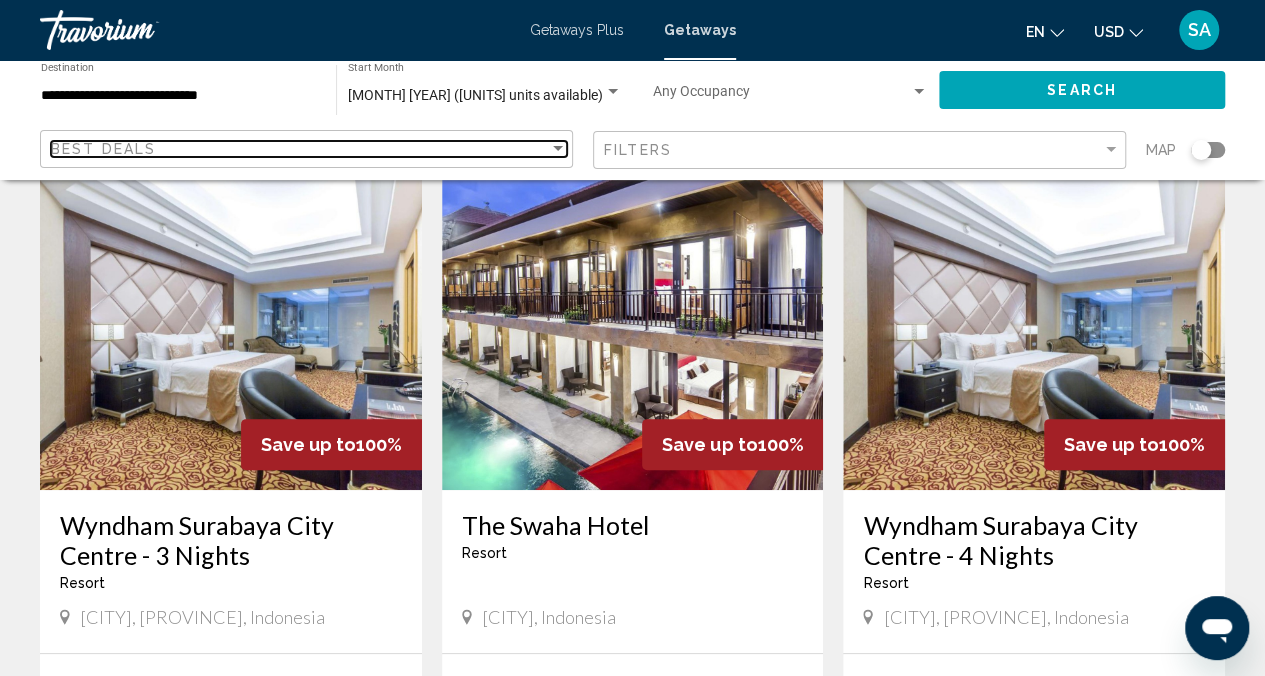 click at bounding box center [558, 149] 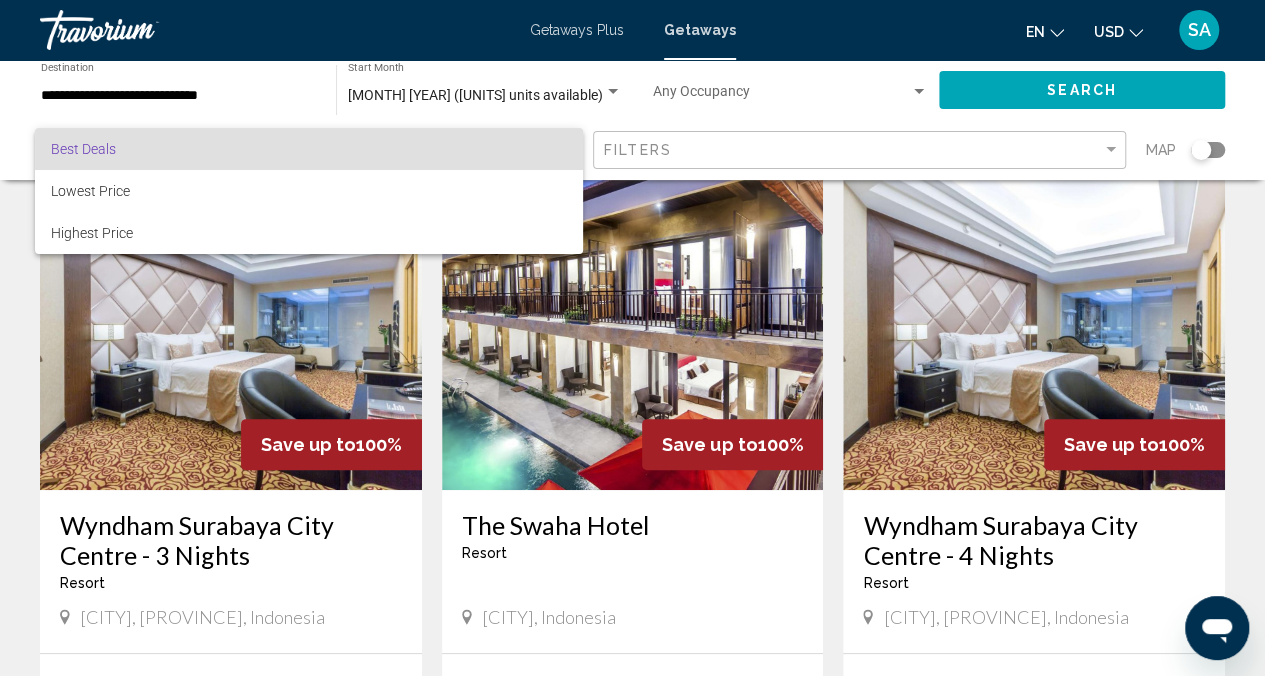click on "Best Deals" at bounding box center [309, 149] 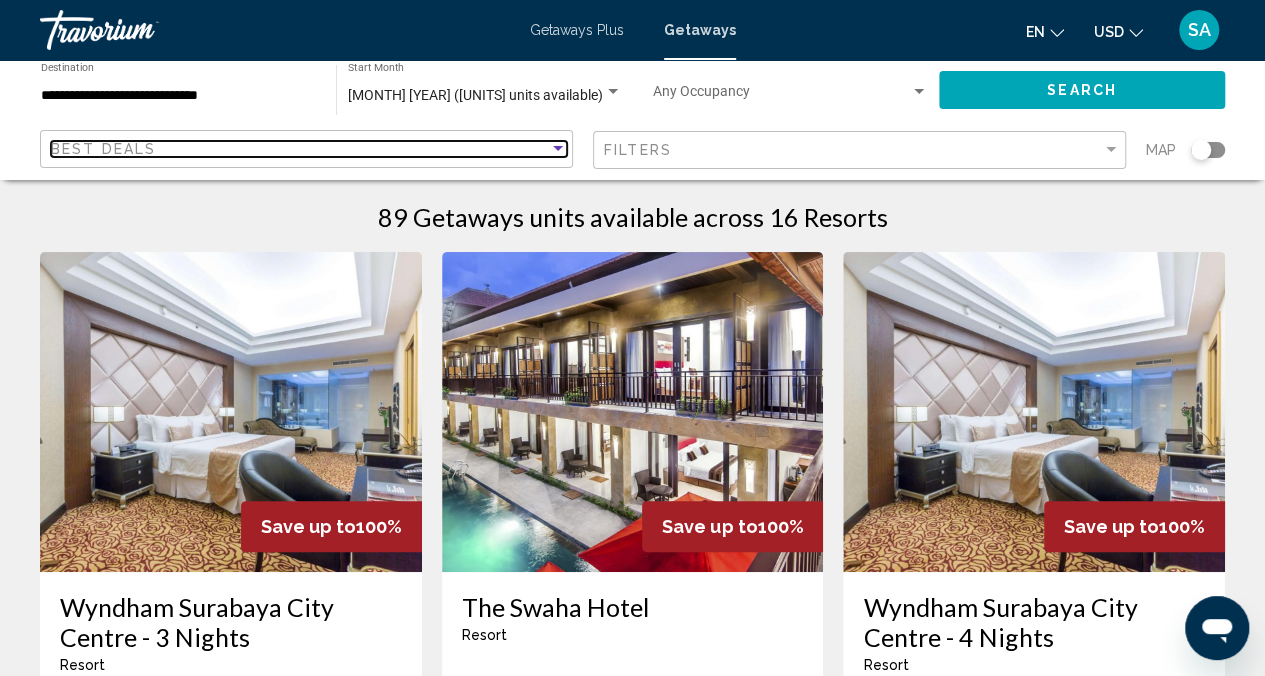 scroll, scrollTop: 0, scrollLeft: 0, axis: both 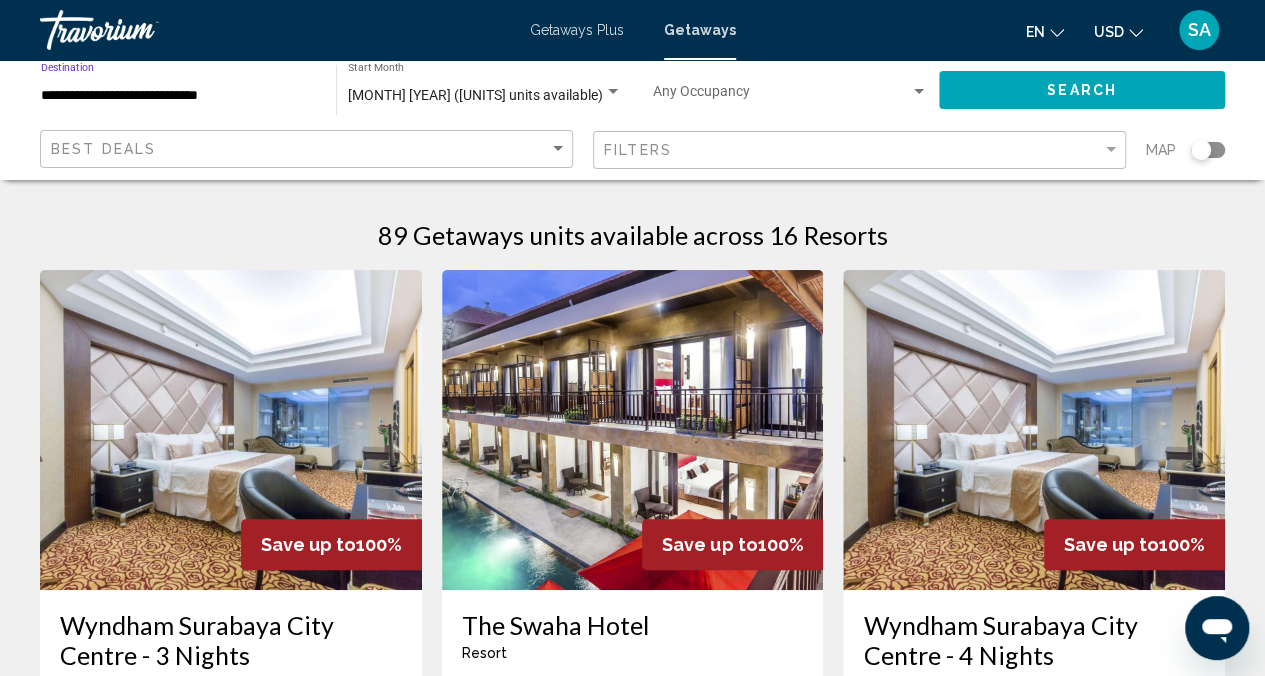 click on "**********" at bounding box center [178, 96] 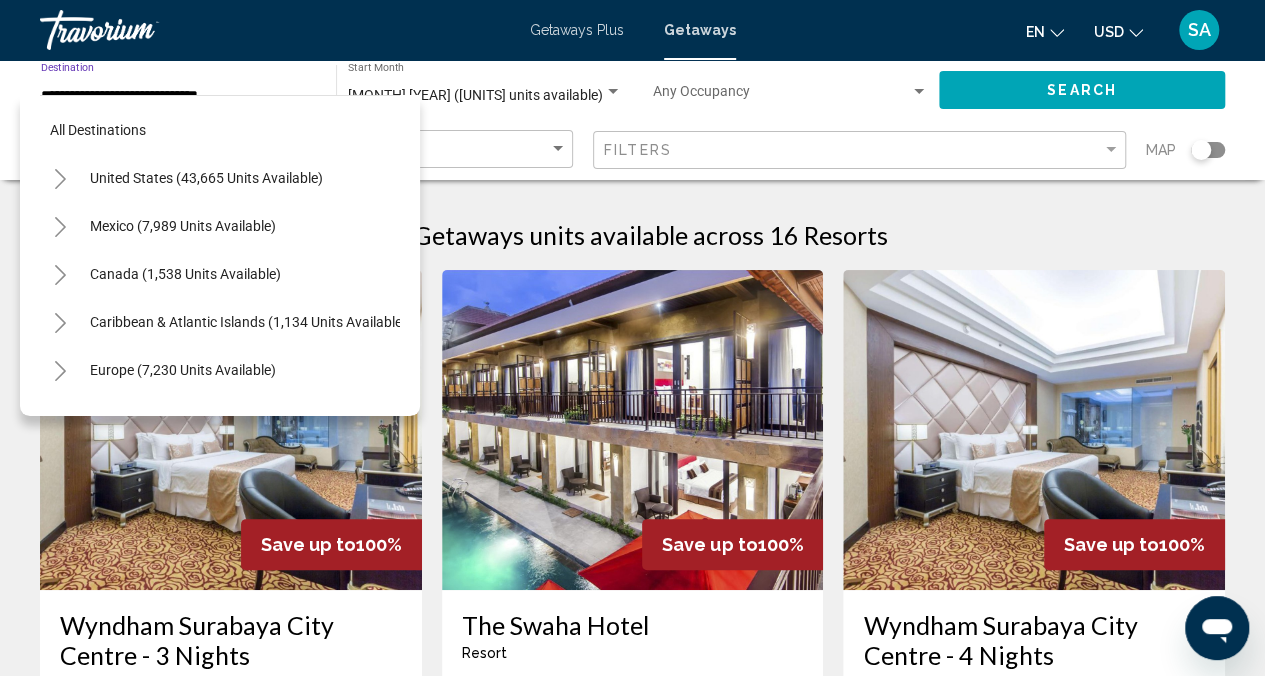 scroll, scrollTop: 510, scrollLeft: 0, axis: vertical 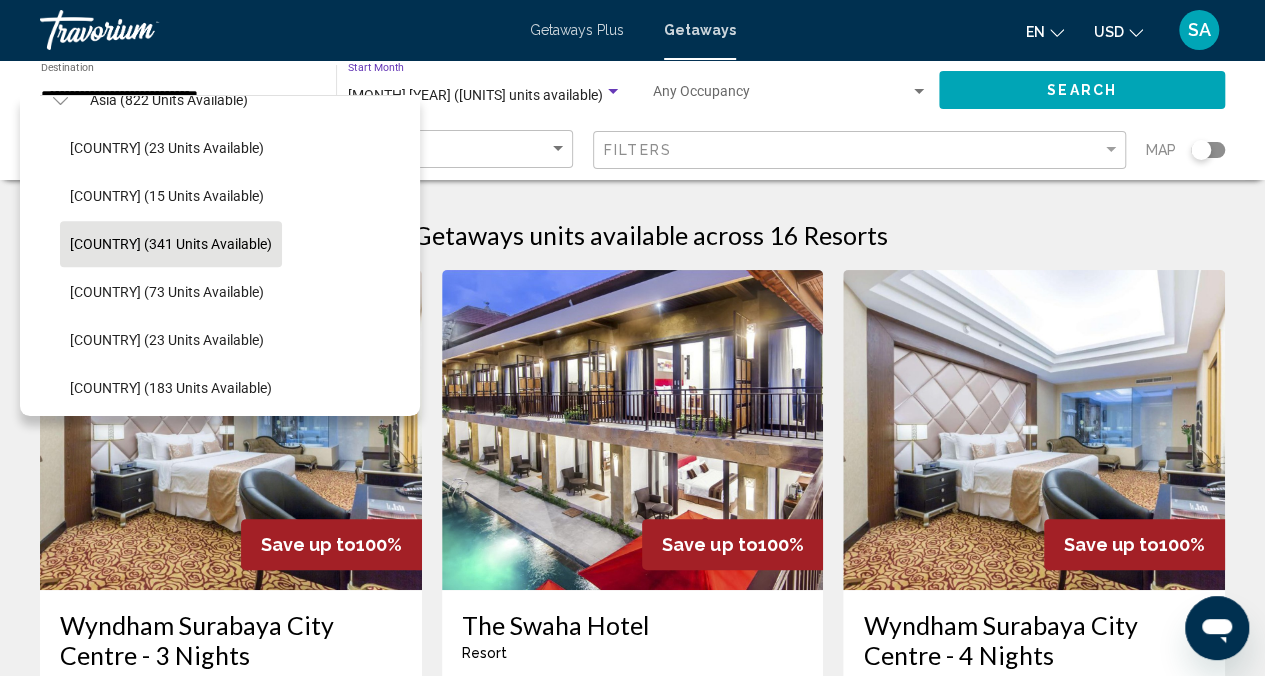 click on "[MONTH] [YEAR] ([UNITS] units available)" at bounding box center [475, 95] 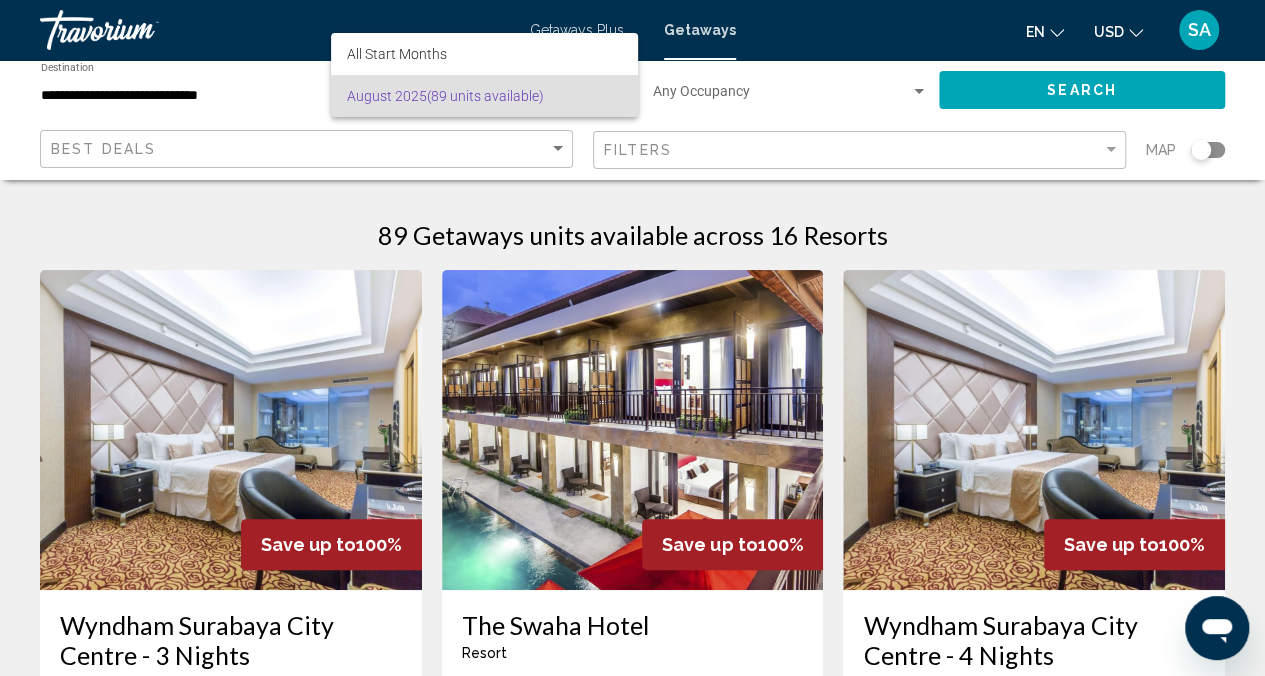 click at bounding box center (632, 338) 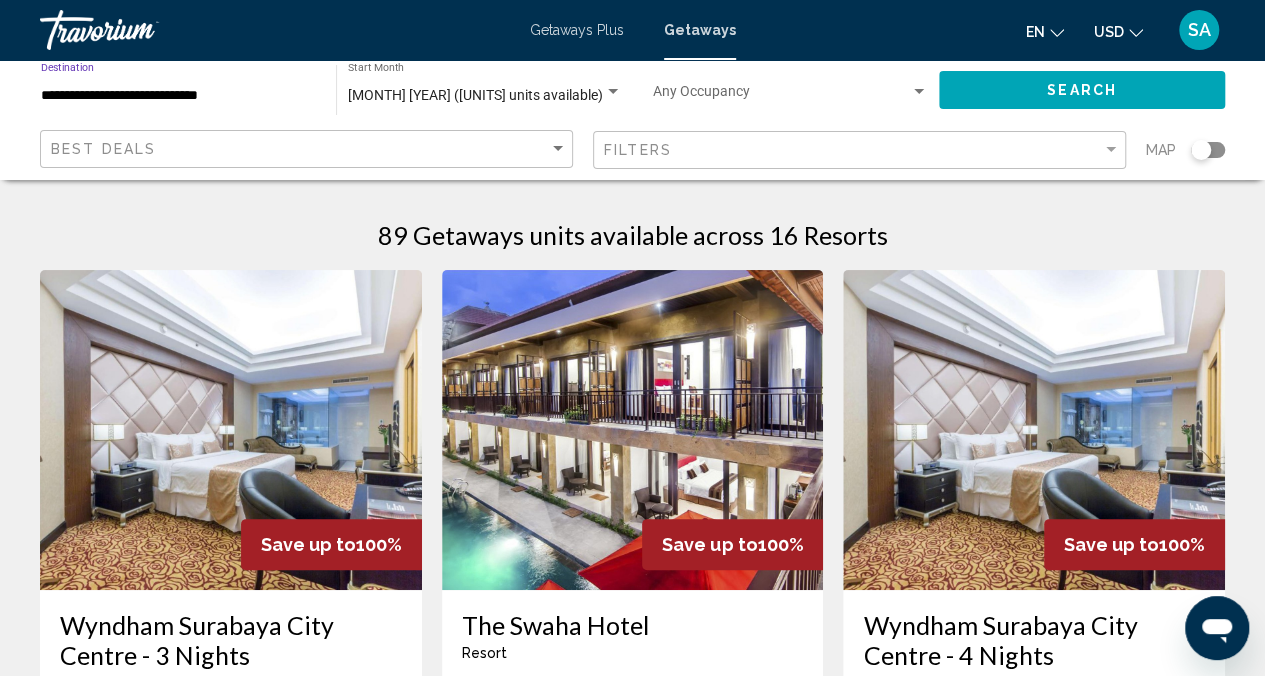 click on "**********" at bounding box center (178, 96) 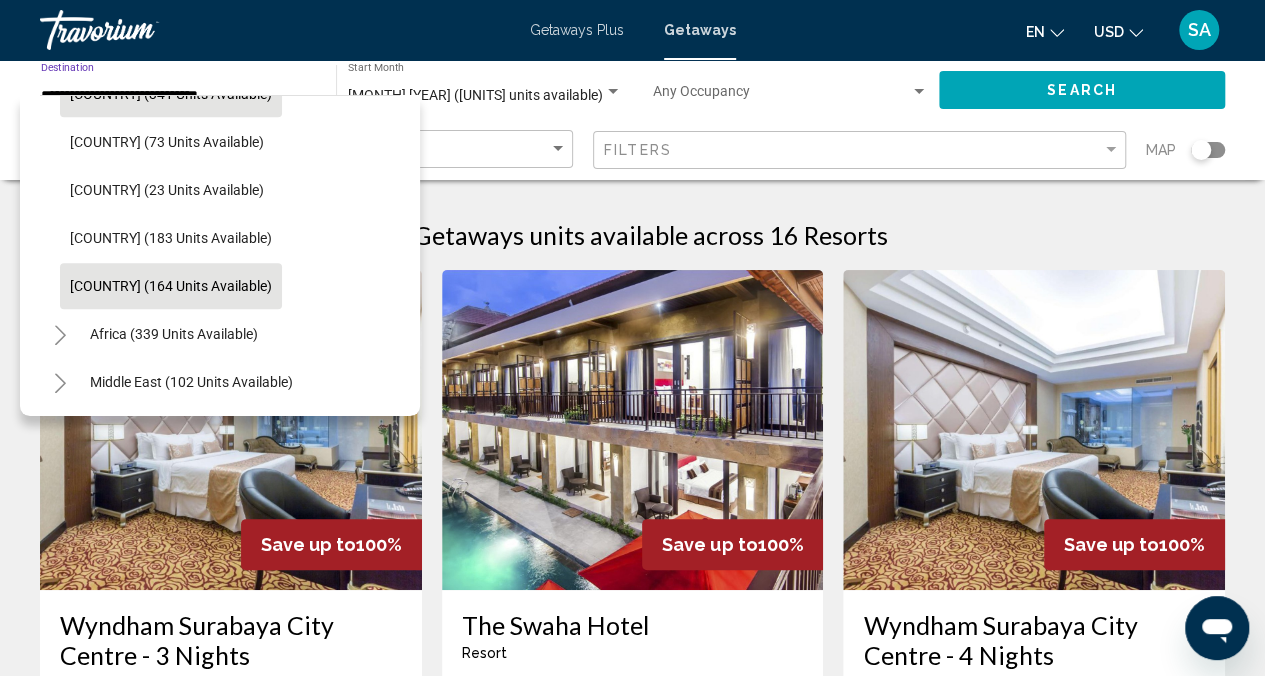 scroll, scrollTop: 675, scrollLeft: 0, axis: vertical 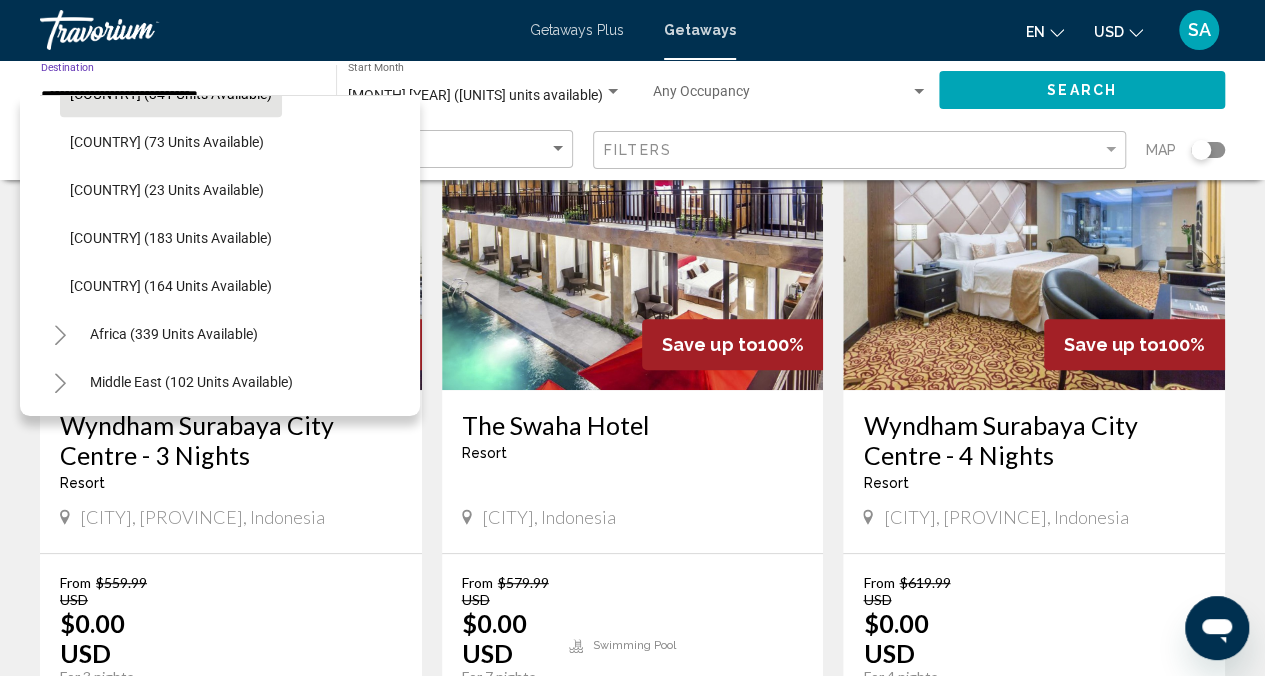 click on "[COUNTRY] (164 units available)" 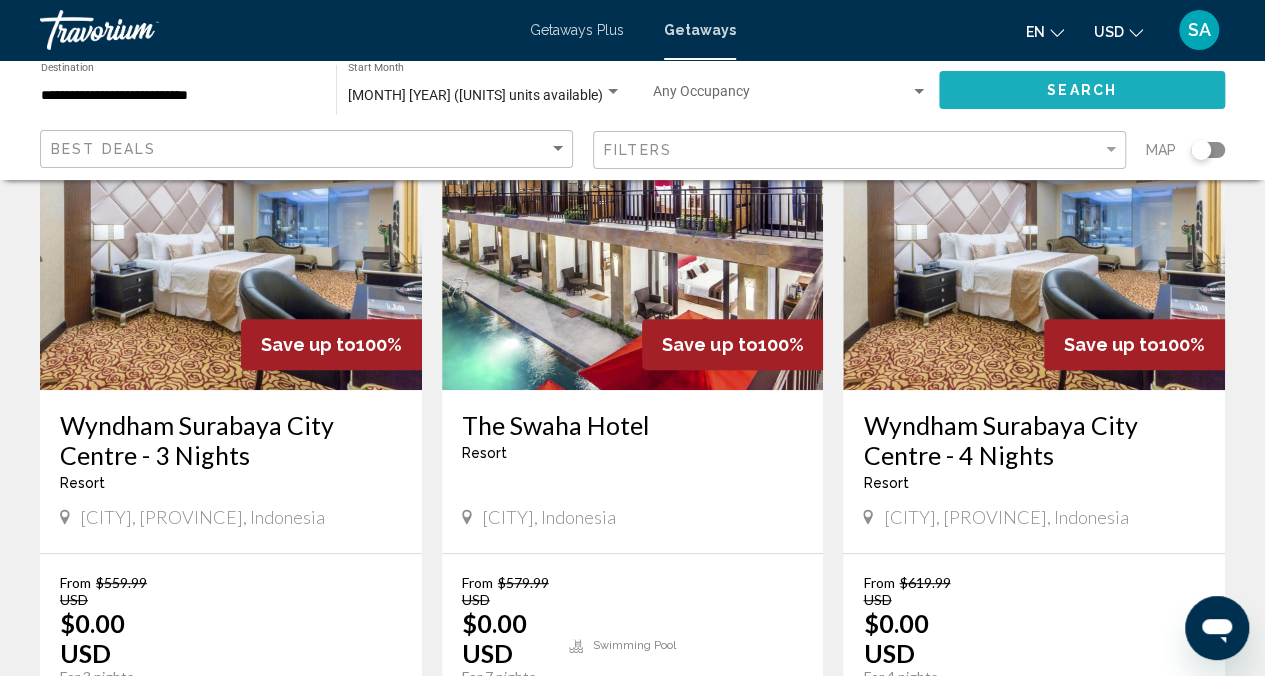 click on "Search" 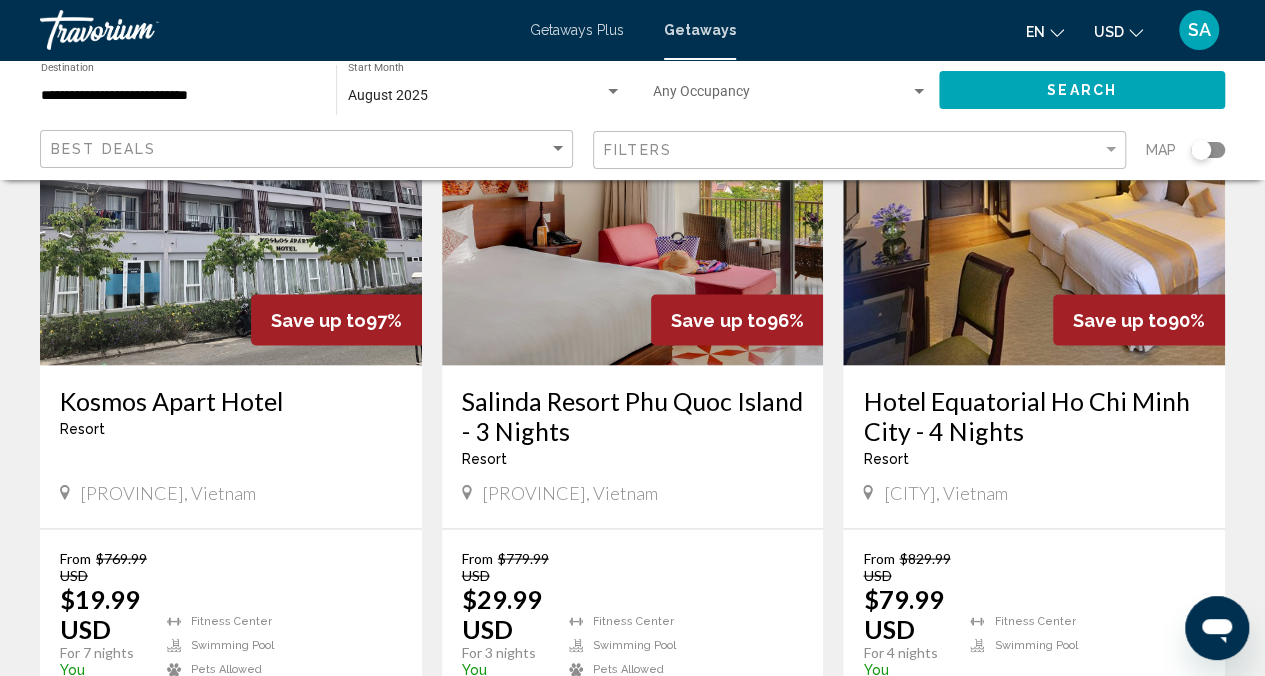 scroll, scrollTop: 1700, scrollLeft: 0, axis: vertical 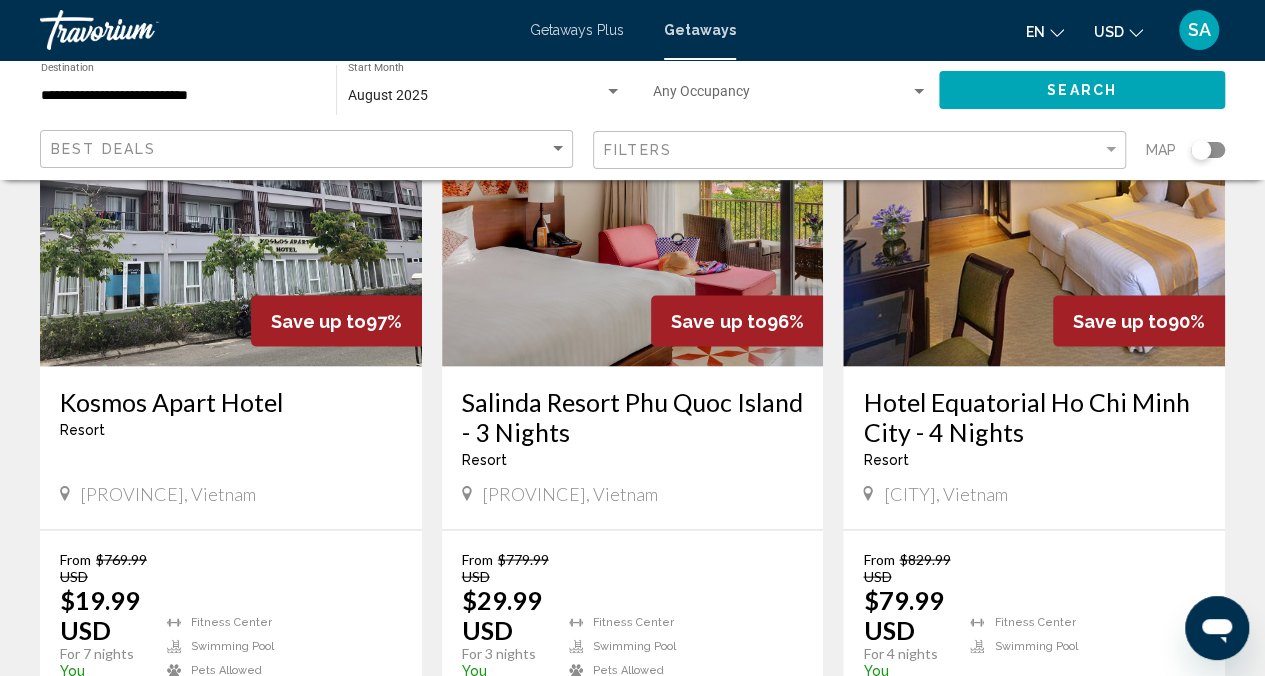 click at bounding box center [707, 706] 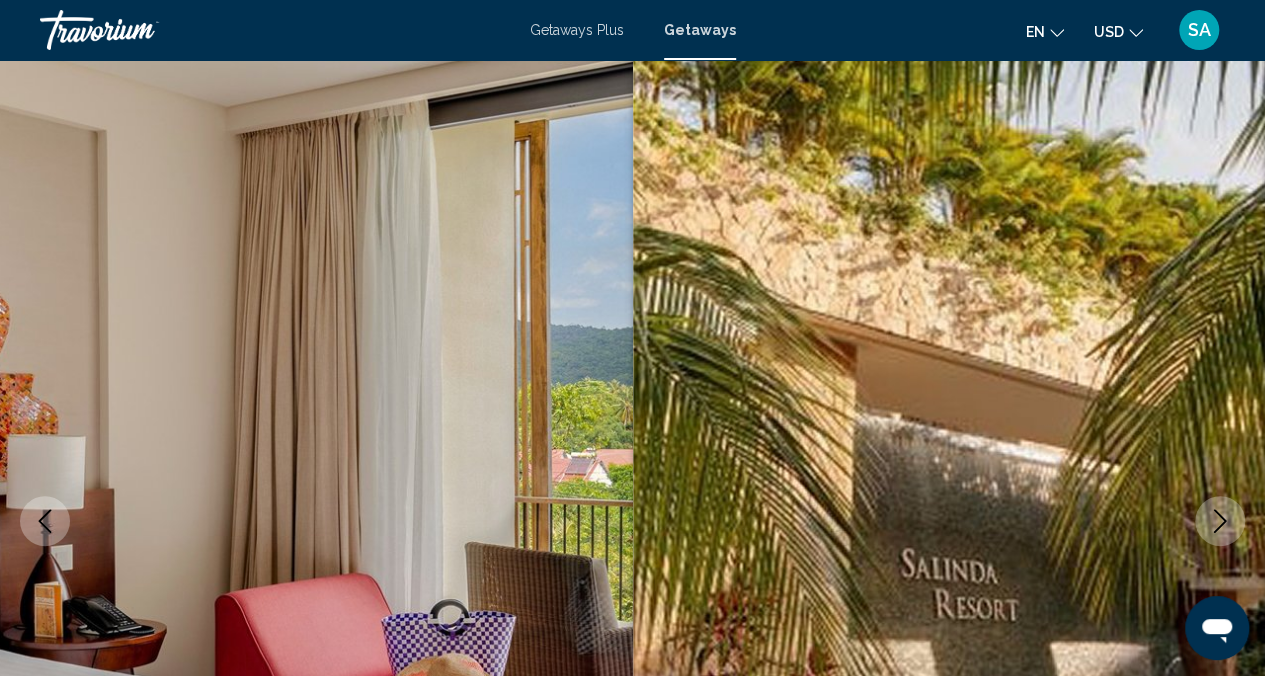 scroll, scrollTop: 0, scrollLeft: 0, axis: both 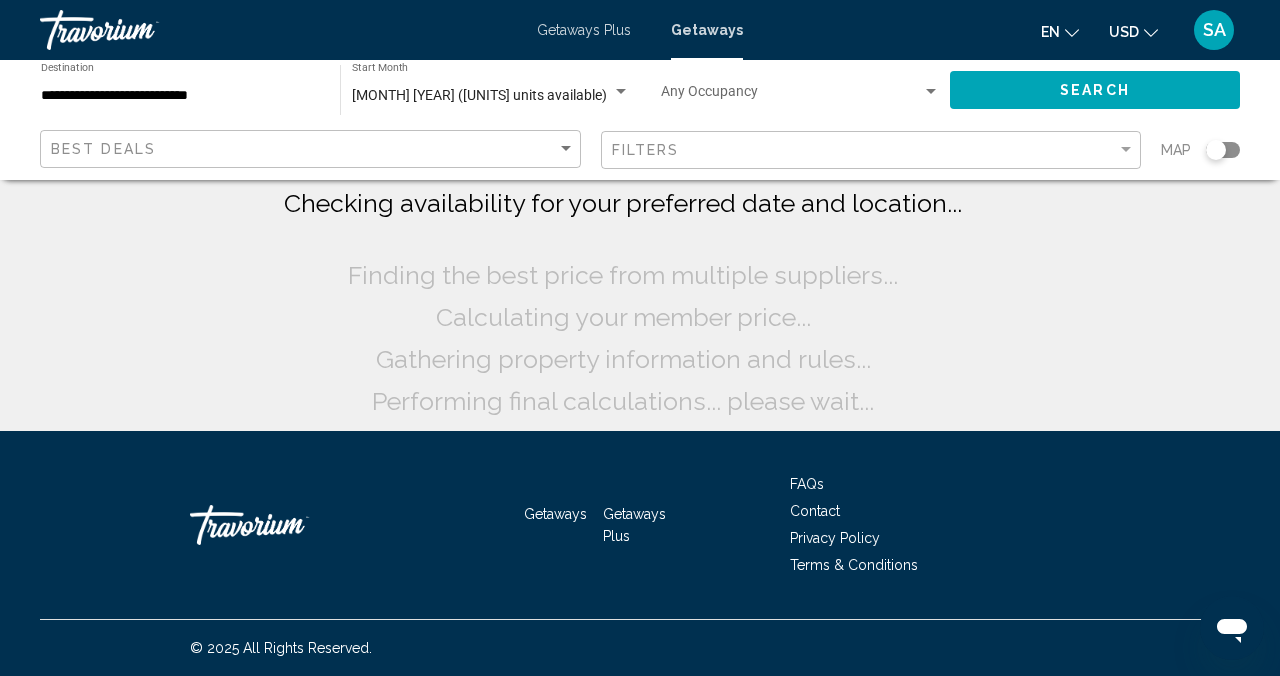click on "[MONTH] [YEAR] ([UNITS] units available)" at bounding box center [479, 95] 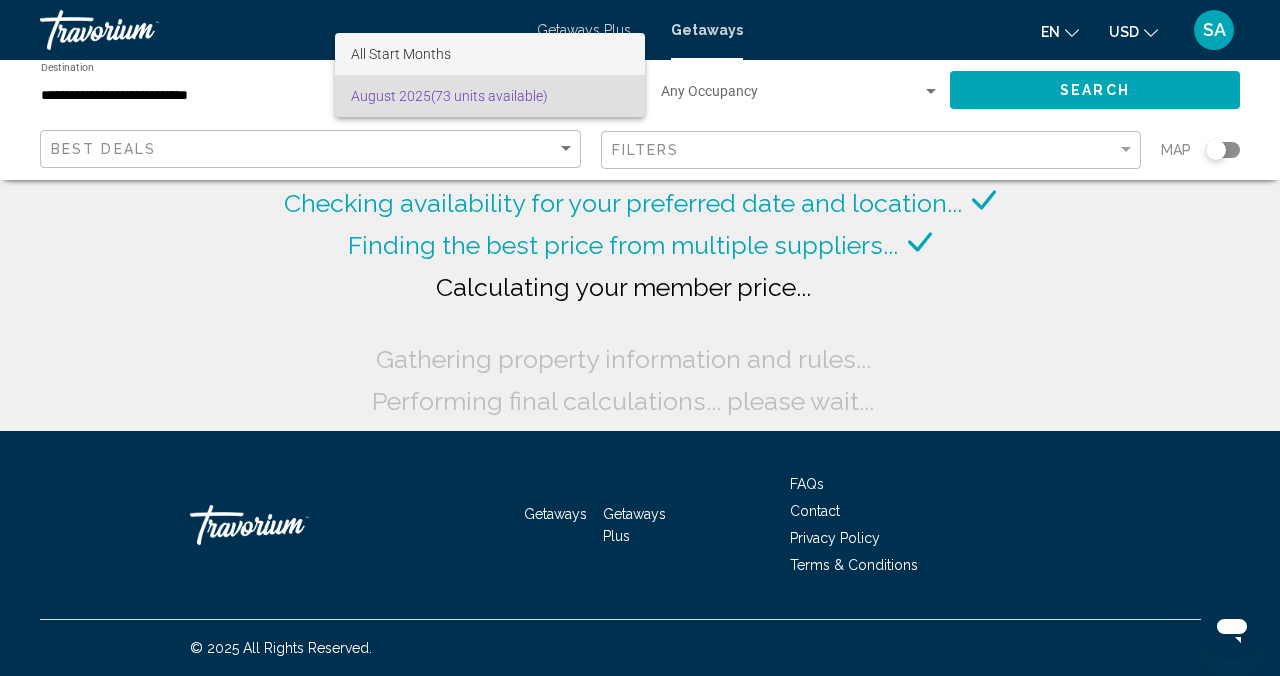 click on "All Start Months" at bounding box center (401, 54) 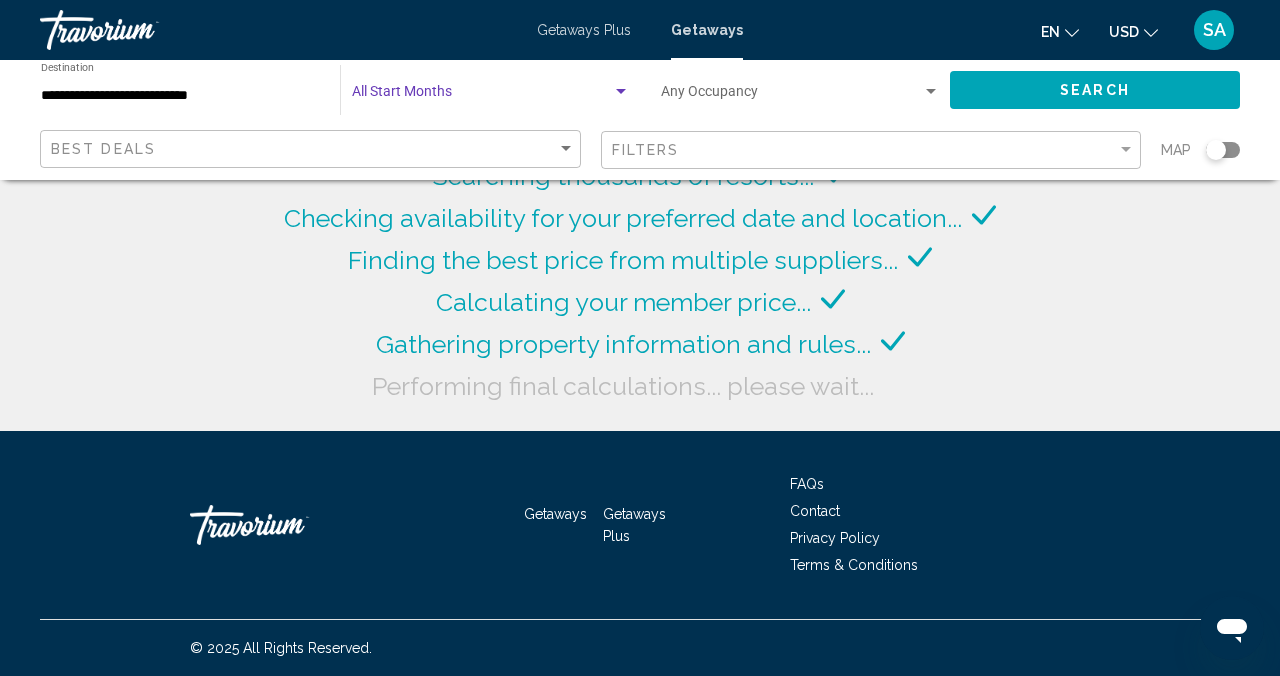 click on "Search" 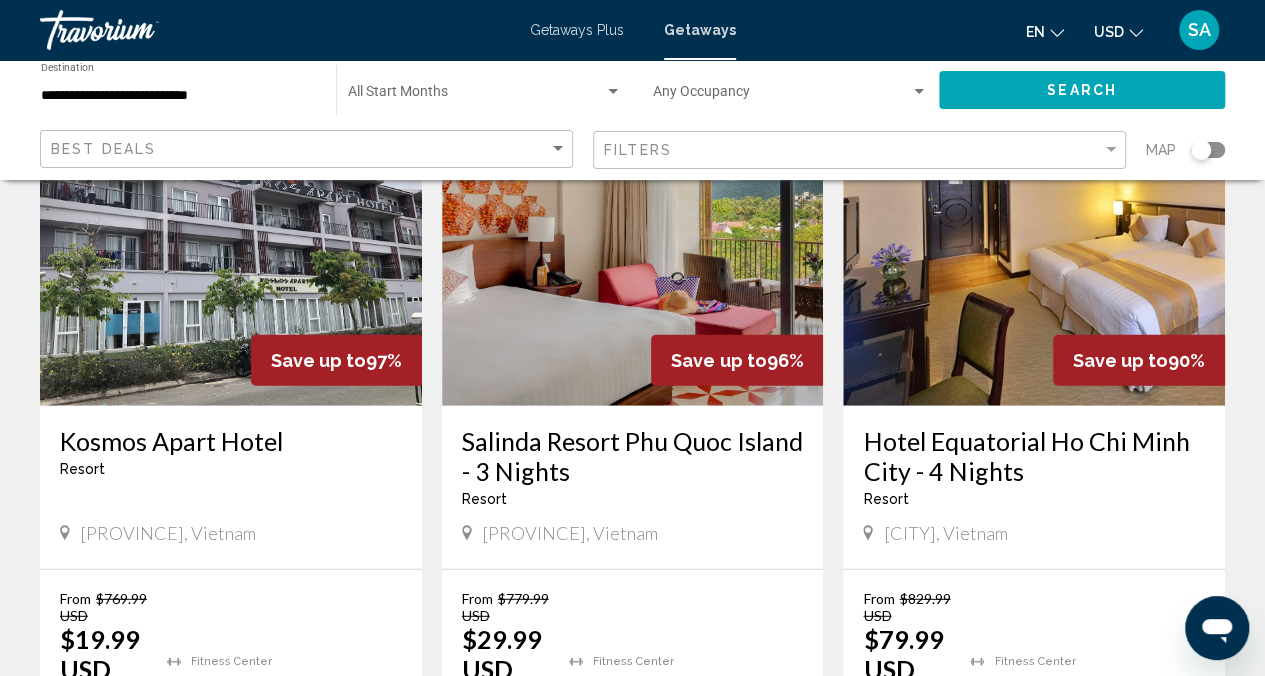 scroll, scrollTop: 2400, scrollLeft: 0, axis: vertical 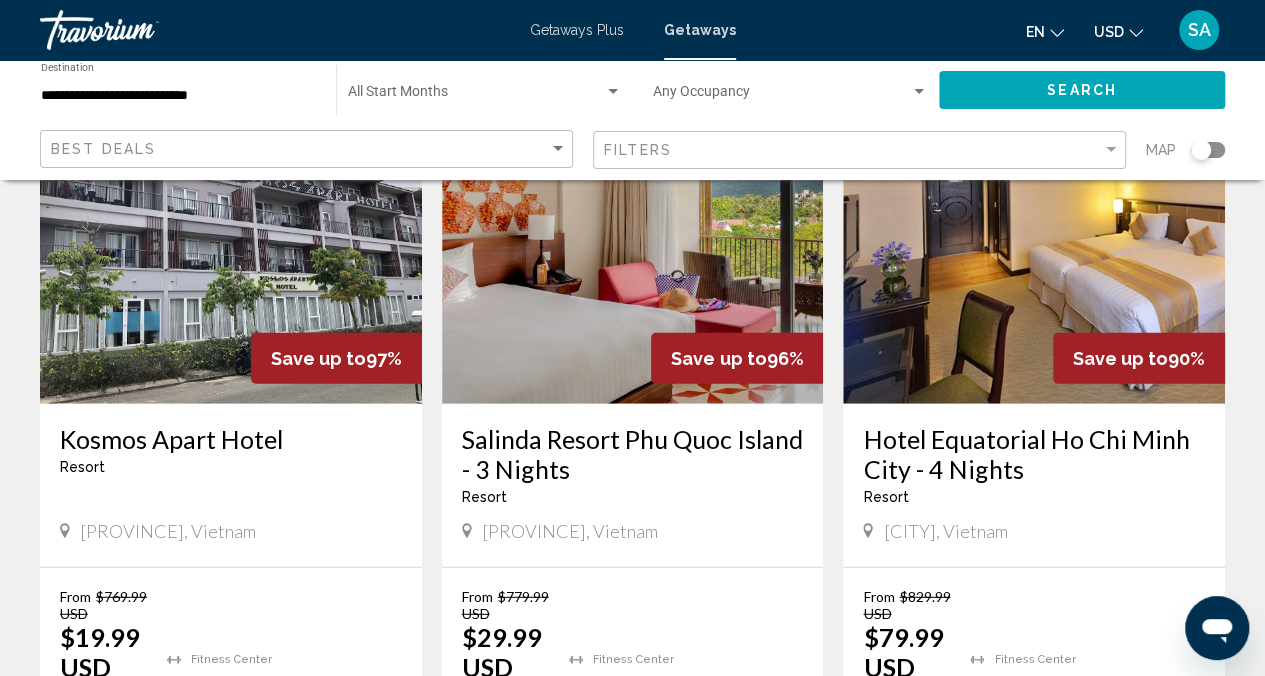 click at bounding box center [633, 244] 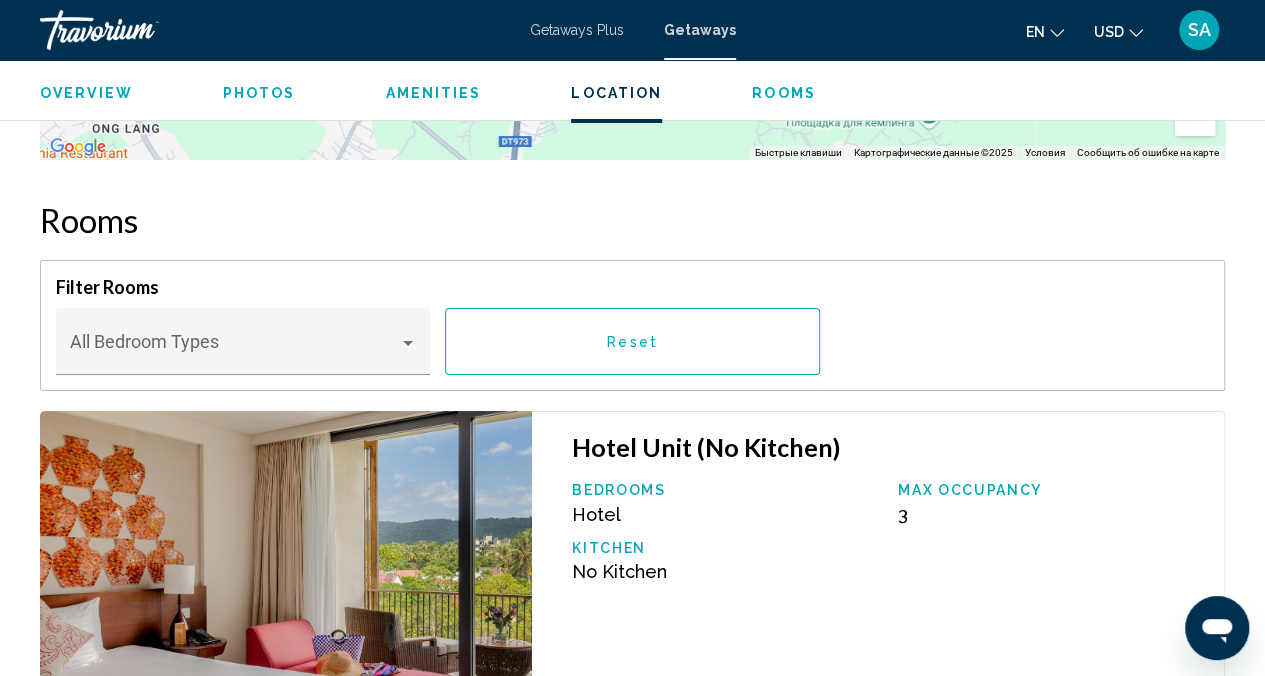 scroll, scrollTop: 3497, scrollLeft: 0, axis: vertical 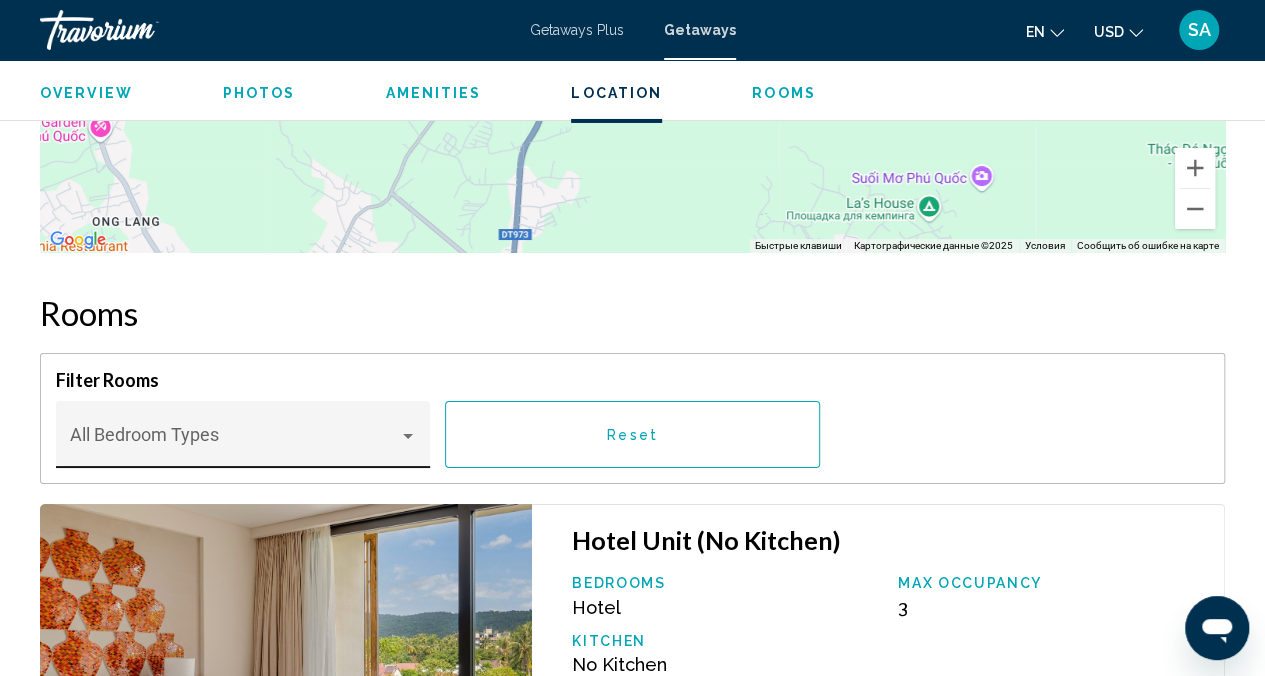click at bounding box center (408, 436) 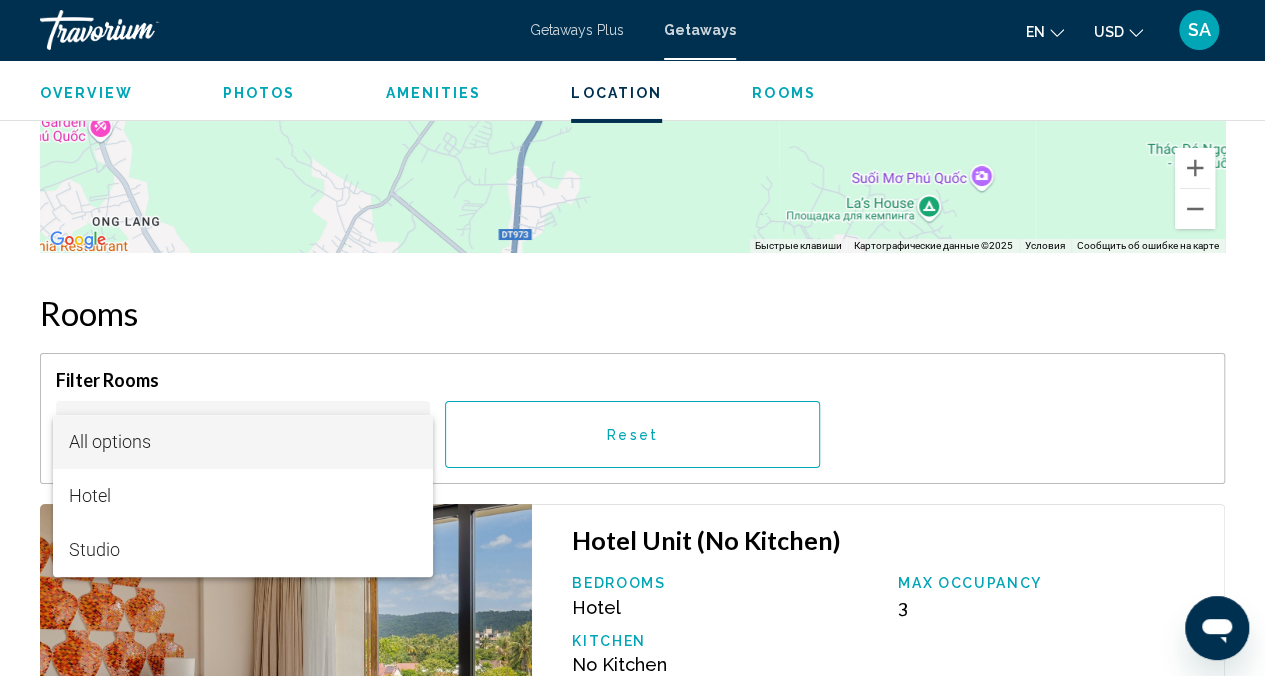 click at bounding box center (632, 338) 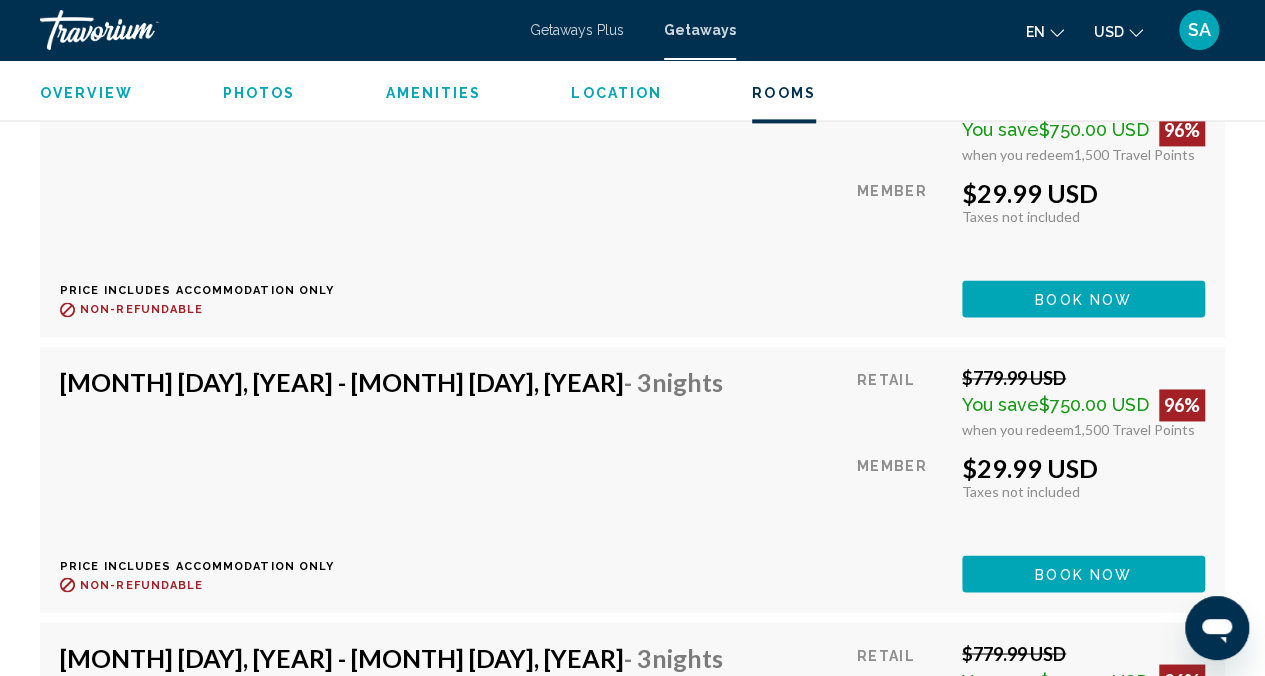 scroll, scrollTop: 5197, scrollLeft: 0, axis: vertical 